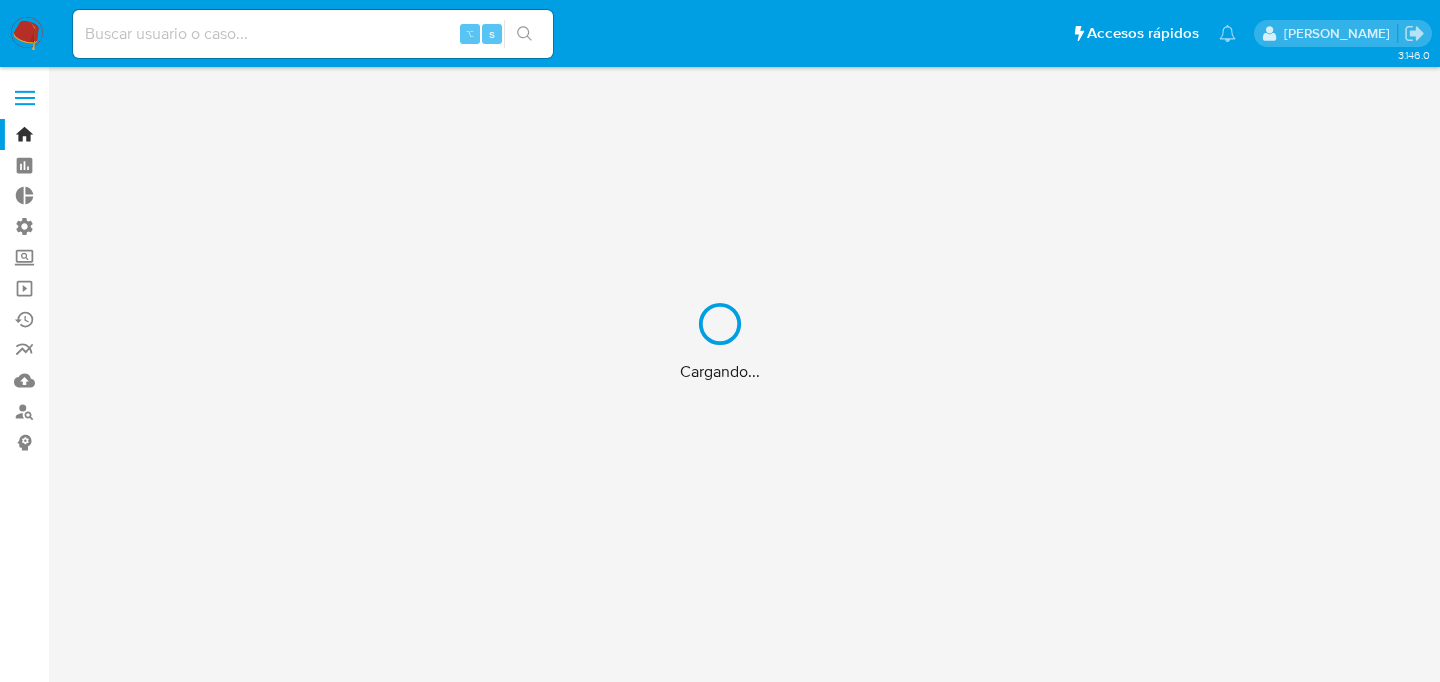 scroll, scrollTop: 0, scrollLeft: 0, axis: both 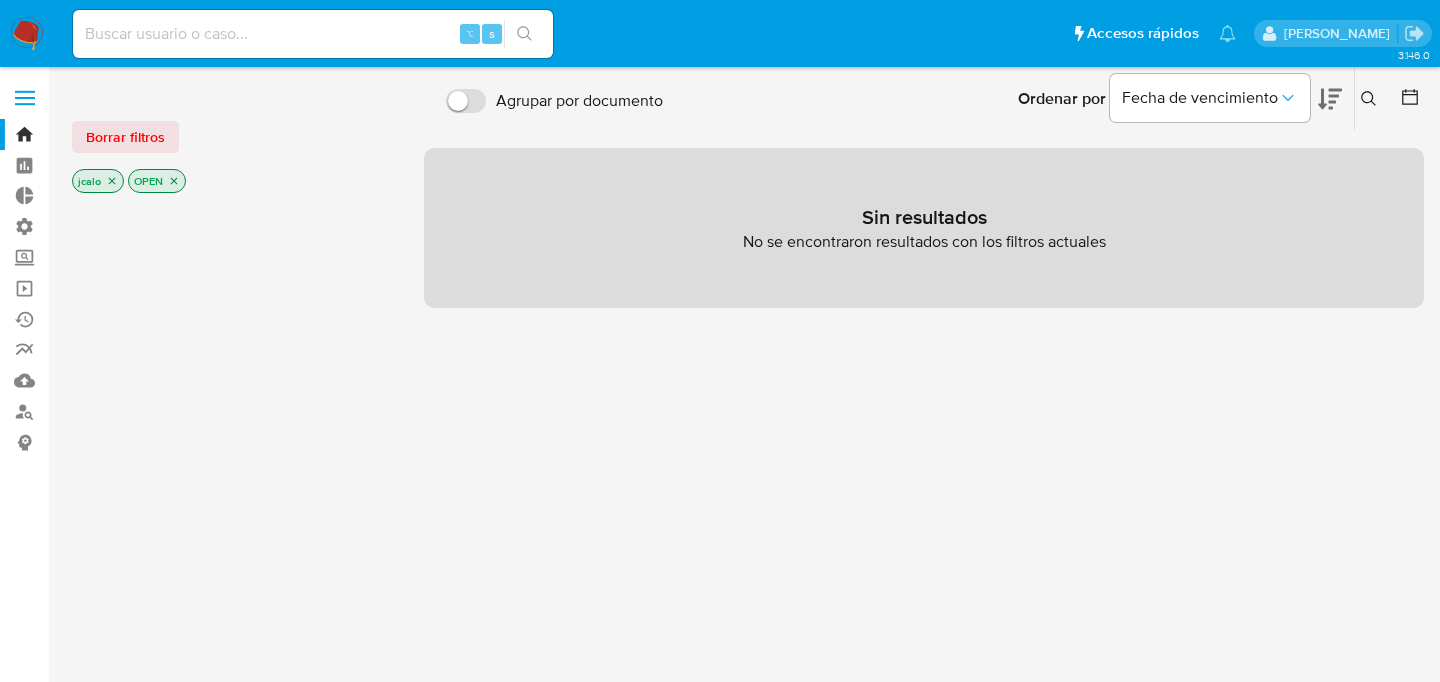 click at bounding box center [313, 34] 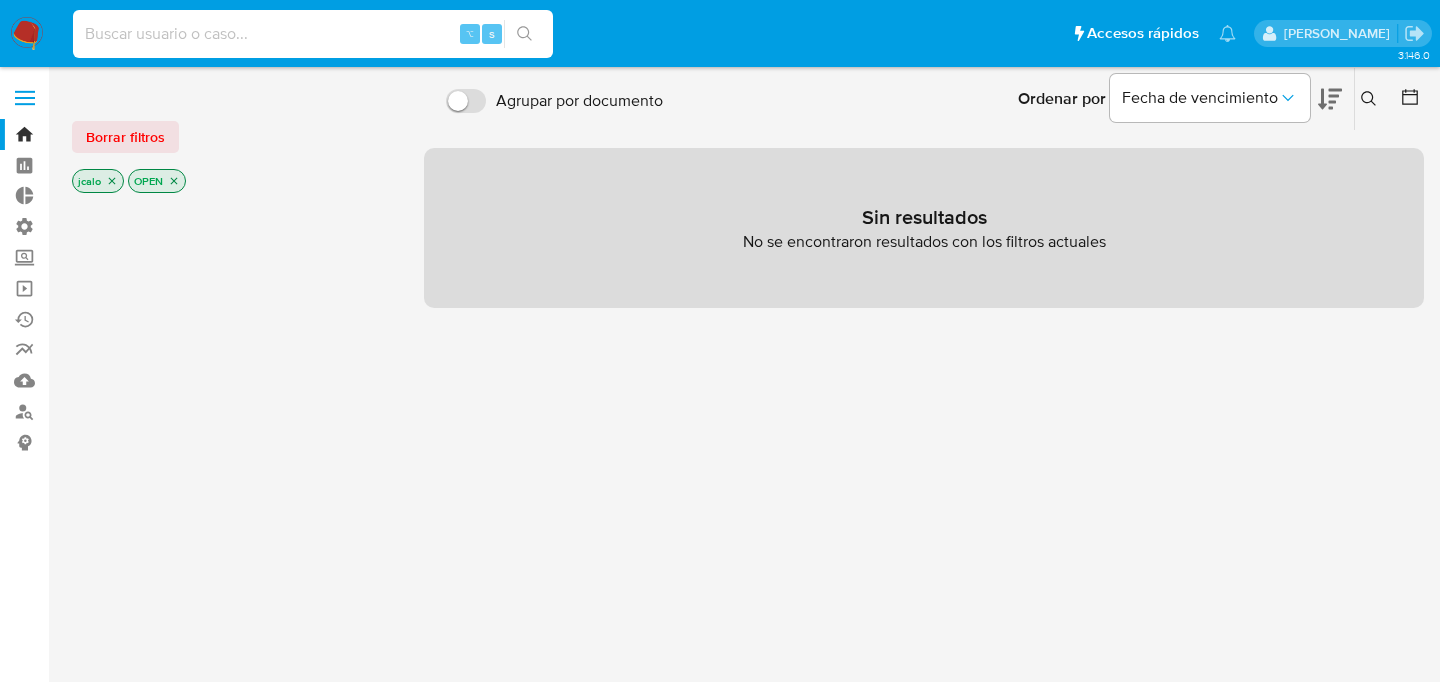 paste on "jecjcJ3BPqleSZAJbgdQs5Ls" 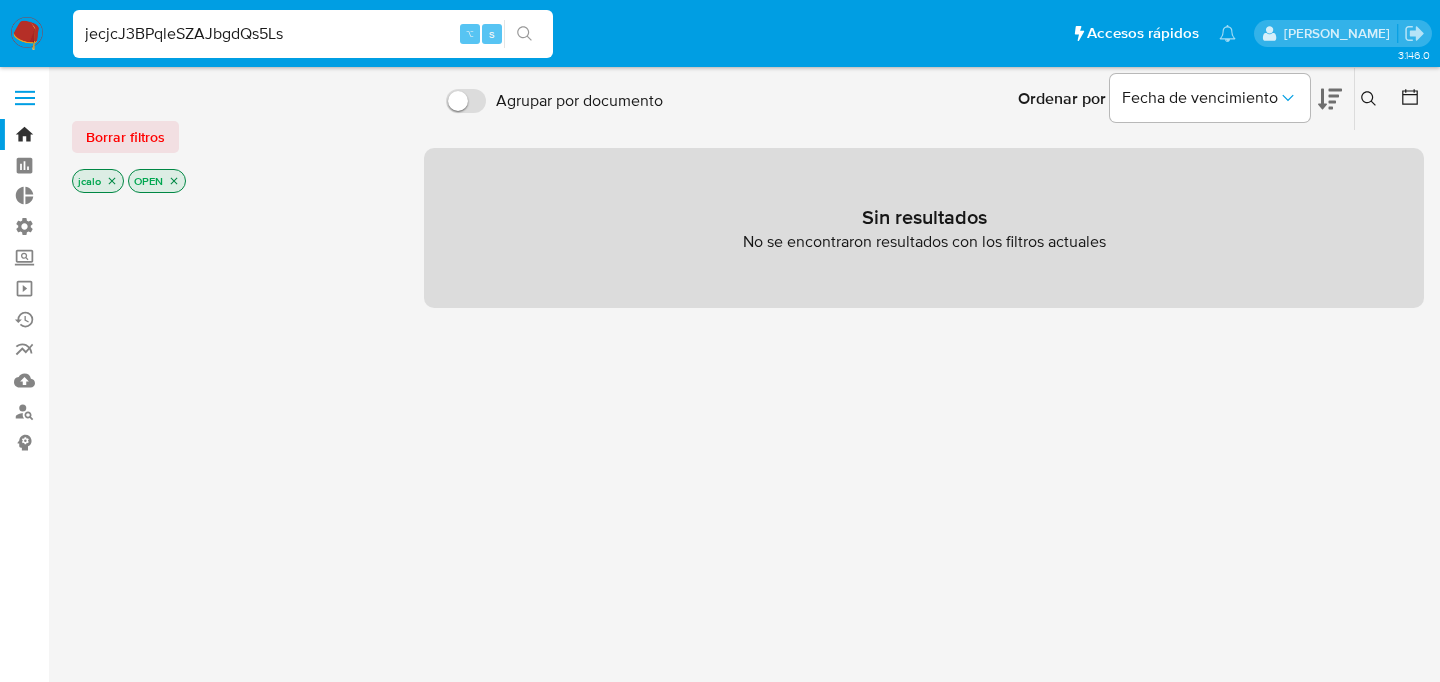 type on "jecjcJ3BPqleSZAJbgdQs5Ls" 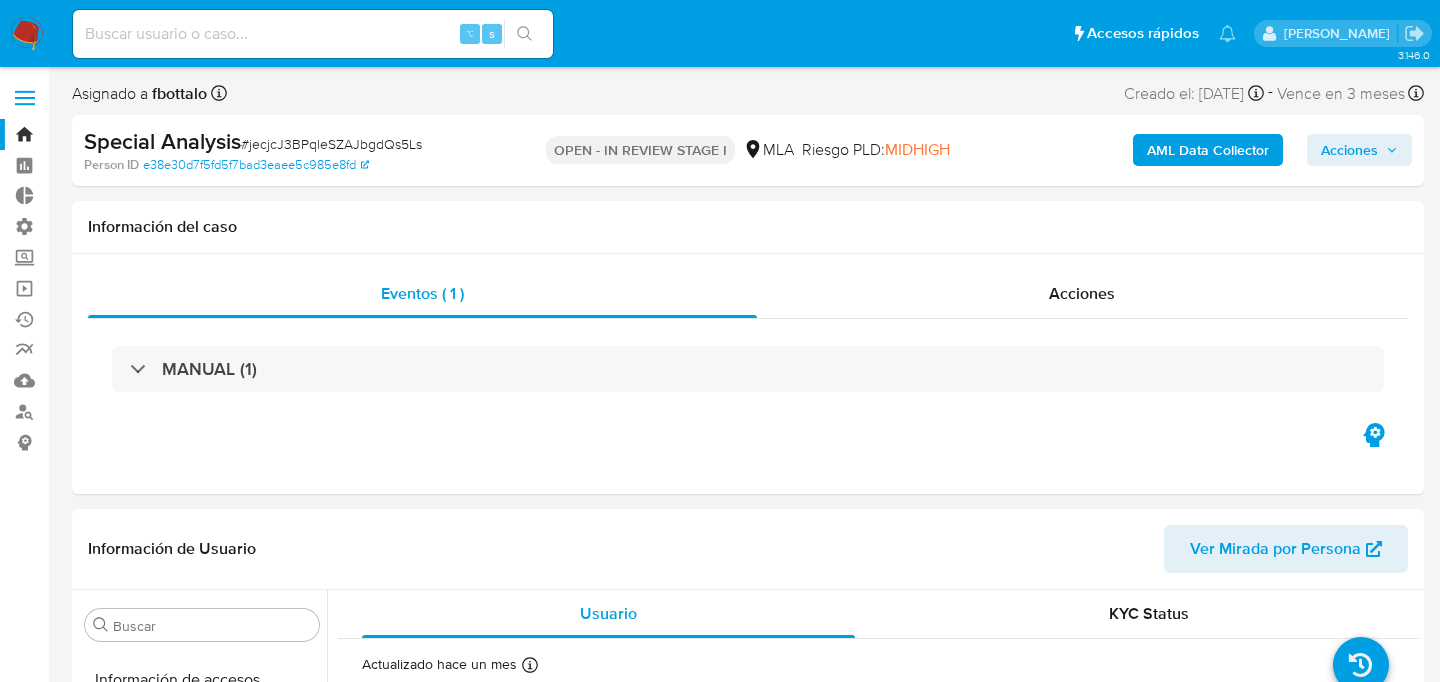 scroll, scrollTop: 893, scrollLeft: 0, axis: vertical 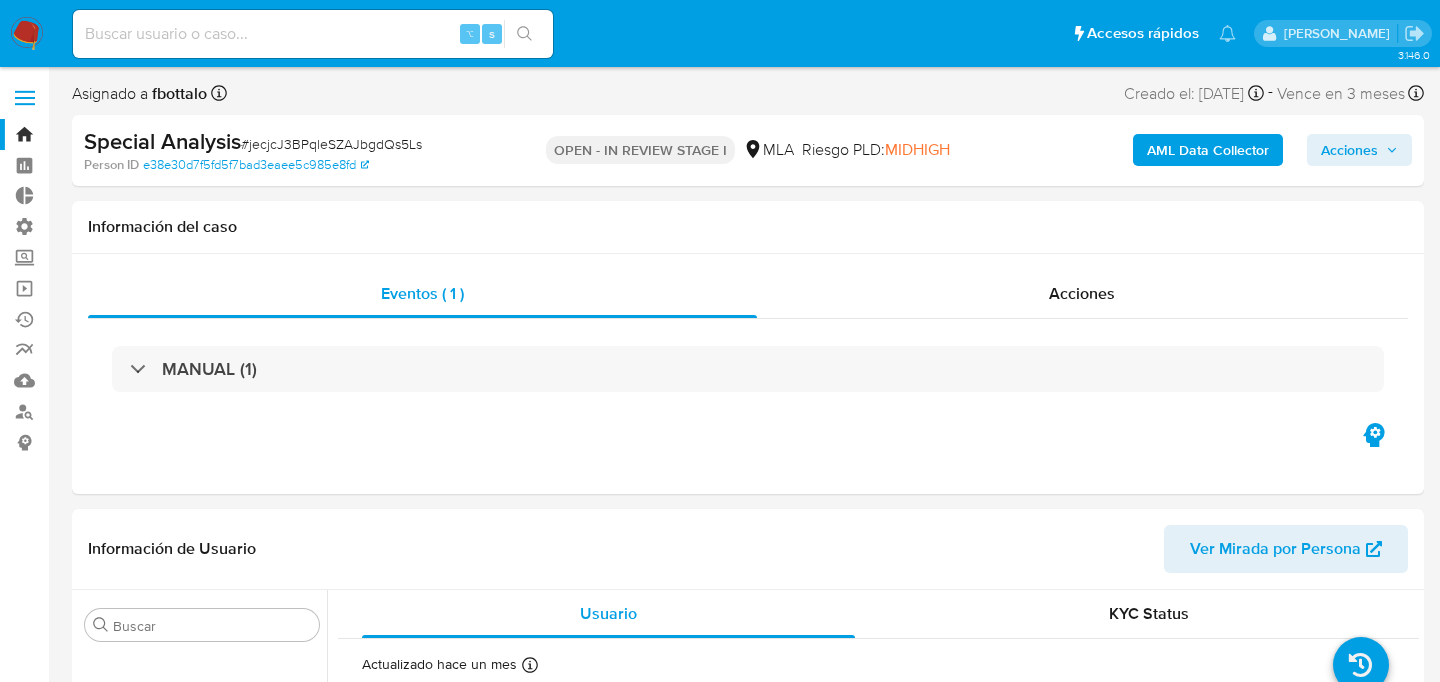 click on "AML Data Collector" at bounding box center (1208, 150) 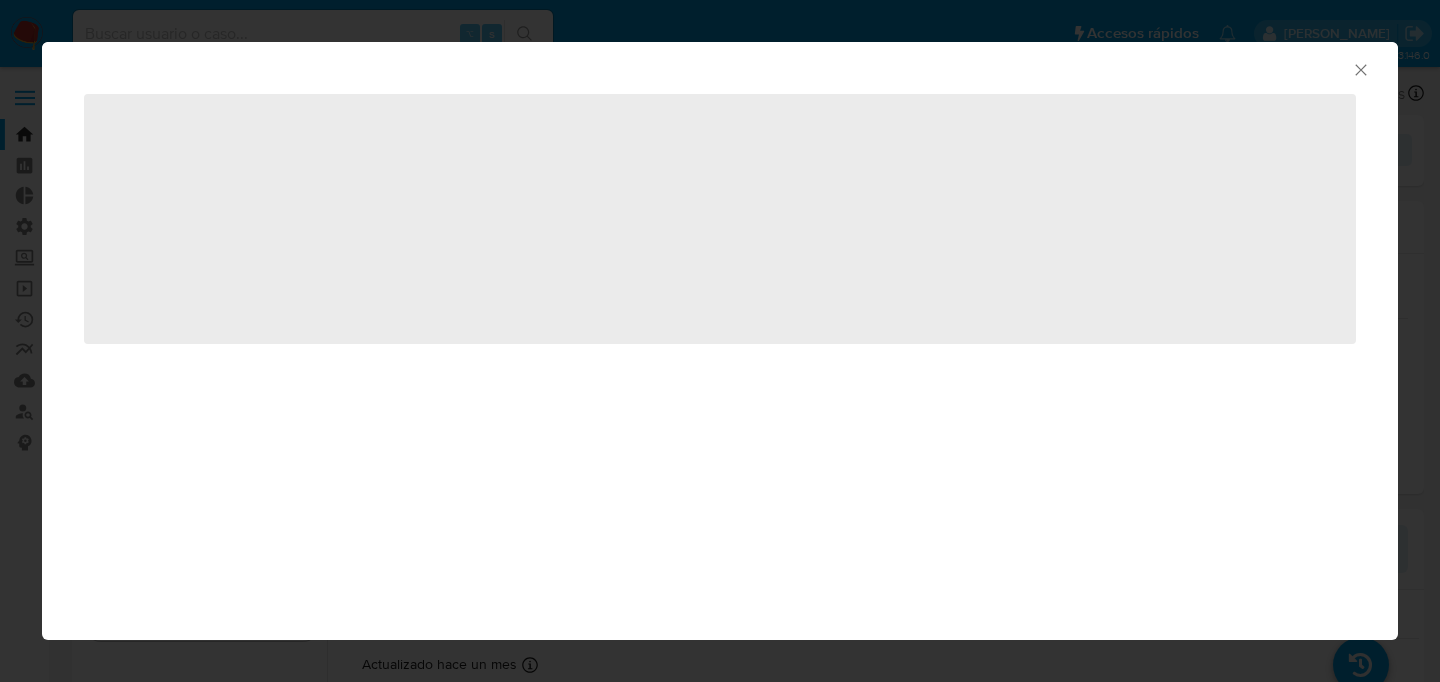 click on "‌" at bounding box center [720, 219] 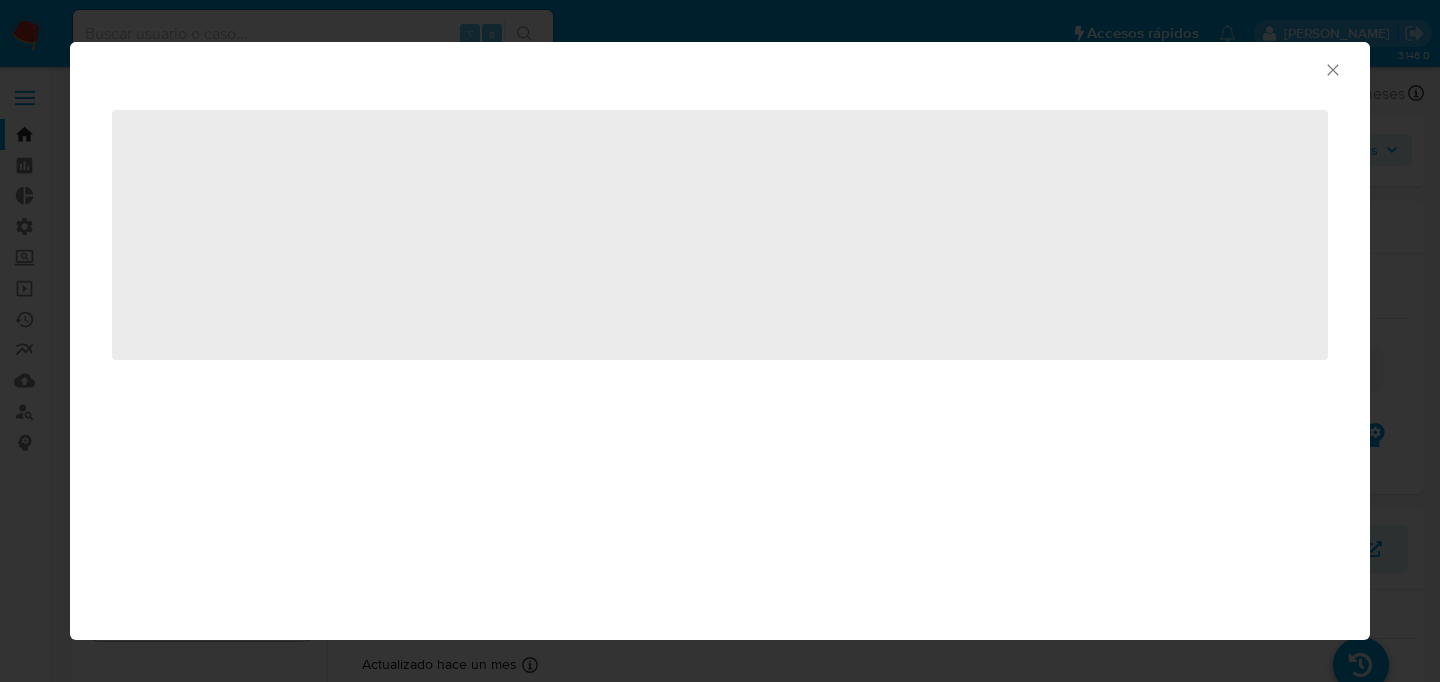 select on "10" 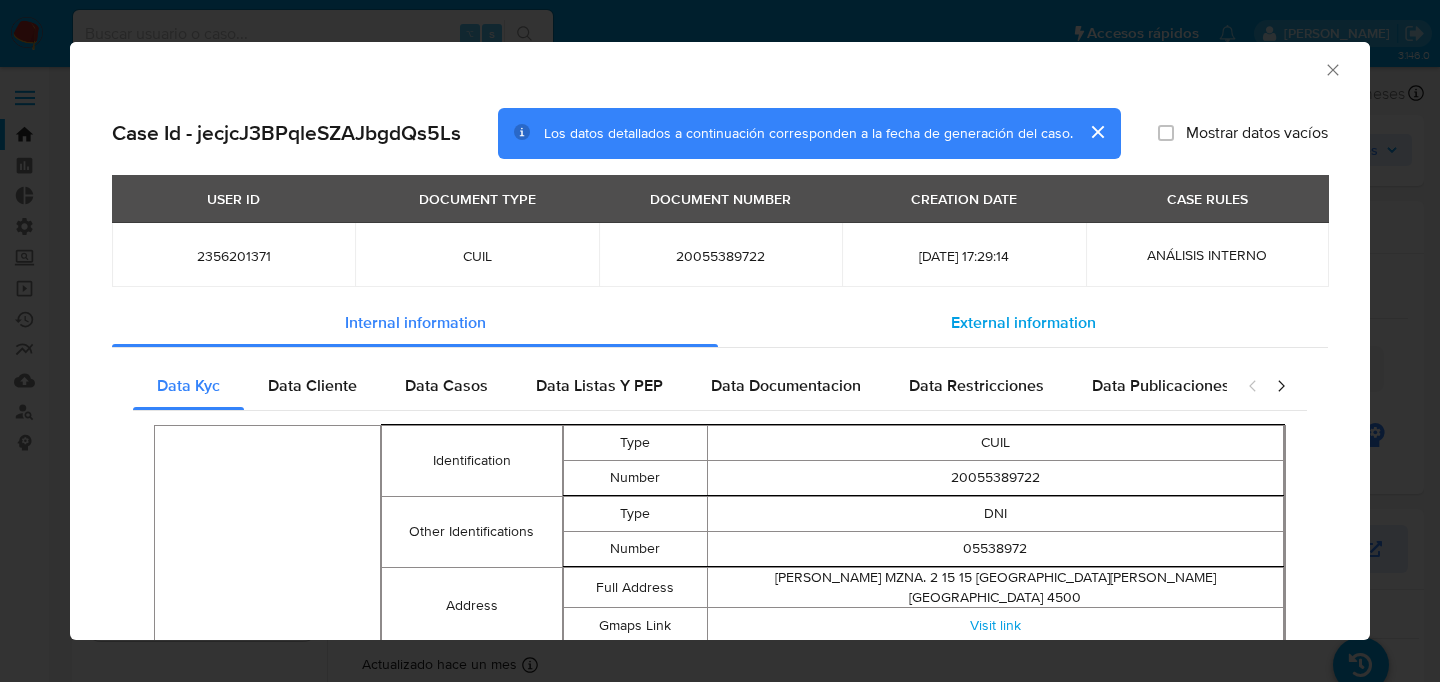 click on "External information" at bounding box center (1023, 323) 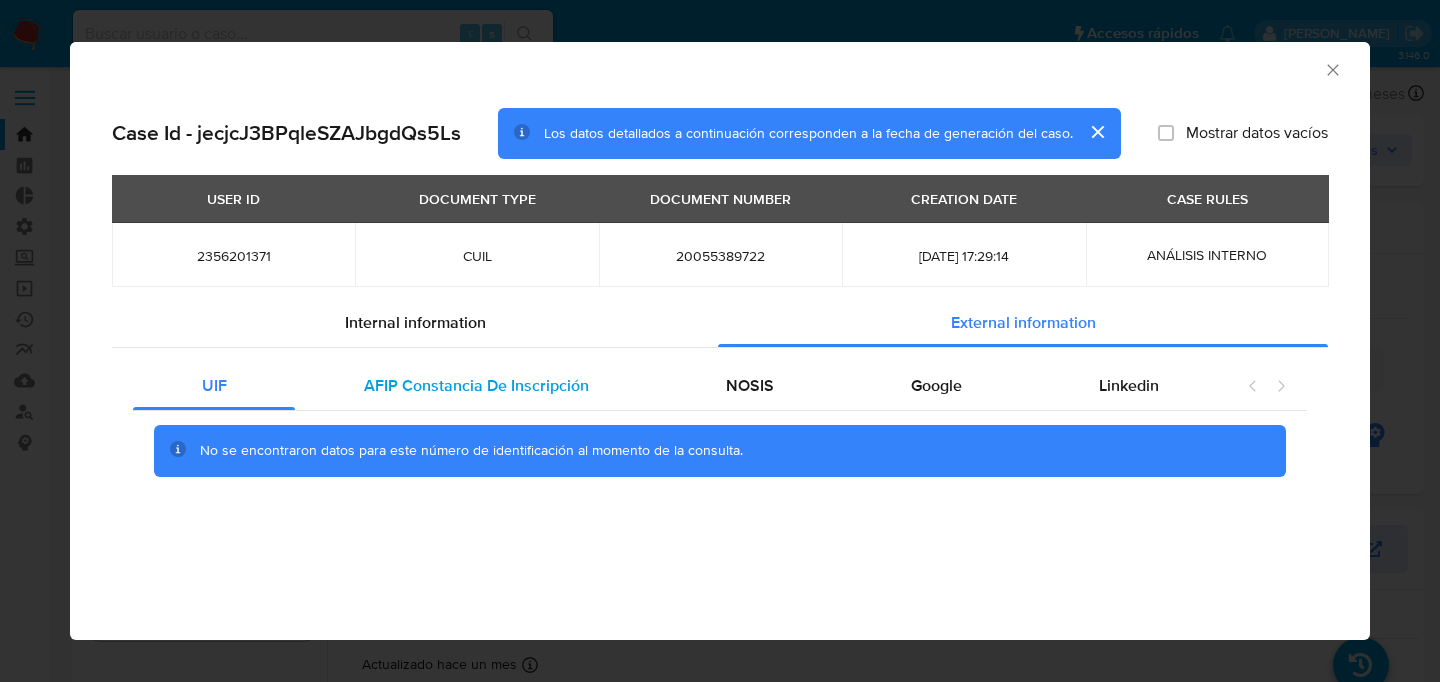 click on "AFIP Constancia De Inscripción" at bounding box center (476, 385) 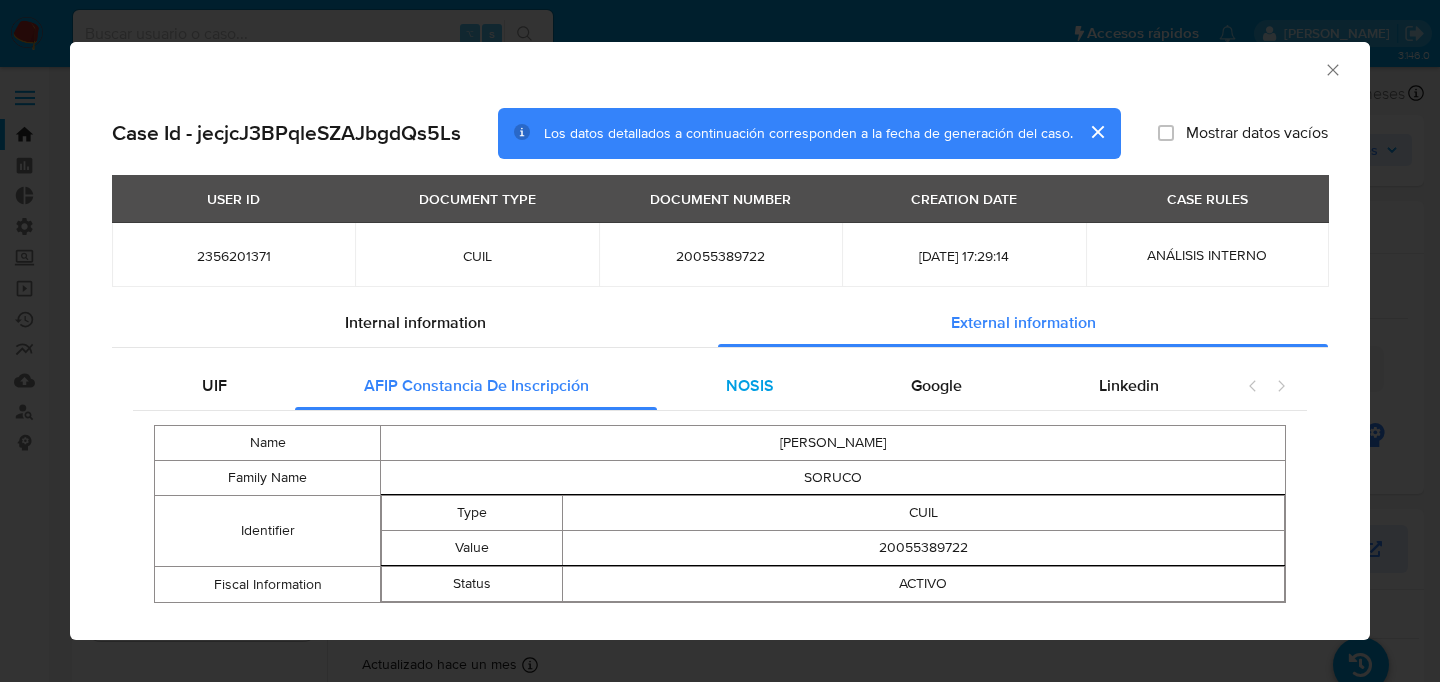 click on "NOSIS" at bounding box center (749, 386) 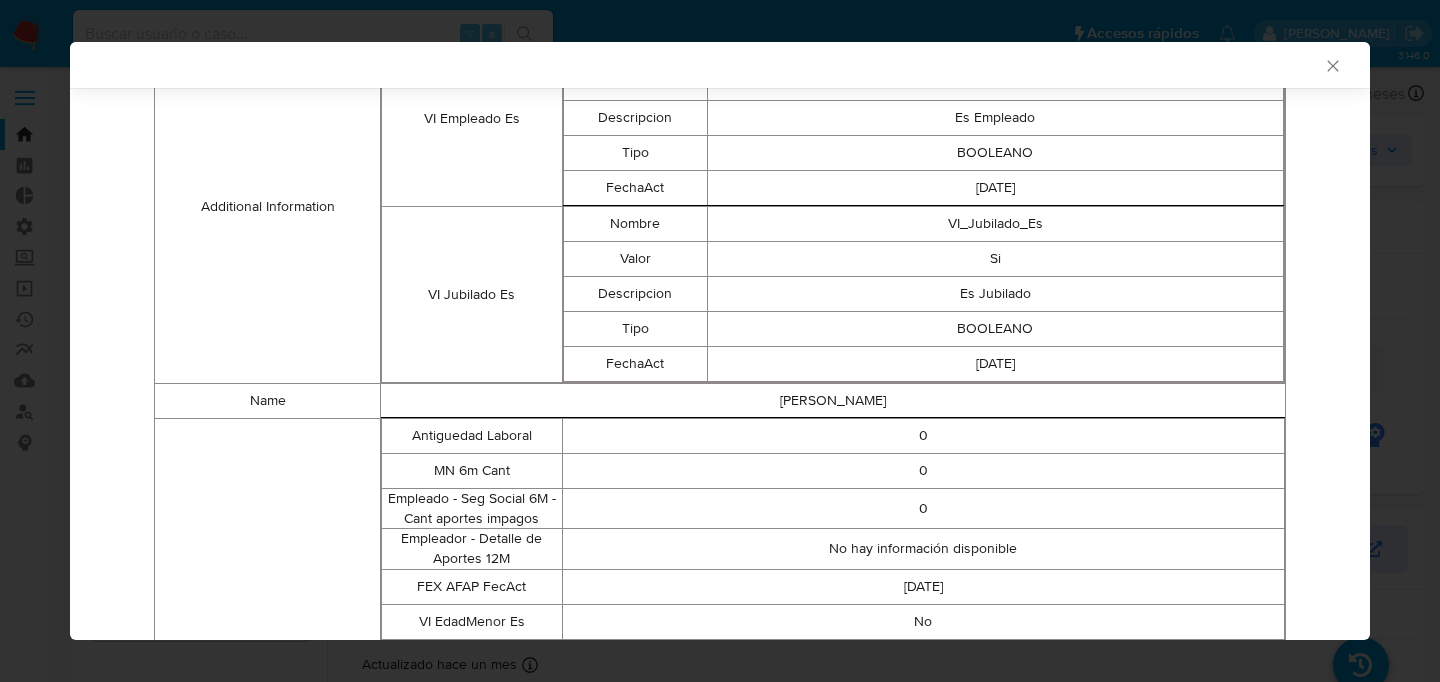 scroll, scrollTop: 390, scrollLeft: 0, axis: vertical 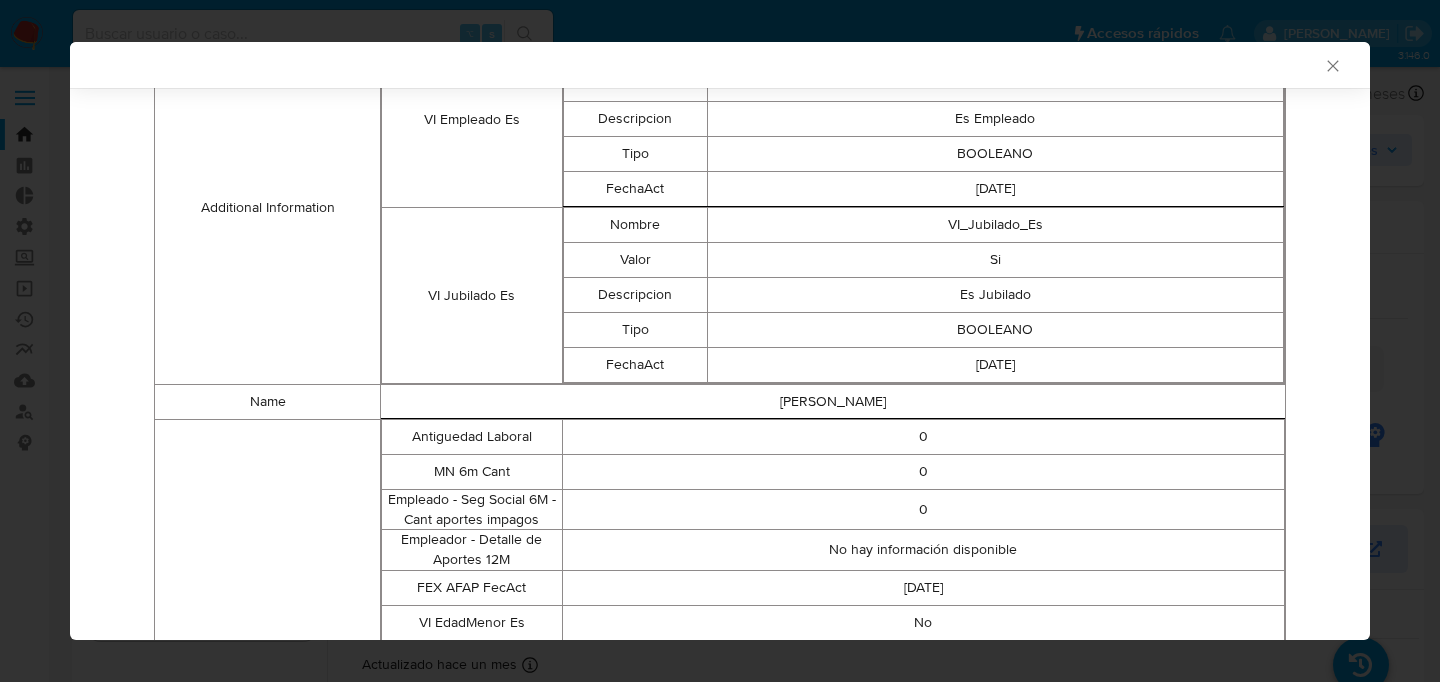 click on "Es Jubilado" at bounding box center (995, 295) 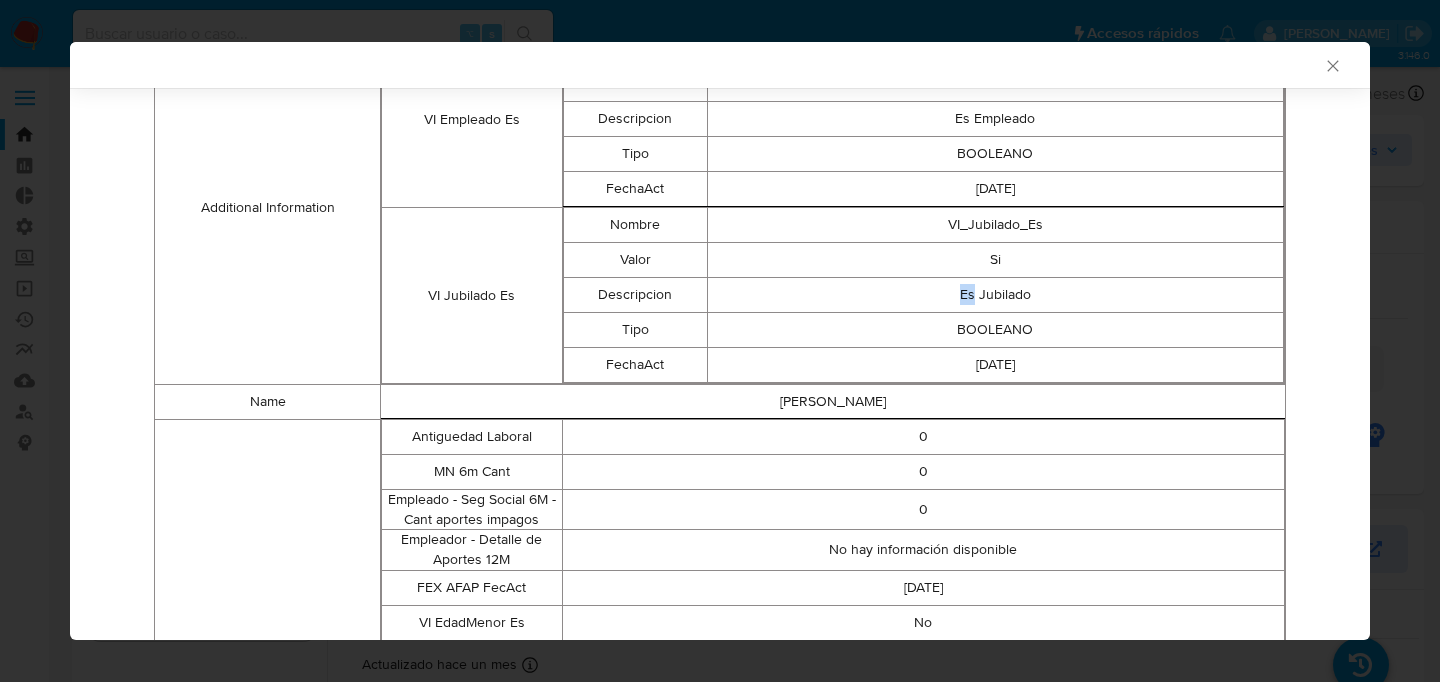 click on "Es Jubilado" at bounding box center (995, 295) 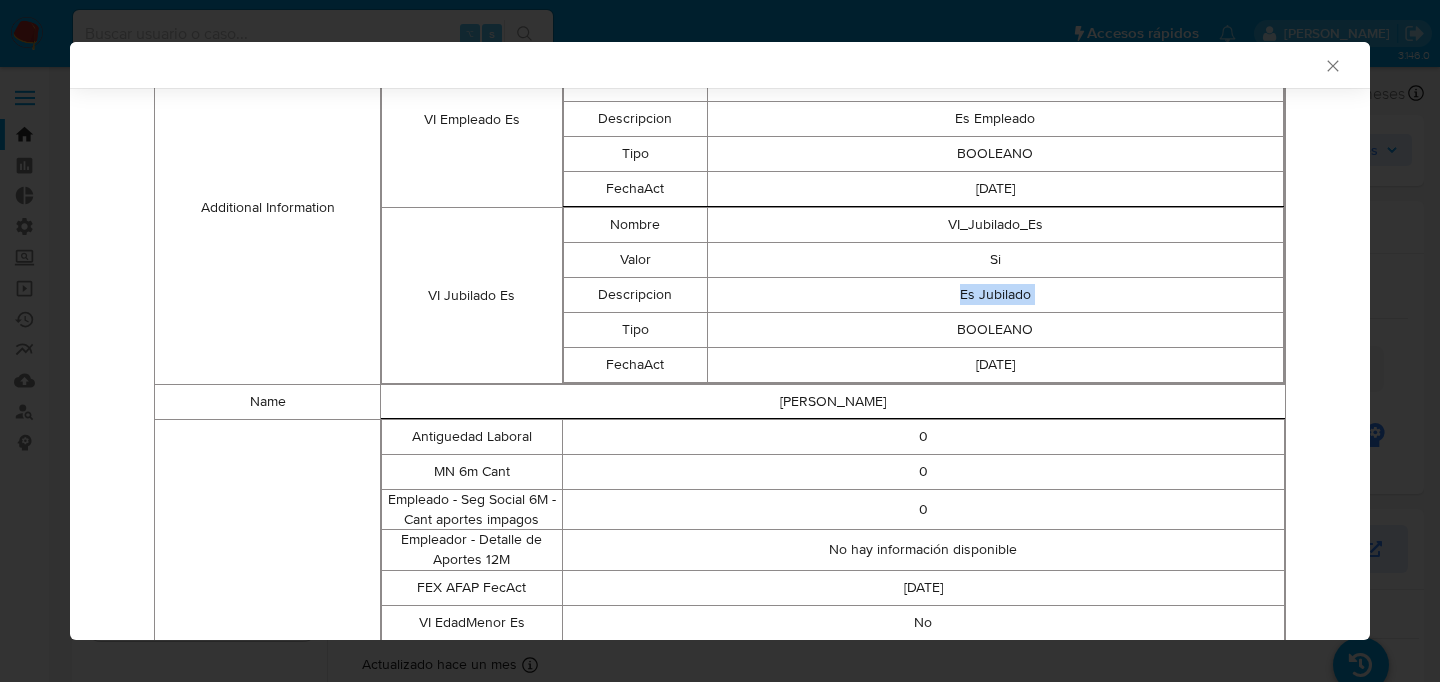 click on "Es Jubilado" at bounding box center (995, 295) 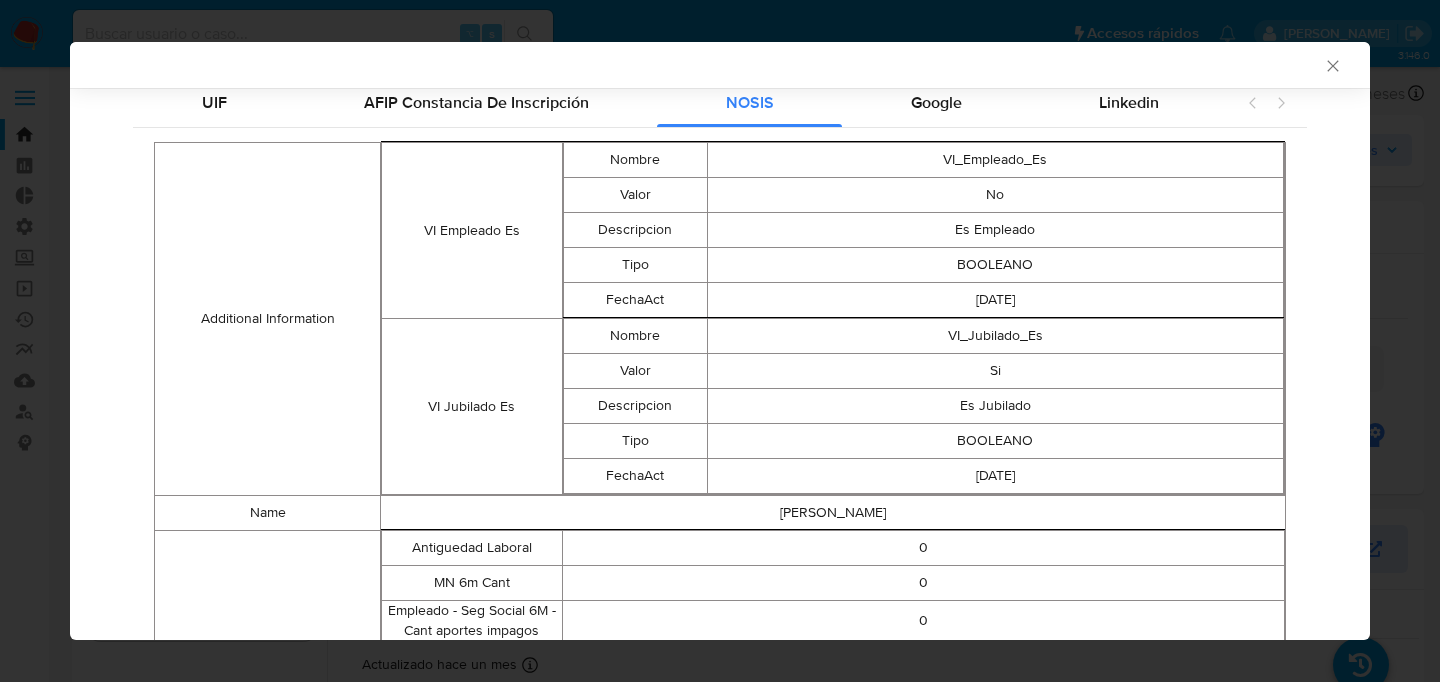 scroll, scrollTop: 280, scrollLeft: 0, axis: vertical 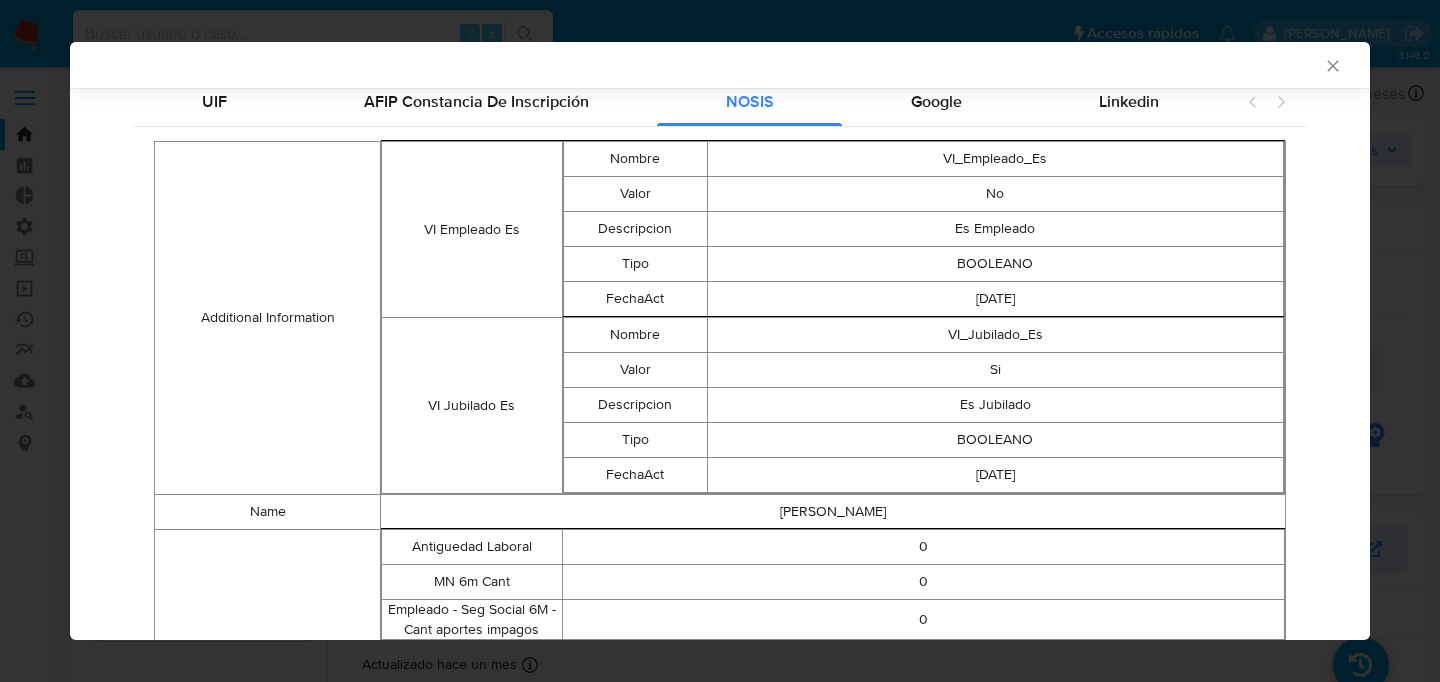 click on "Es Empleado" at bounding box center (995, 229) 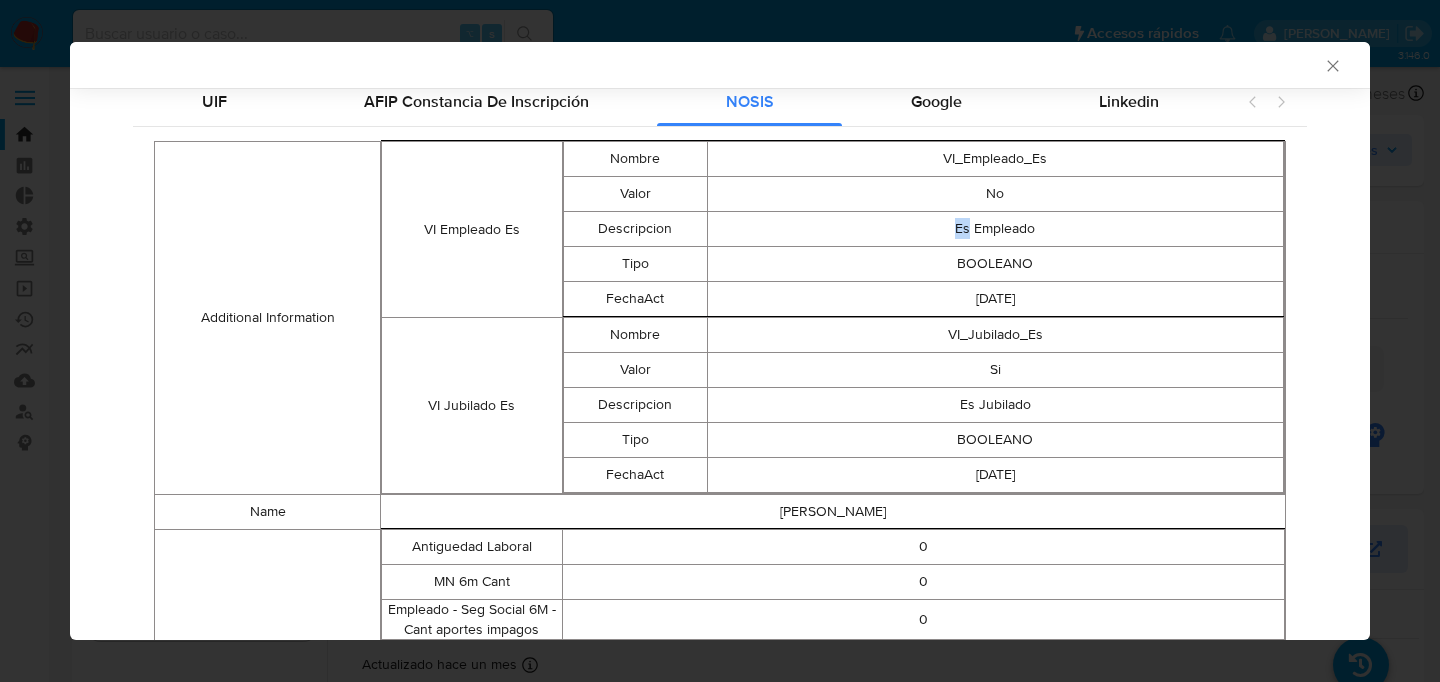 click on "Es Empleado" at bounding box center (995, 229) 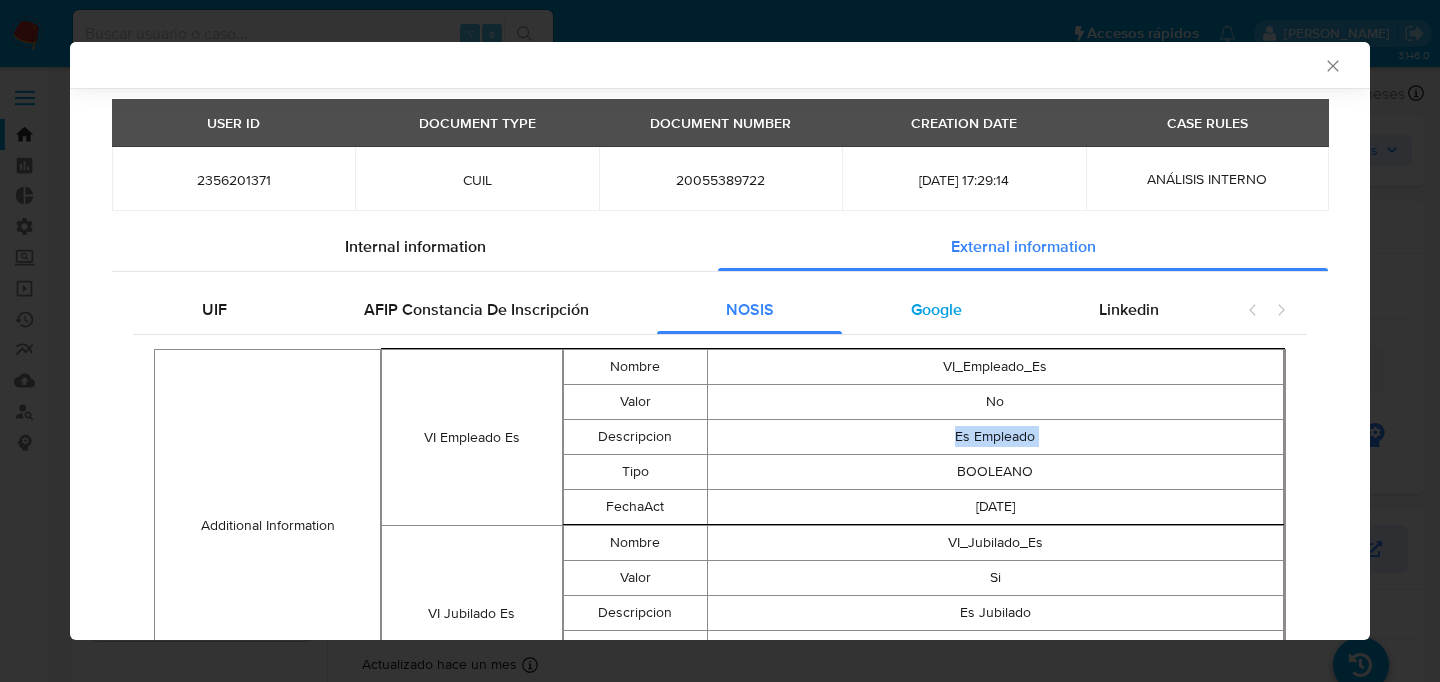 scroll, scrollTop: 53, scrollLeft: 0, axis: vertical 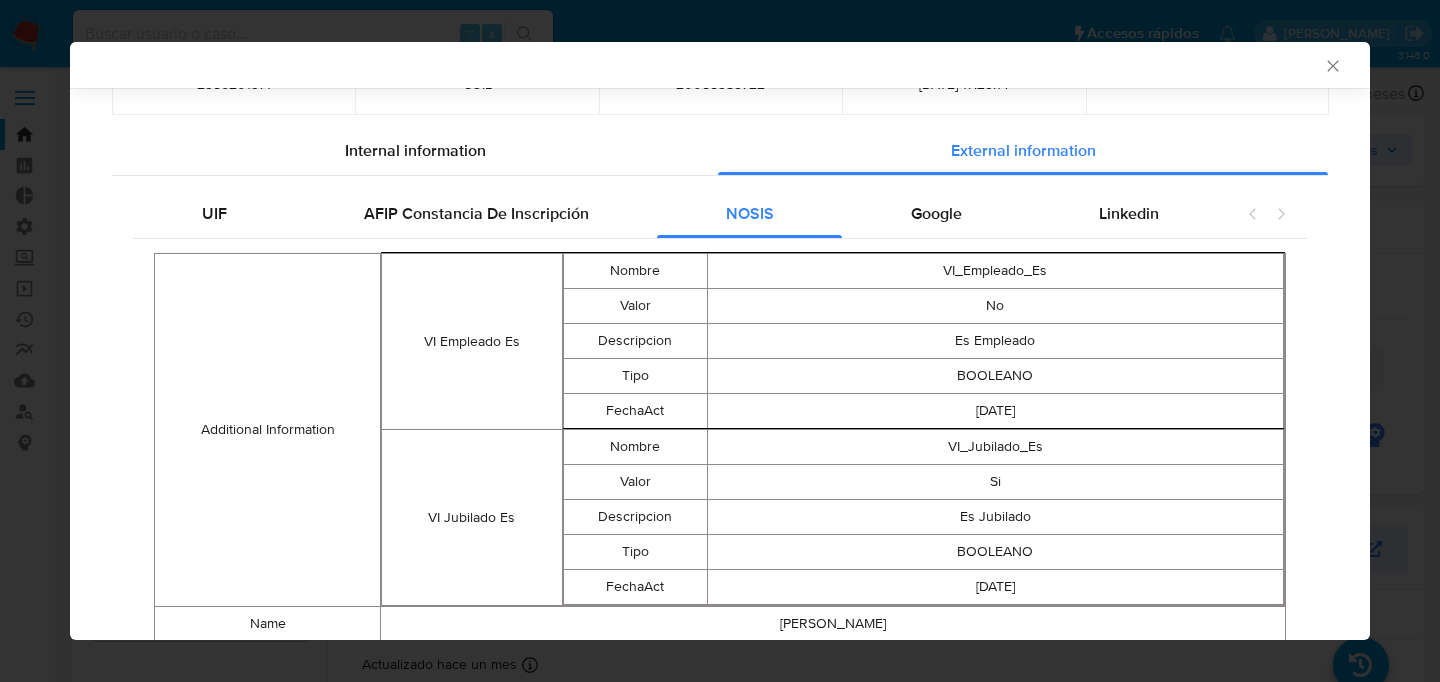 click on "Es Empleado" at bounding box center (995, 341) 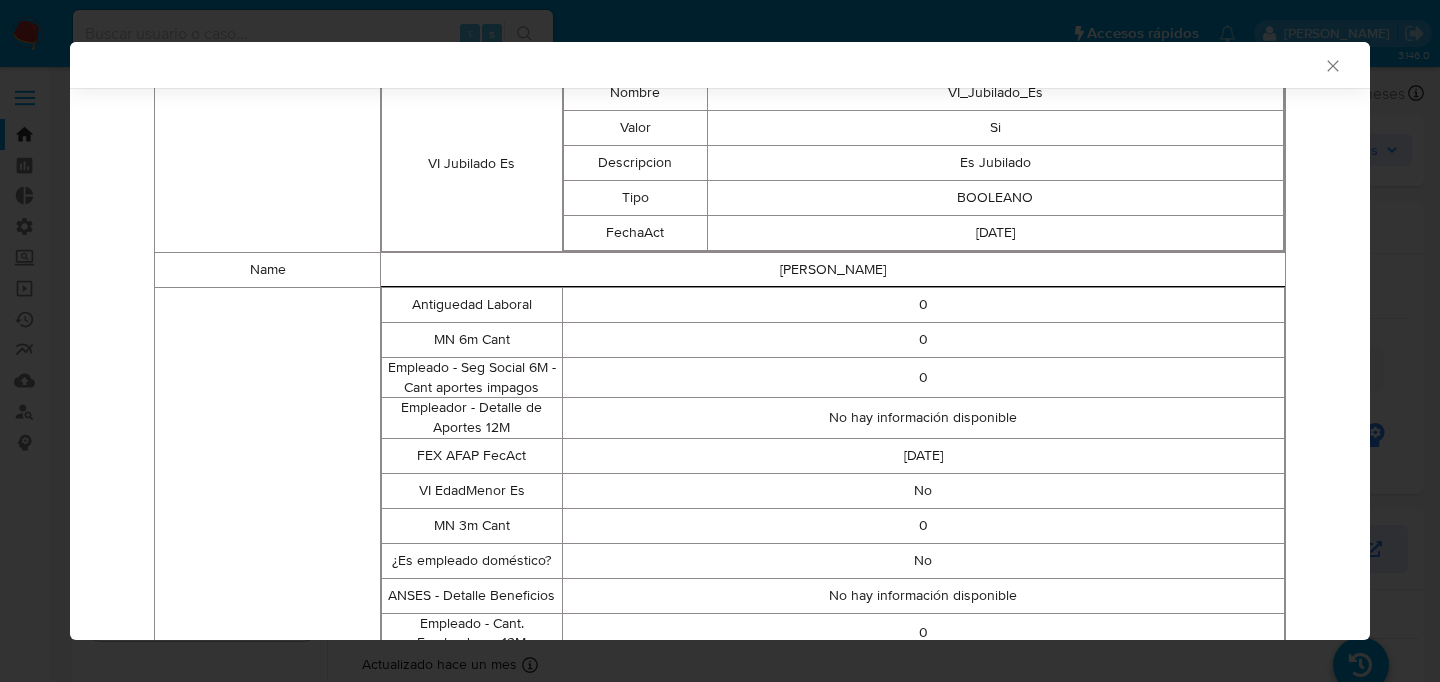scroll, scrollTop: 116, scrollLeft: 0, axis: vertical 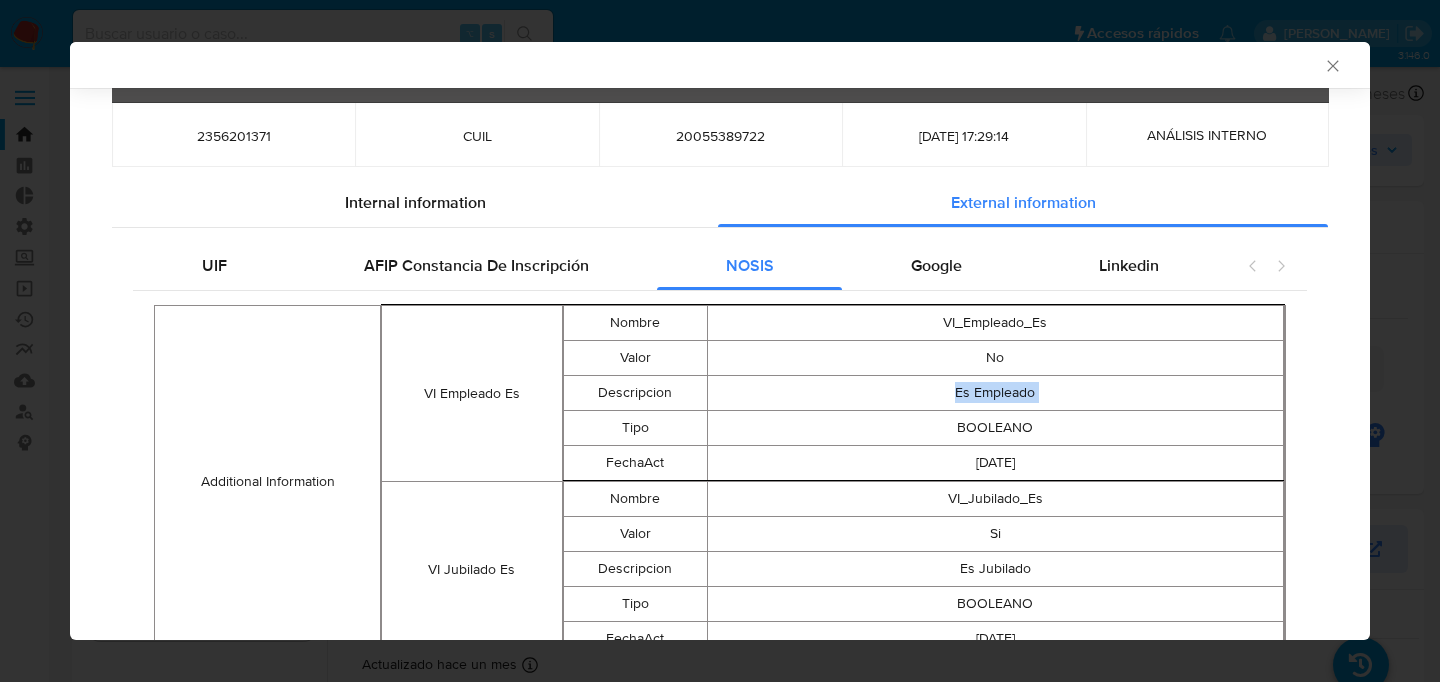 click on "BOOLEANO" at bounding box center [995, 428] 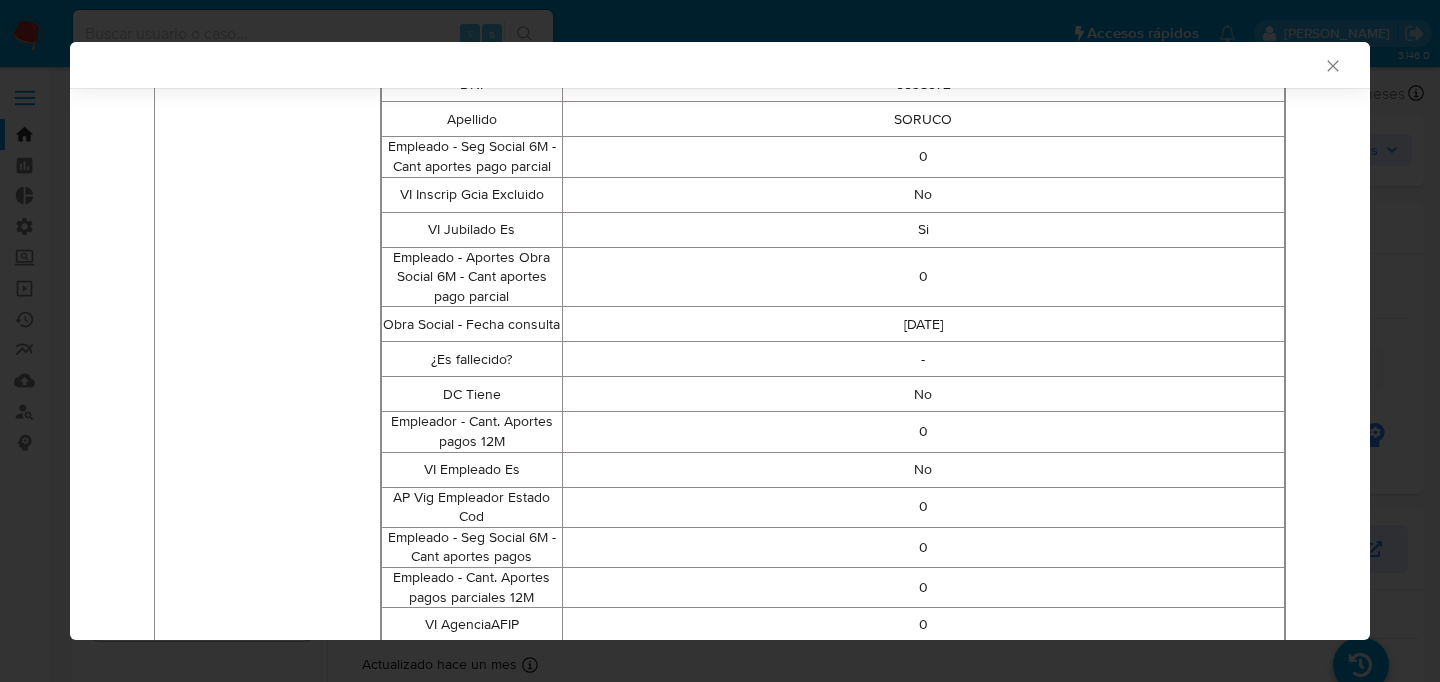 scroll, scrollTop: 2400, scrollLeft: 0, axis: vertical 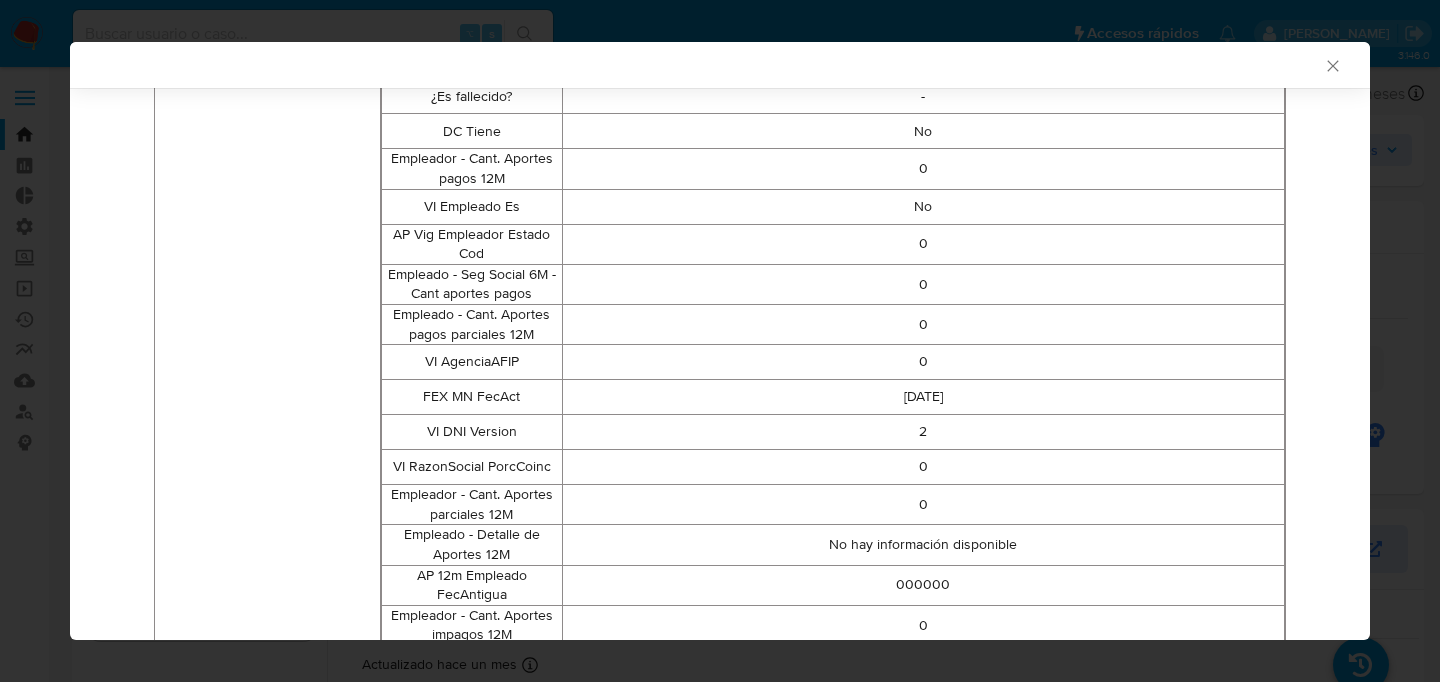 click on "AML Data Collector Case Id - jecjcJ3BPqleSZAJbgdQs5Ls Los datos detallados a continuación corresponden a la fecha de generación del caso. Mostrar datos vacíos USER ID DOCUMENT TYPE DOCUMENT NUMBER CREATION DATE CASE RULES 2356201371 CUIL 20055389722 [DATE] 17:29:14 ANÁLISIS INTERNO Internal information External information UIF AFIP Constancia De Inscripción NOSIS Google Linkedin Additional Information VI Empleado Es Nombre VI_Empleado_Es Valor No Descripcion Es Empleado Tipo BOOLEANO FechaAct [DATE] VI Jubilado Es Nombre VI_Jubilado_Es Valor Si Descripcion Es Jubilado Tipo BOOLEANO FechaAct [DATE] Name [PERSON_NAME] Unmapped Properties Antiguedad Laboral 0 MN 6m Cant 0 Empleado - Seg Social 6M - Cant aportes impagos 0 Empleador - Detalle de Aportes 12M No hay información disponible FEX AFAP FecAct [DATE] VI EdadMenor Es No MN 3m Cant 0 ¿Es empleado doméstico? No ANSES - Detalle Beneficios No hay información disponible Empleado - Cant. Empleadores 12M 0 FEX RD FecAct [DATE] 0" at bounding box center (720, 341) 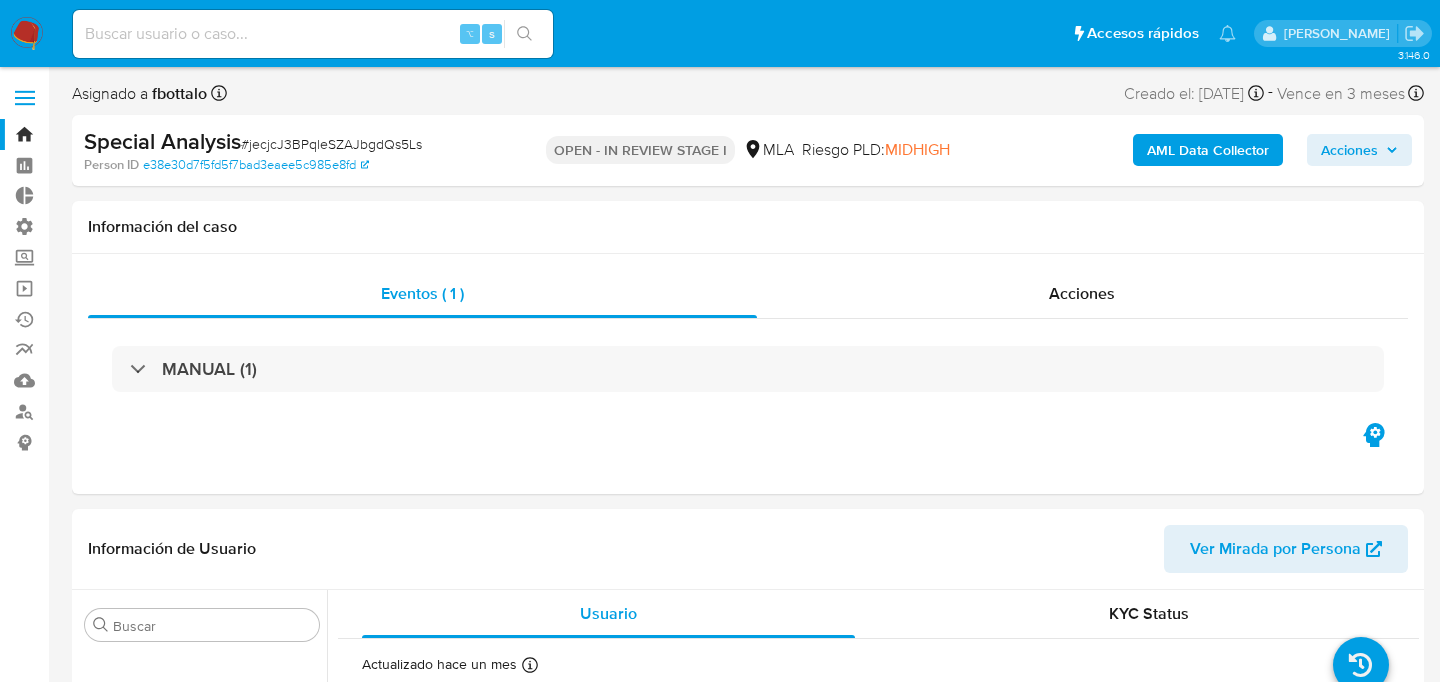 click at bounding box center [313, 34] 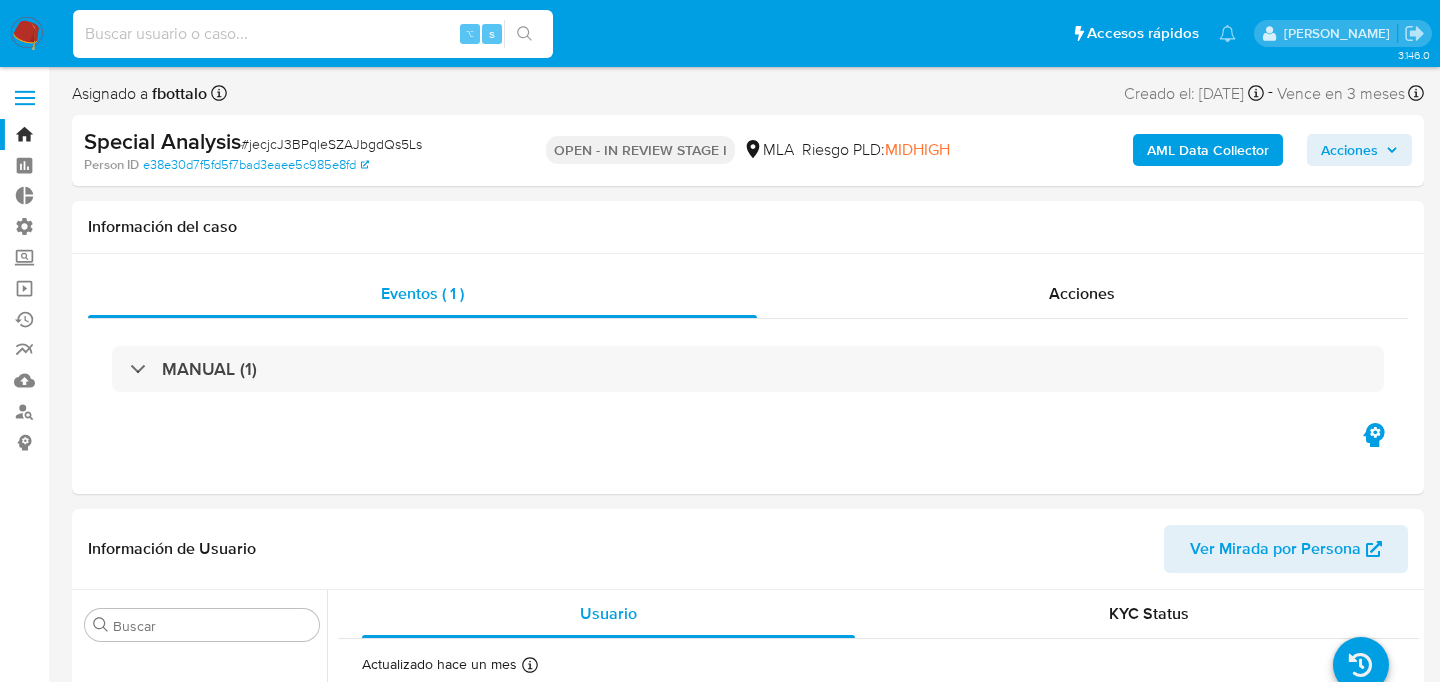 paste on "RSPetYAxivpDwfzhuuYgp5RD" 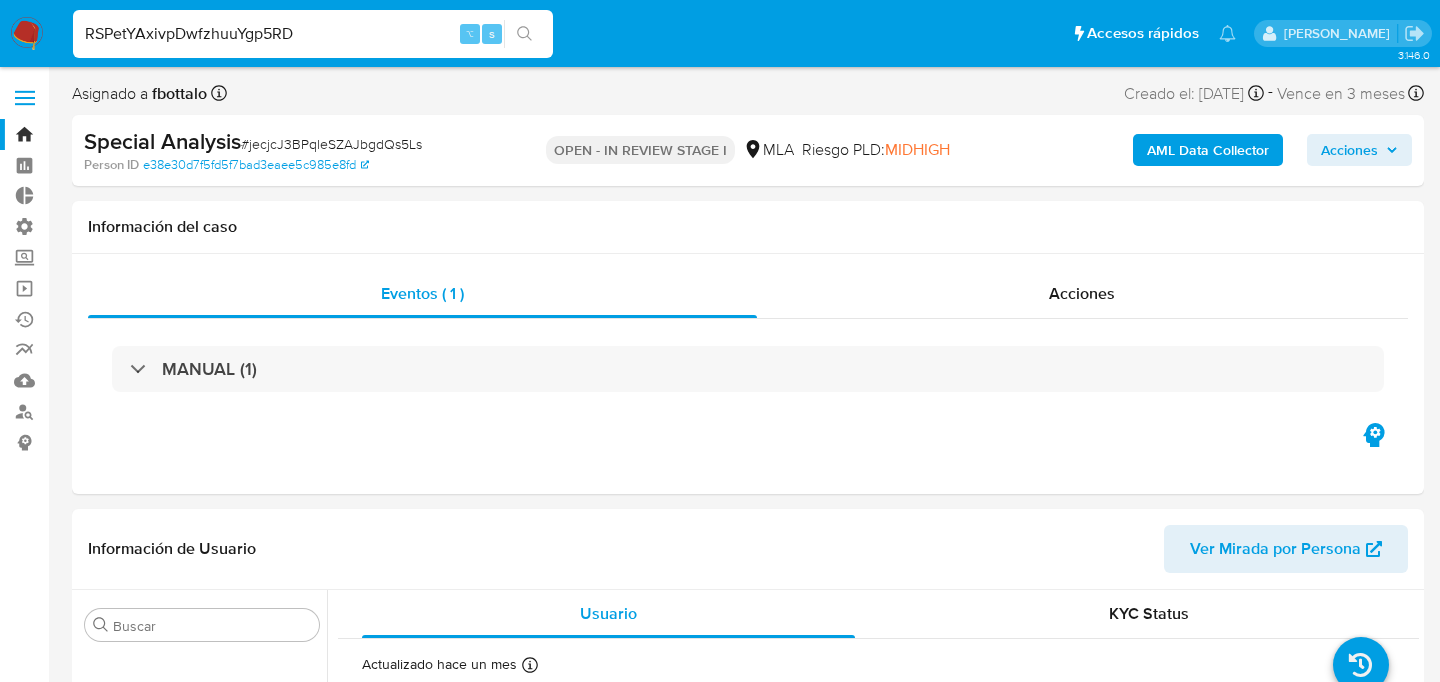 type on "RSPetYAxivpDwfzhuuYgp5RD" 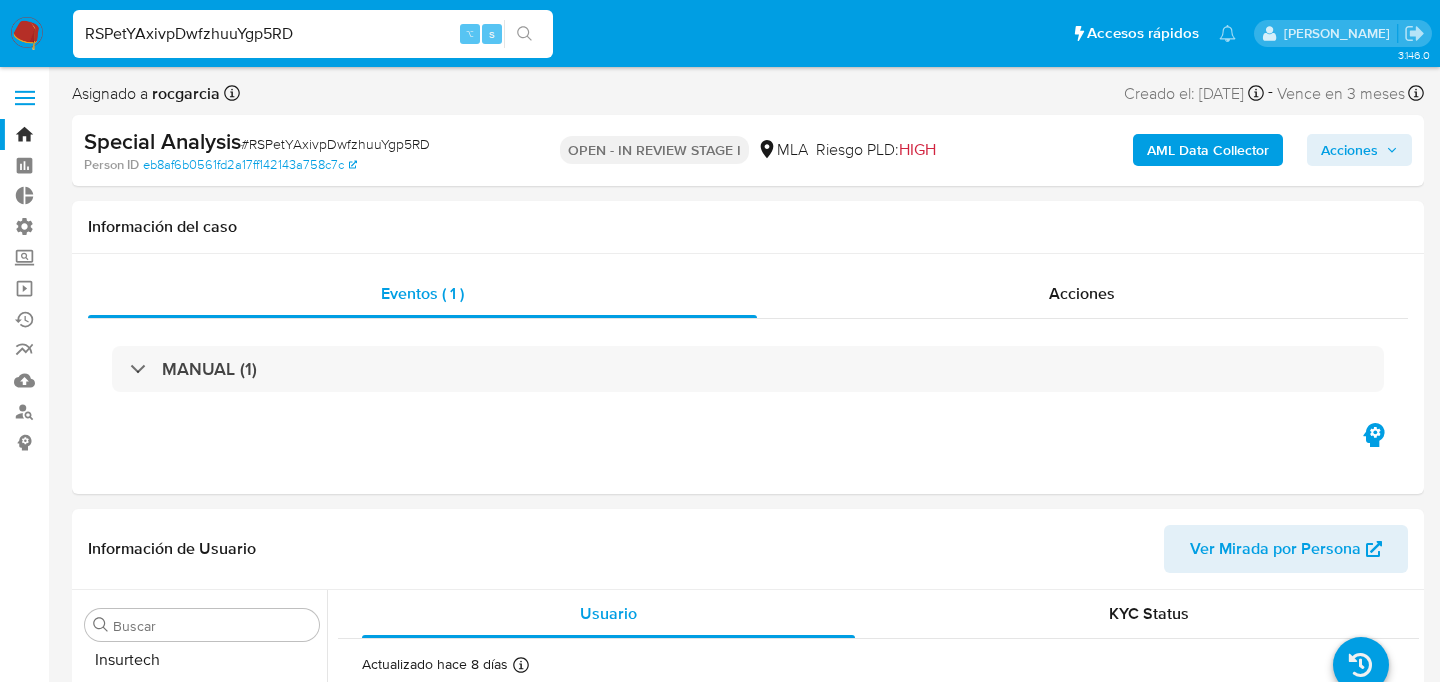 click on "AML Data Collector" at bounding box center (1208, 150) 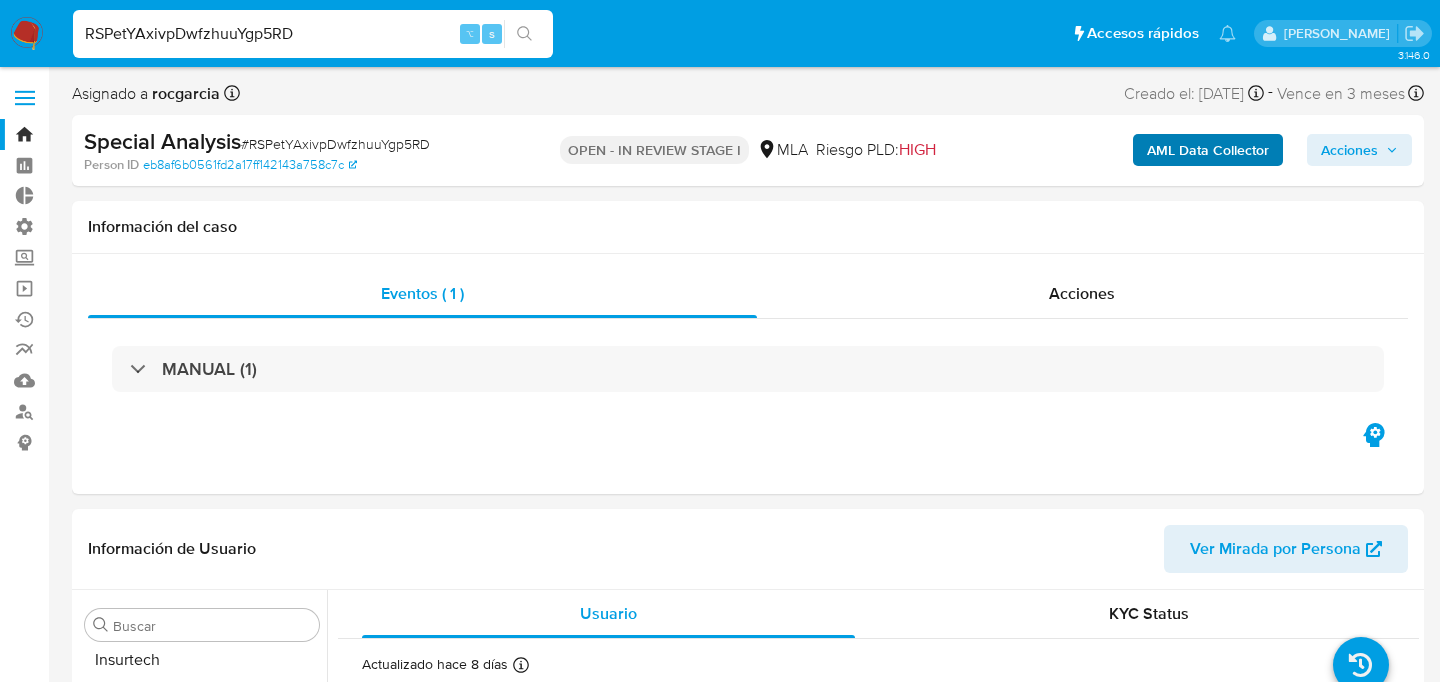scroll, scrollTop: 893, scrollLeft: 0, axis: vertical 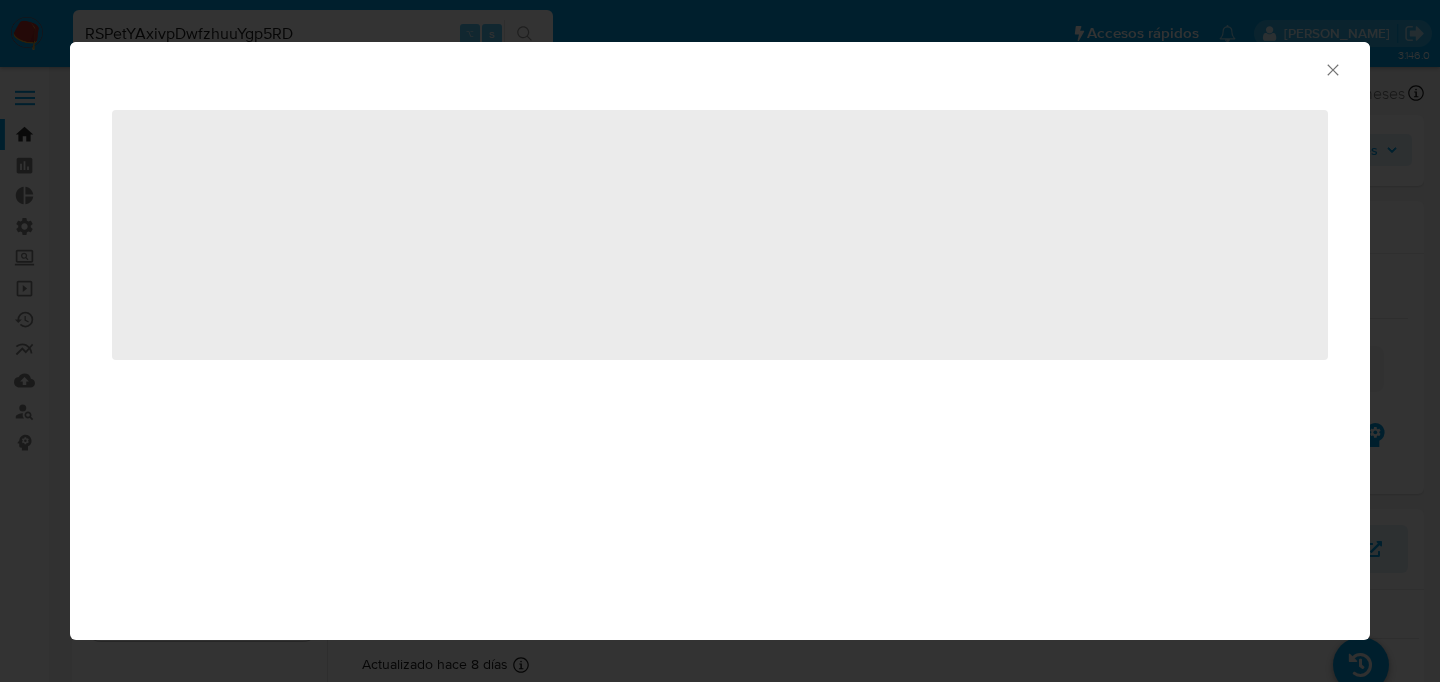 select on "10" 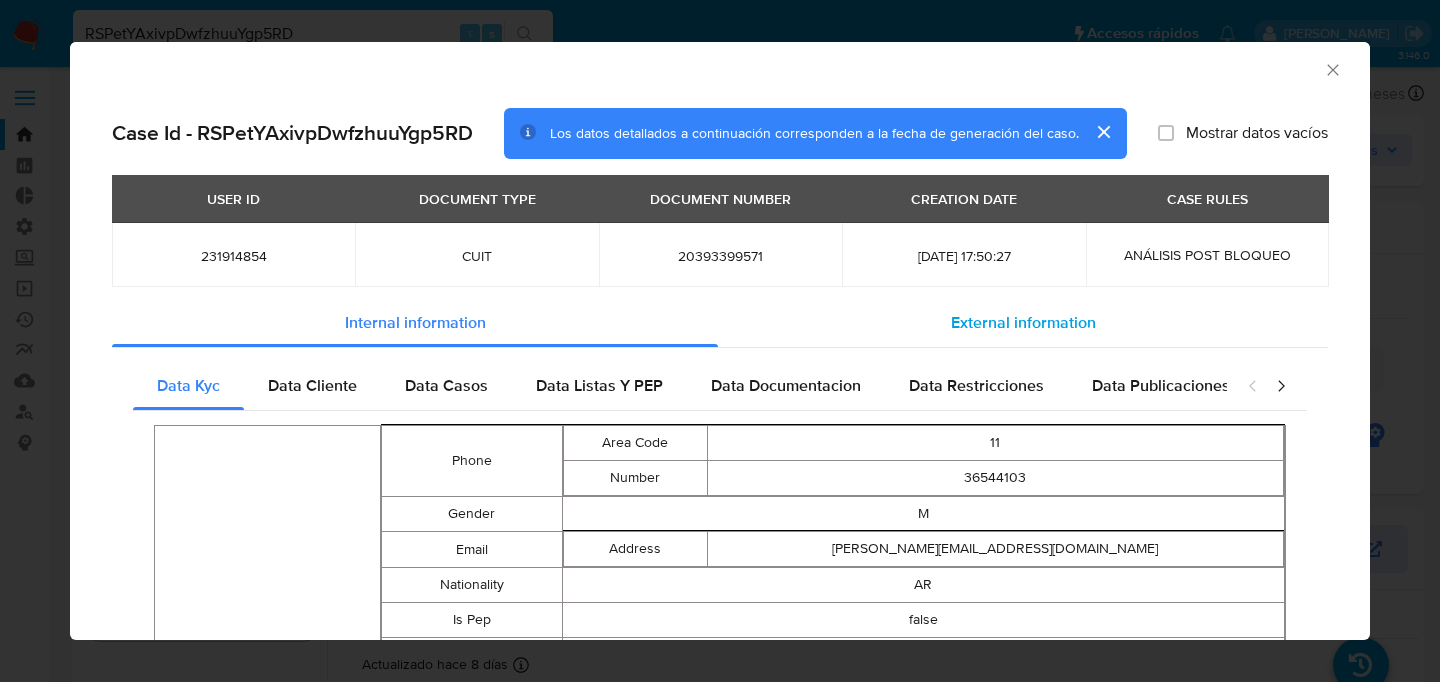 click on "External information" at bounding box center [1023, 323] 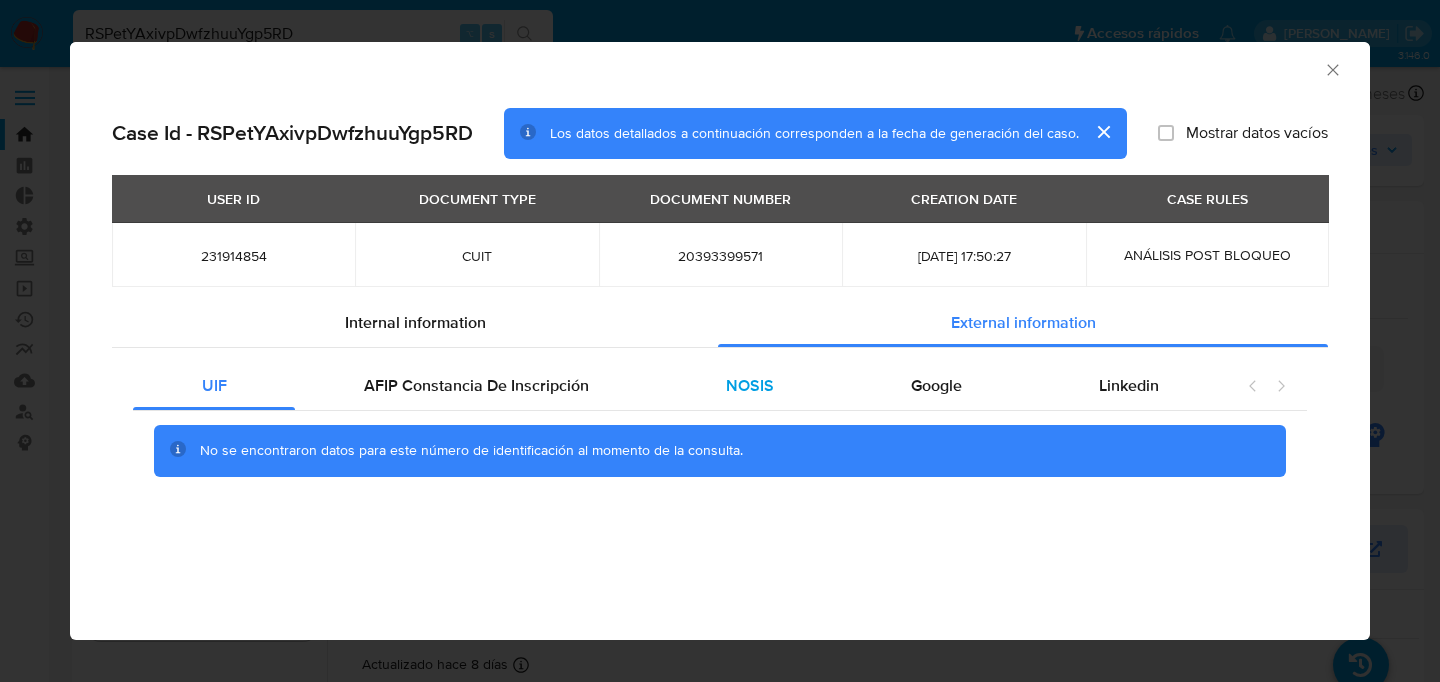 click on "NOSIS" at bounding box center (749, 386) 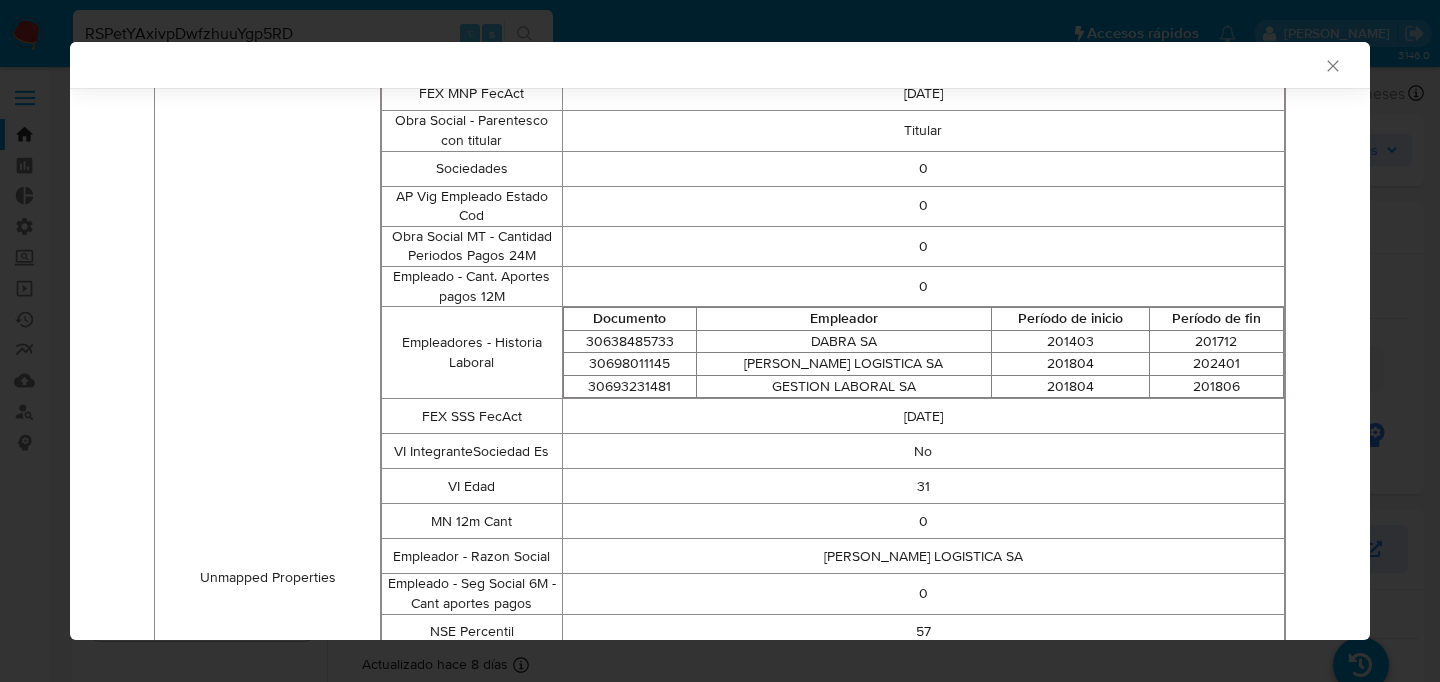 scroll, scrollTop: 1723, scrollLeft: 0, axis: vertical 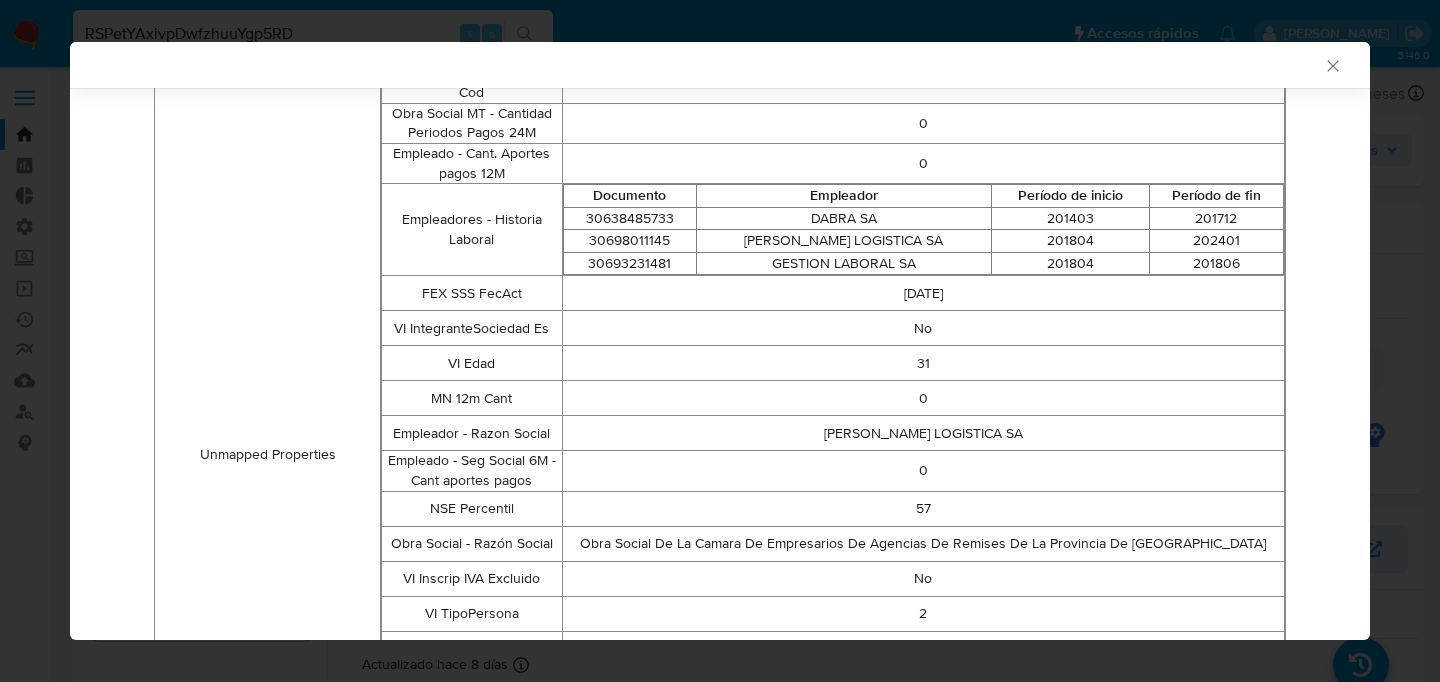 click on "No" at bounding box center [923, 328] 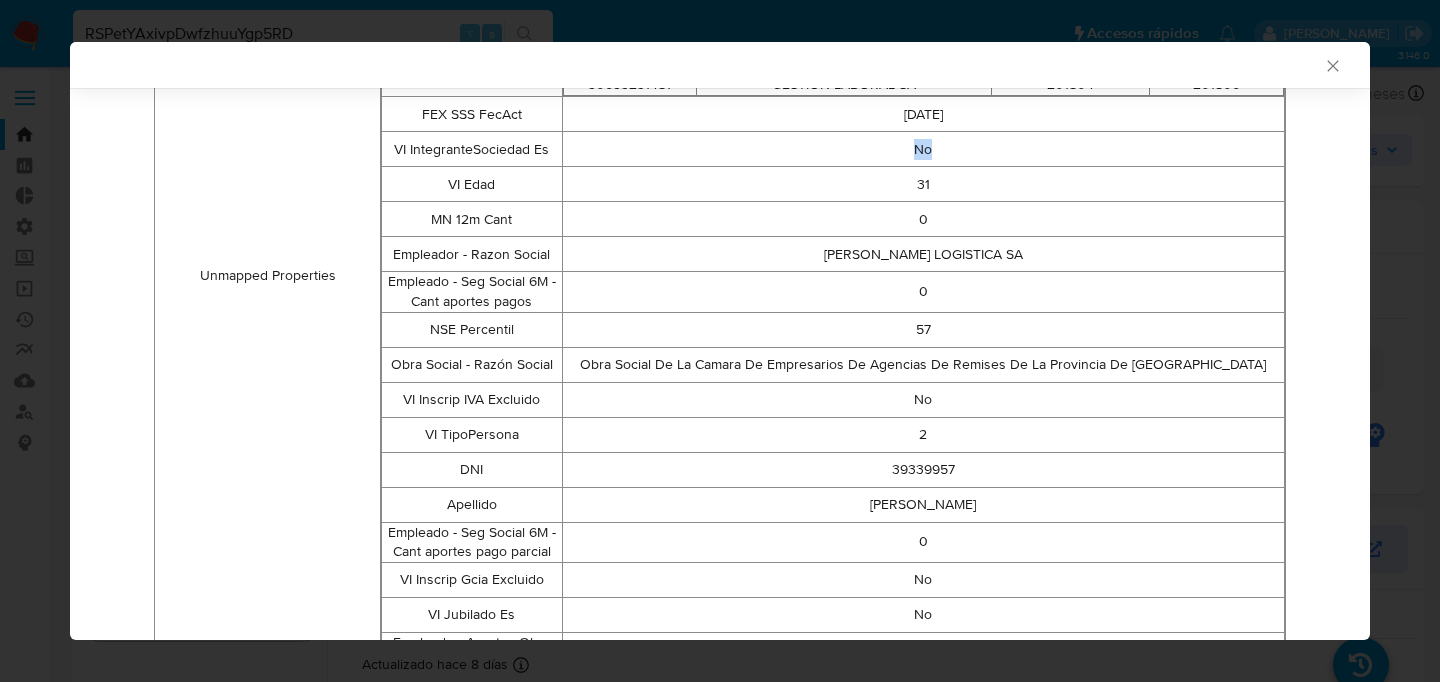 scroll, scrollTop: 1911, scrollLeft: 0, axis: vertical 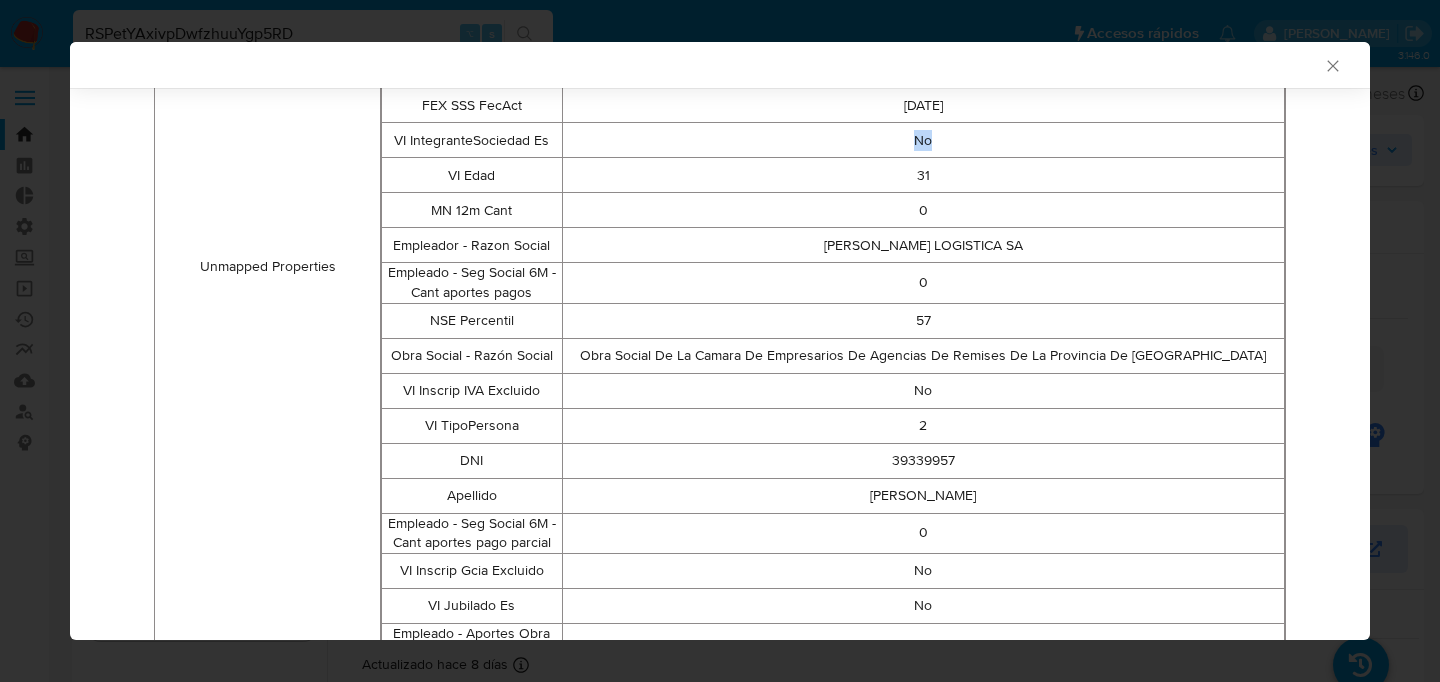 click on "VI TipoPersona" at bounding box center [472, 425] 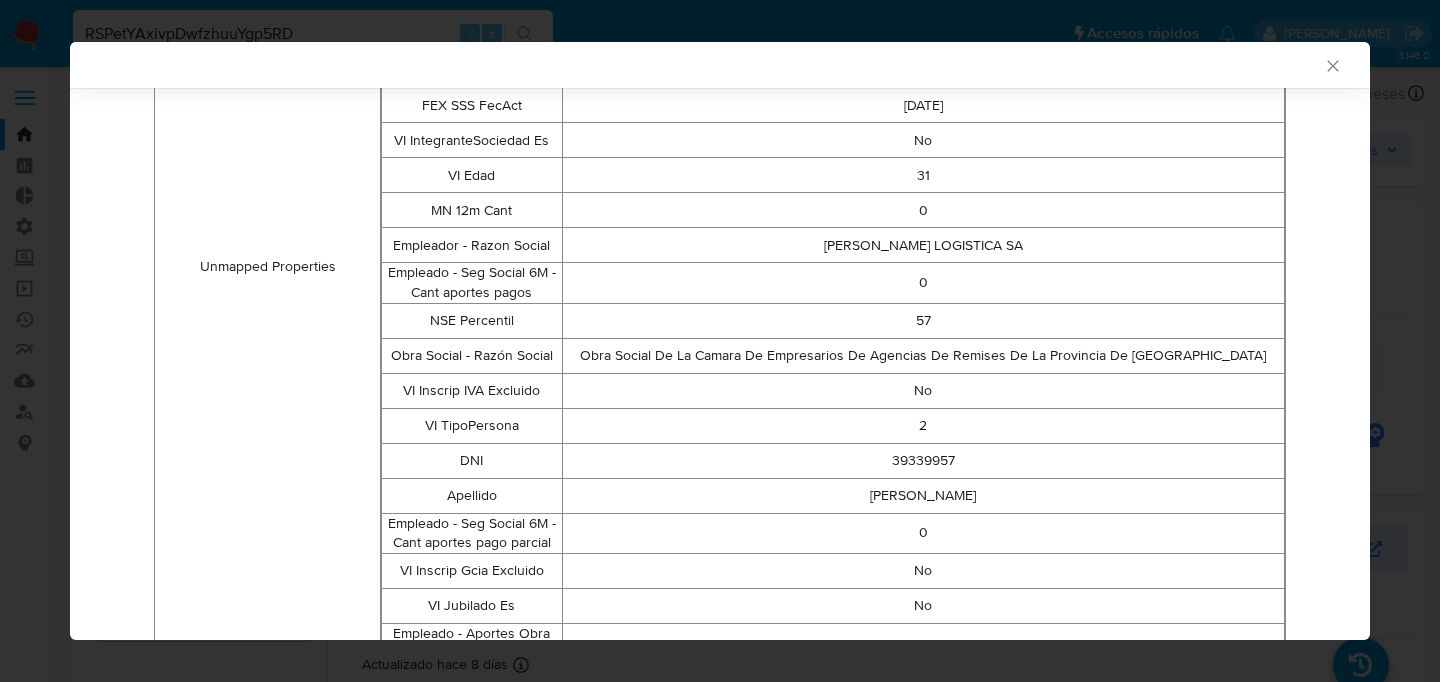 click on "VI TipoPersona" at bounding box center [472, 425] 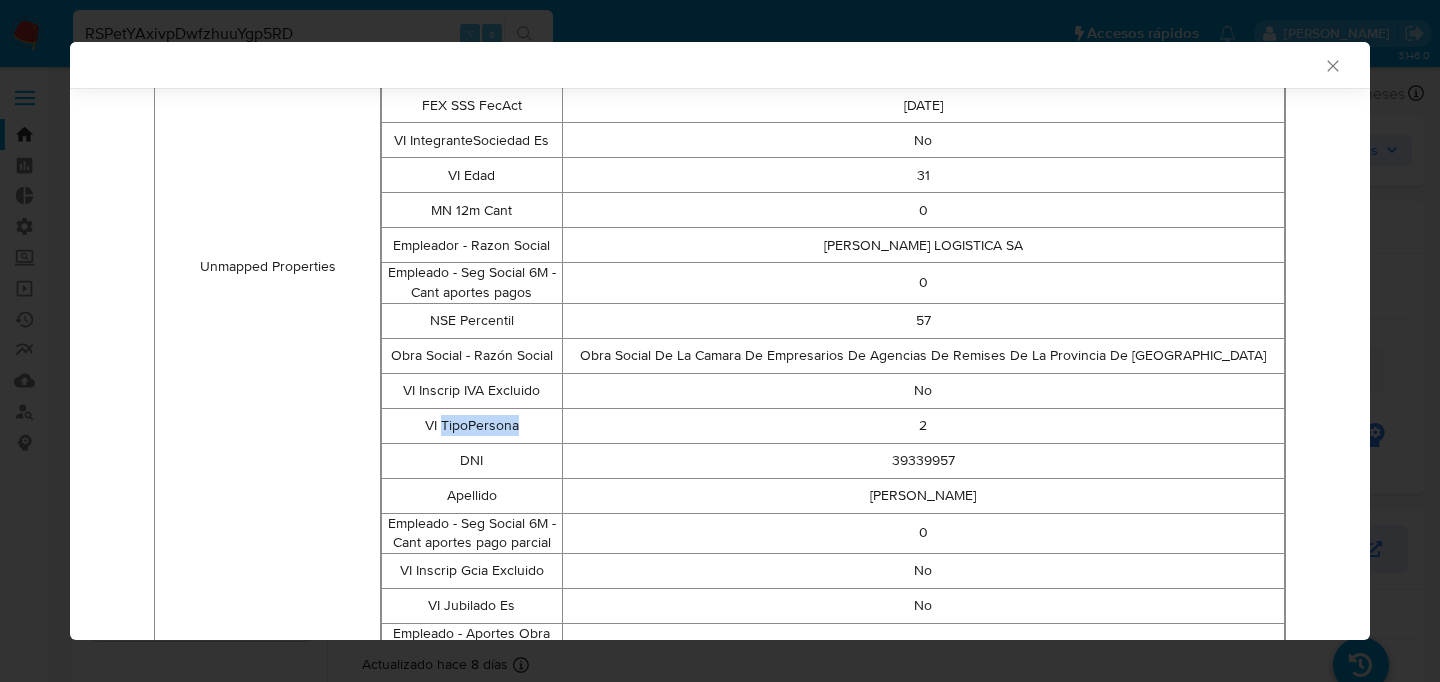 click on "VI TipoPersona" at bounding box center [472, 425] 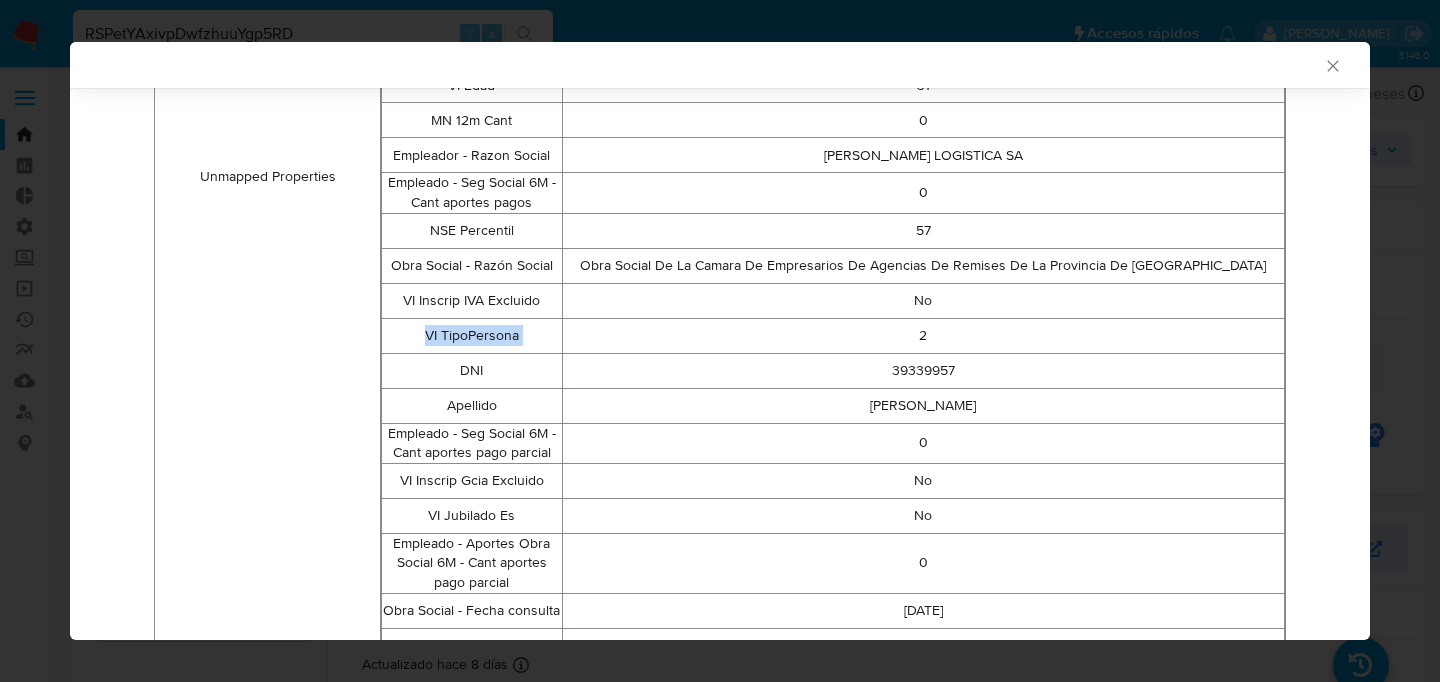 click on "Empleado - Seg Social 6M - Cant aportes pago parcial" at bounding box center (472, 443) 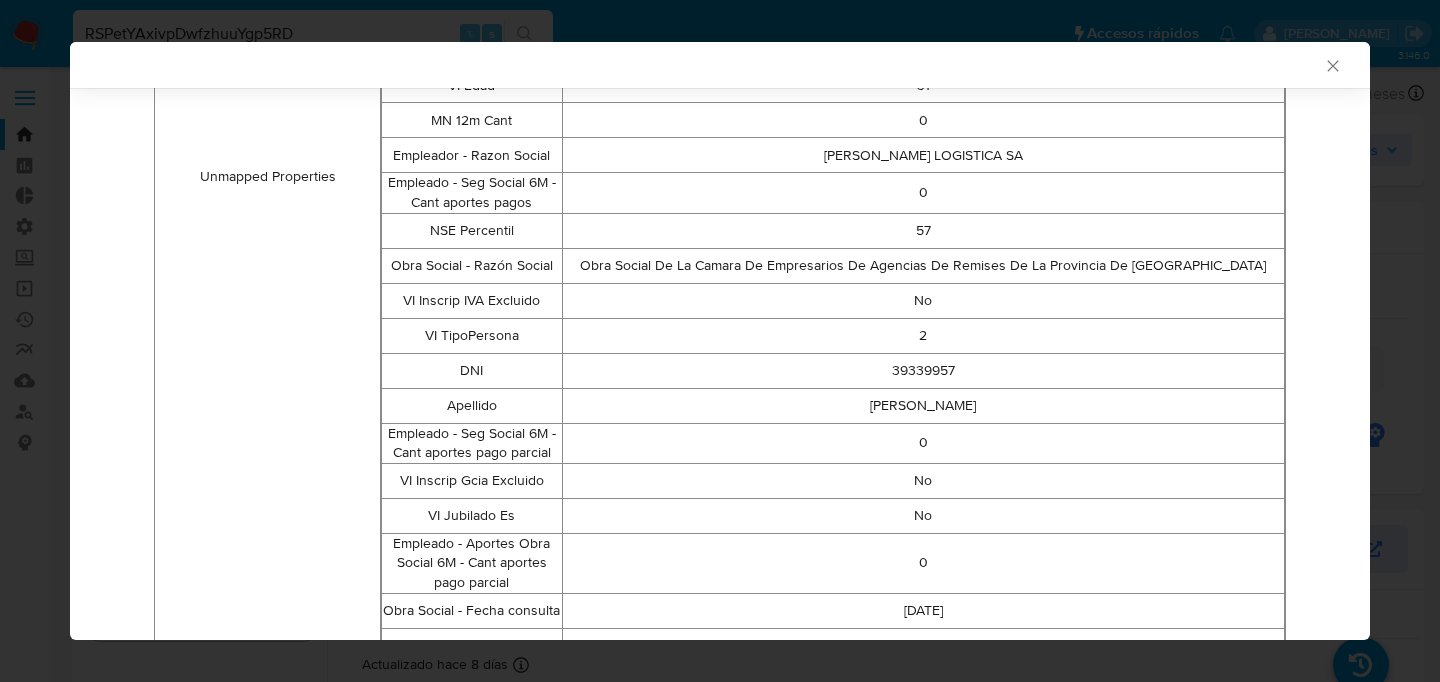 click on "Empleado - Seg Social 6M - Cant aportes pago parcial" at bounding box center [472, 443] 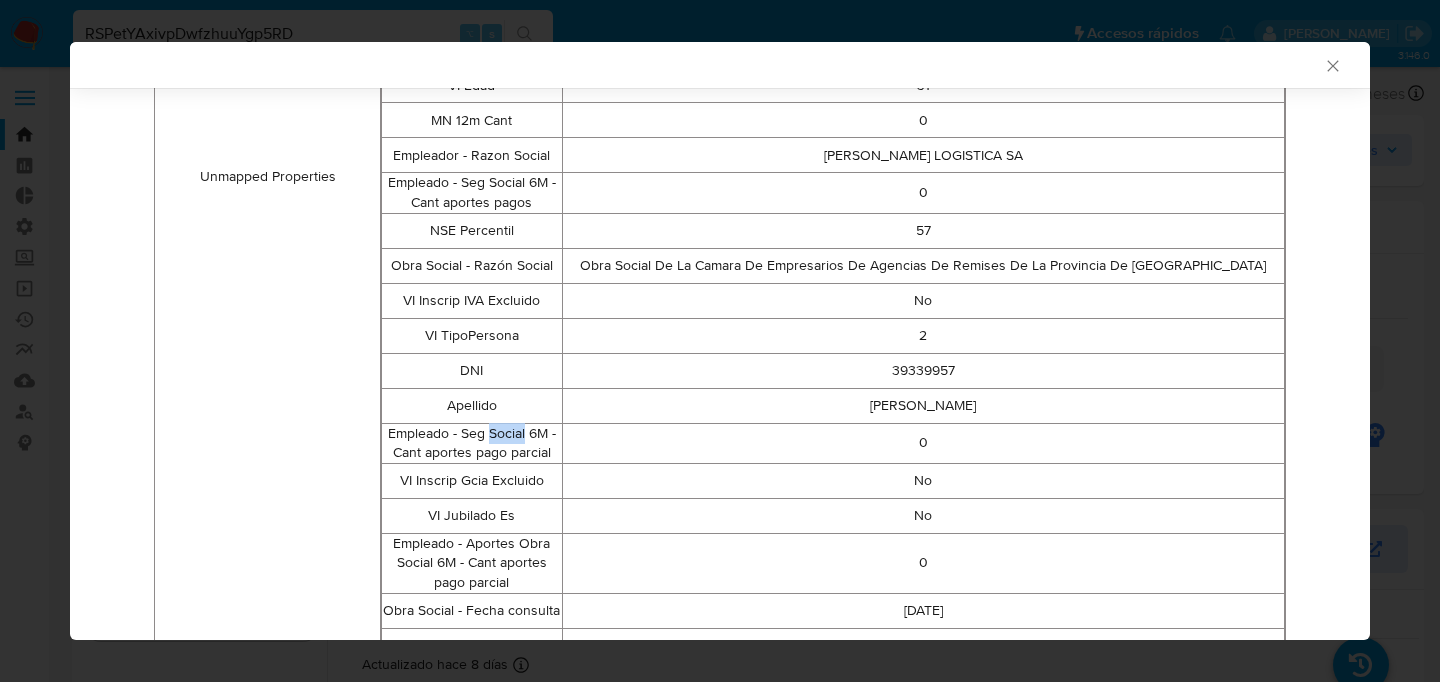 click on "Empleado - Seg Social 6M - Cant aportes pago parcial" at bounding box center [472, 443] 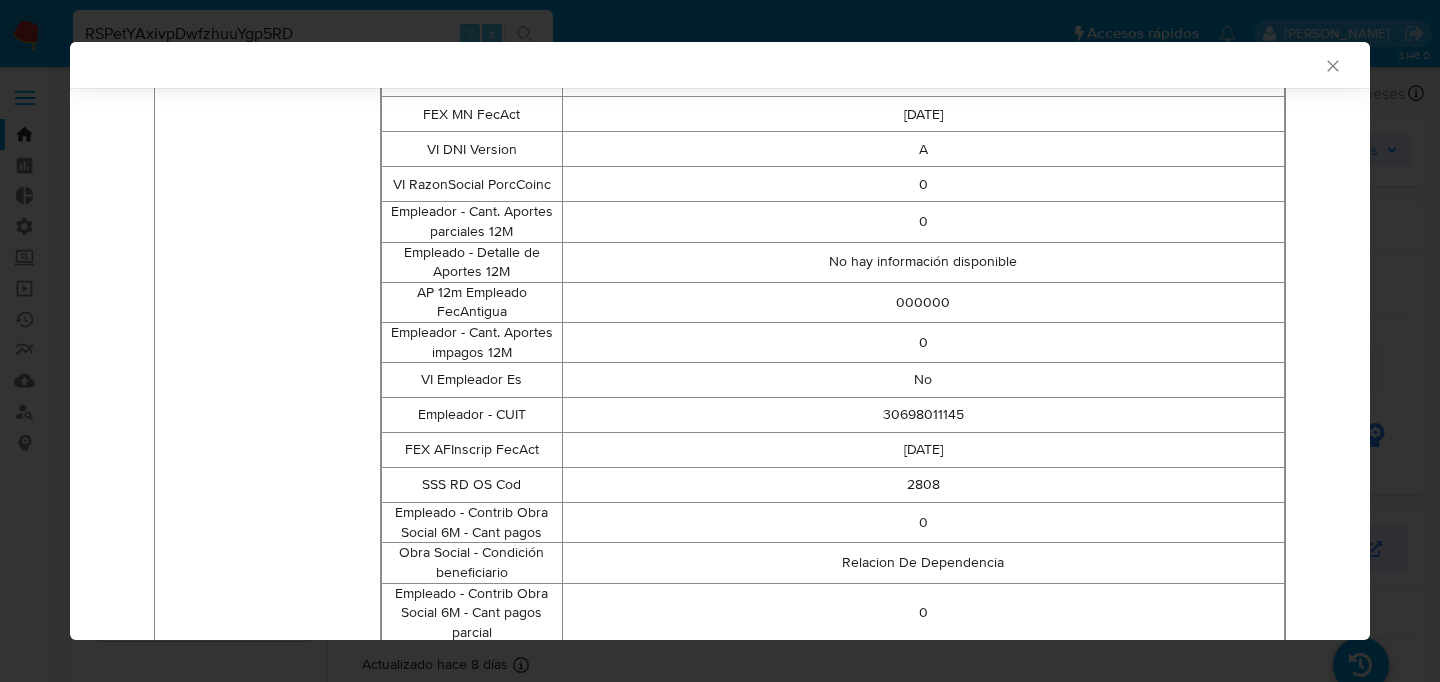 scroll, scrollTop: 2995, scrollLeft: 0, axis: vertical 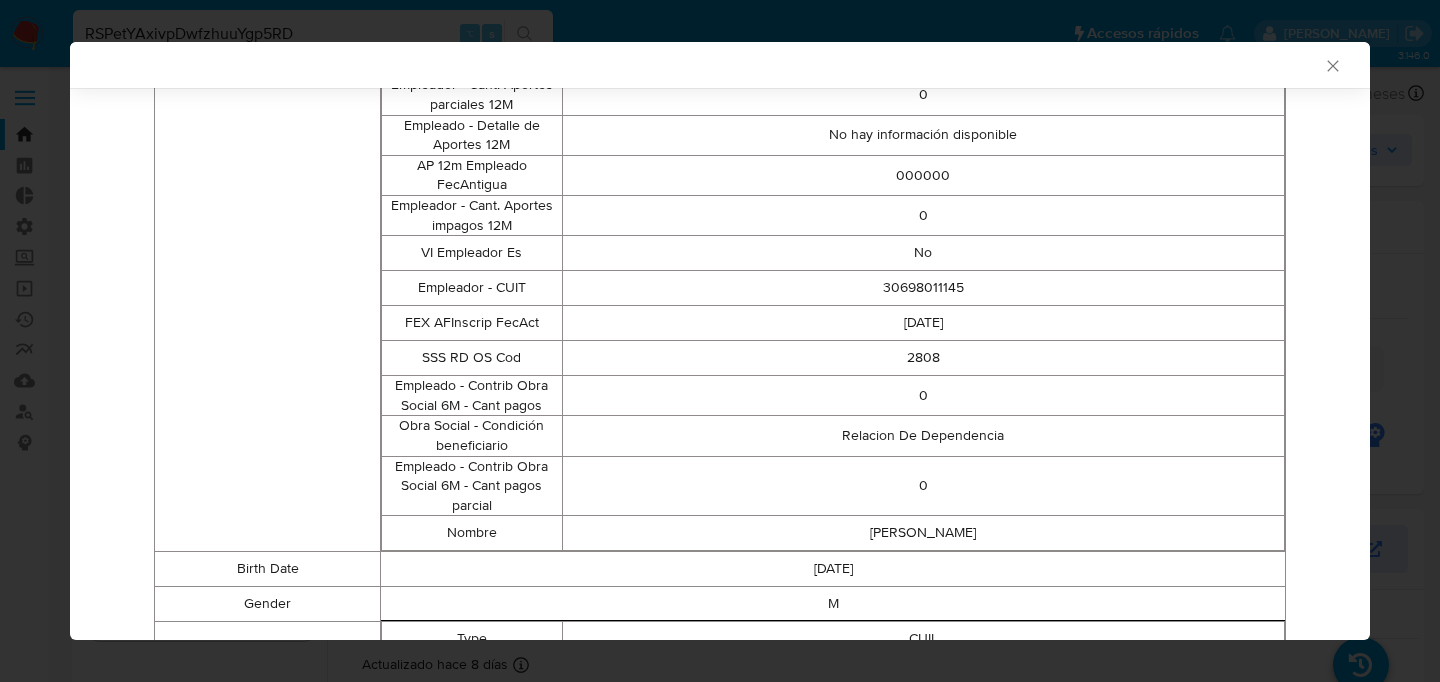 click on "Obra Social - Condición beneficiario" at bounding box center (472, 436) 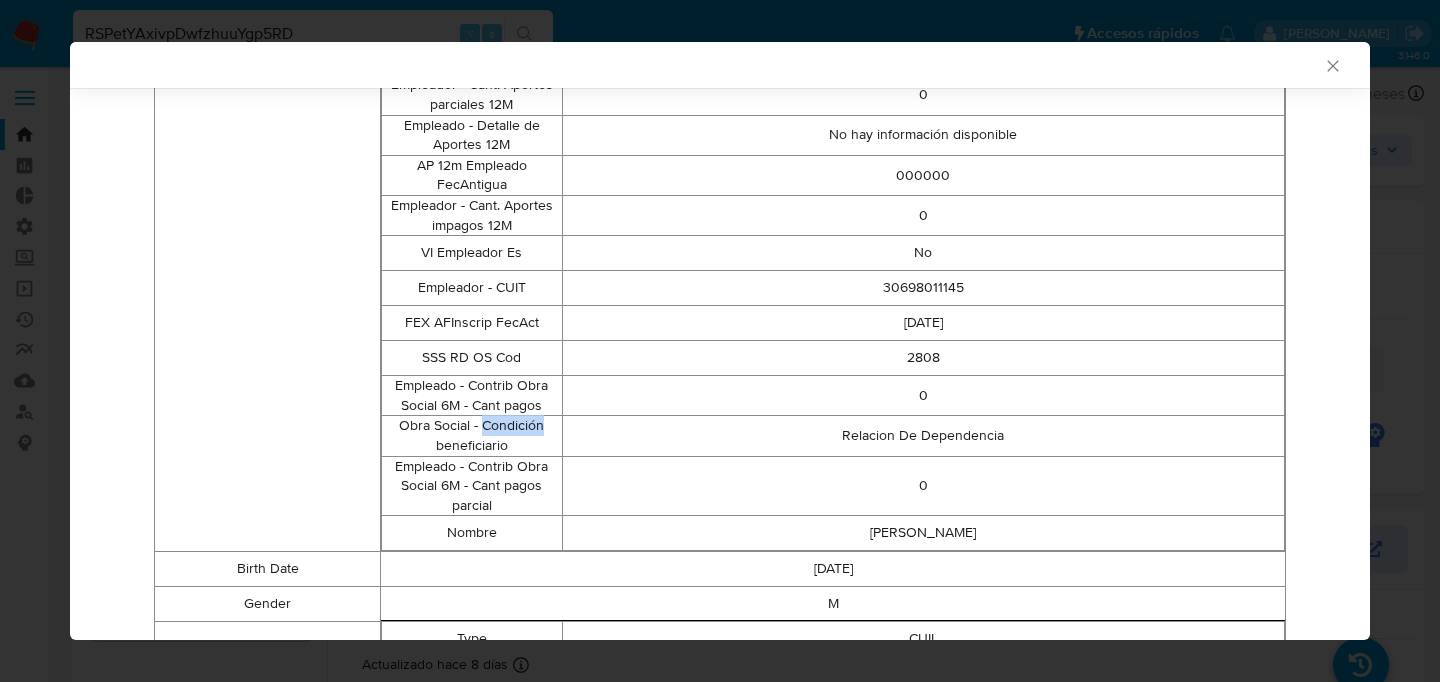 click on "Obra Social - Condición beneficiario" at bounding box center [472, 436] 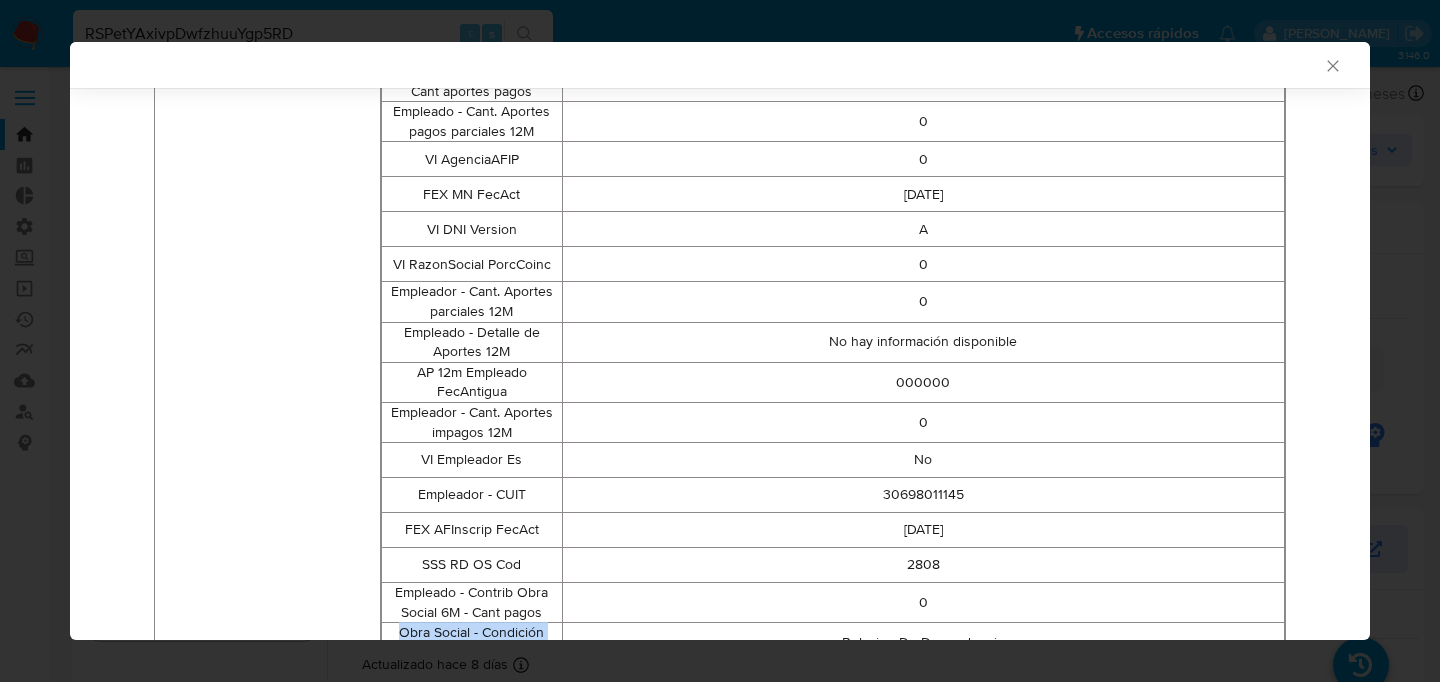 scroll, scrollTop: 2766, scrollLeft: 0, axis: vertical 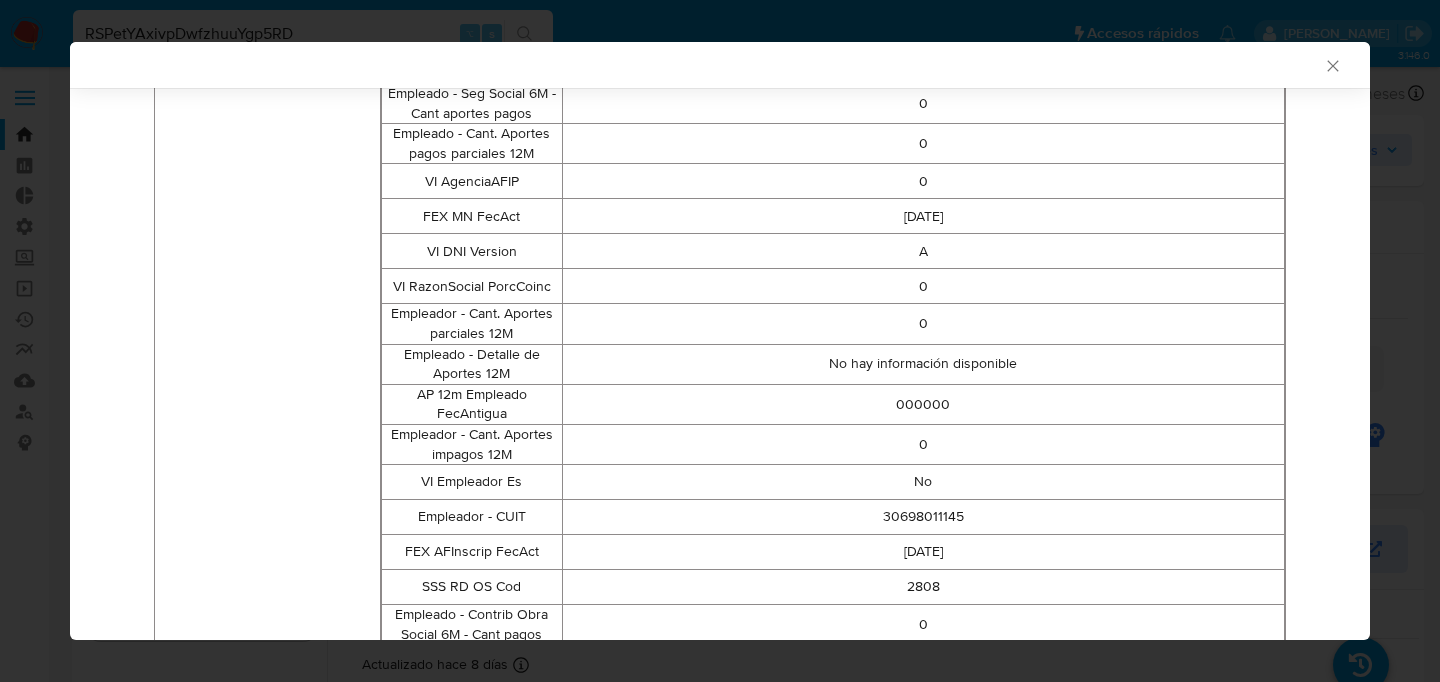 click on "VI Empleador Es" at bounding box center (472, 482) 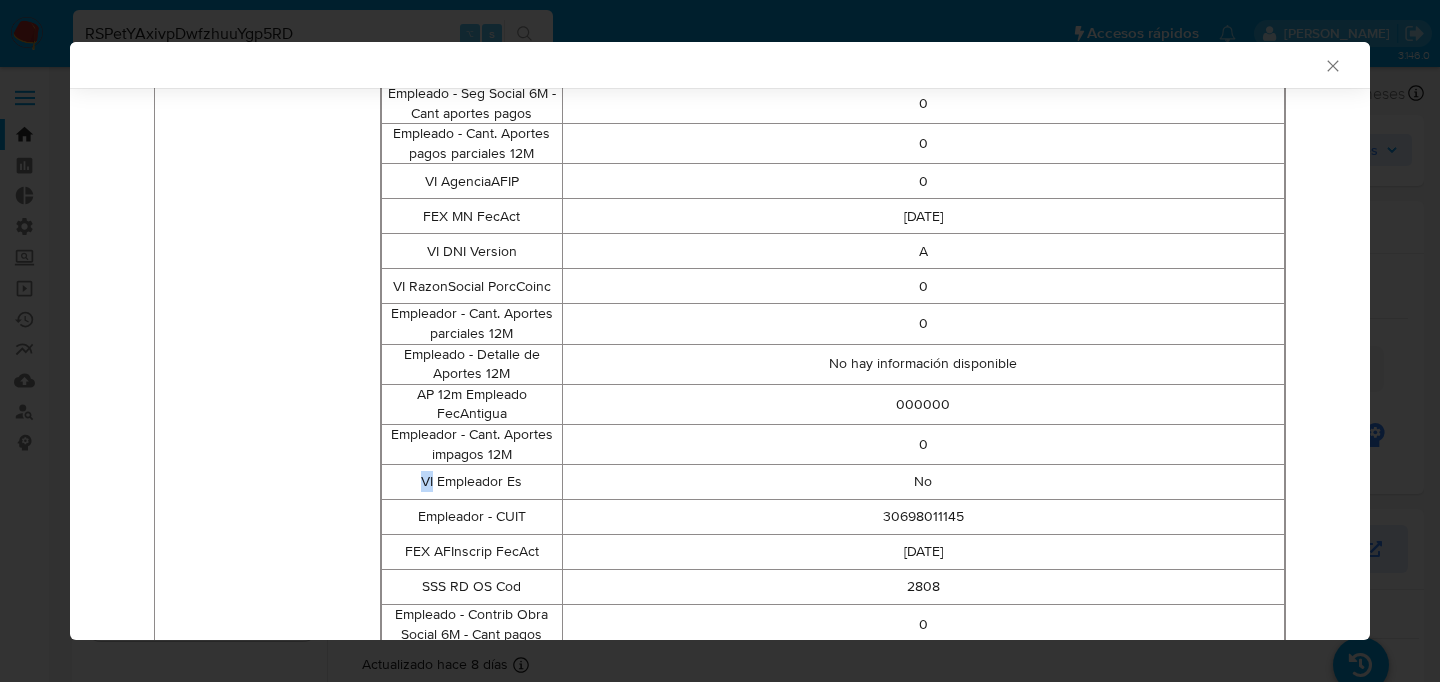 click on "VI Empleador Es" at bounding box center [472, 482] 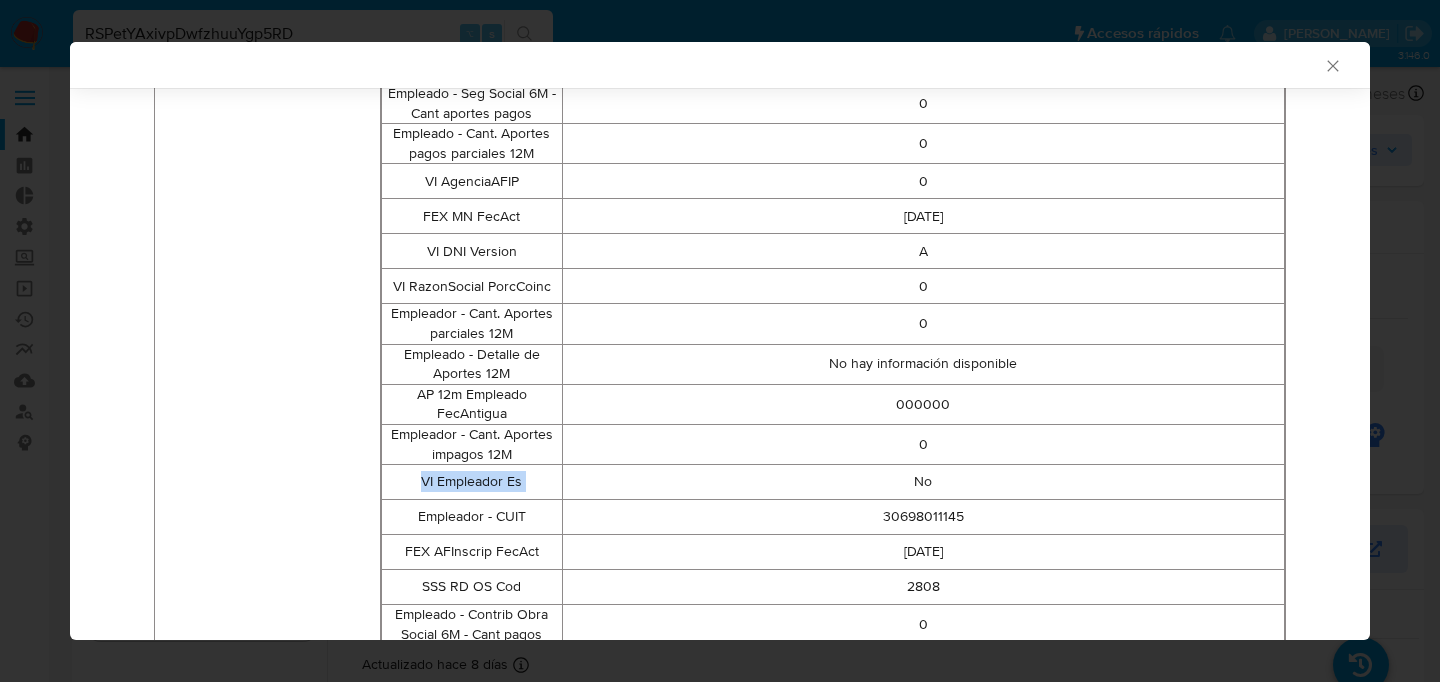 click on "VI Empleador Es" at bounding box center [472, 482] 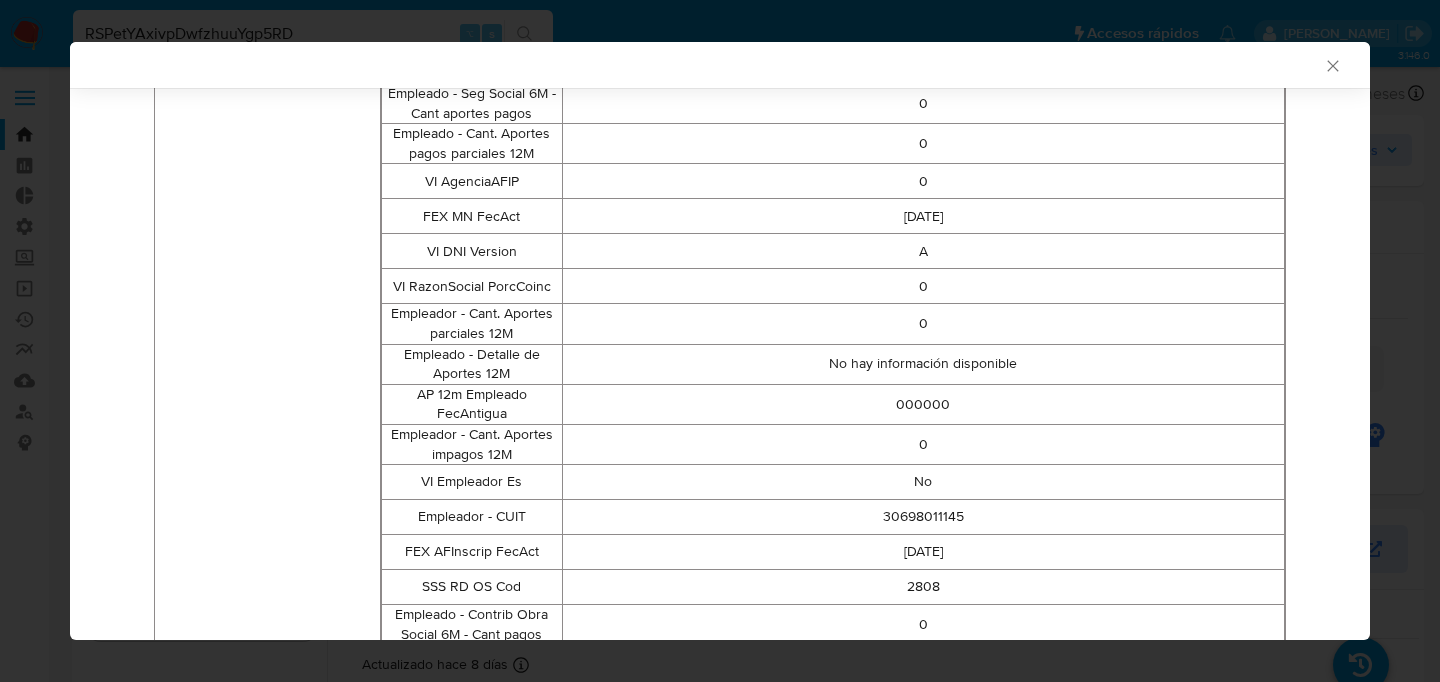 click on "VI Empleador Es" at bounding box center (472, 482) 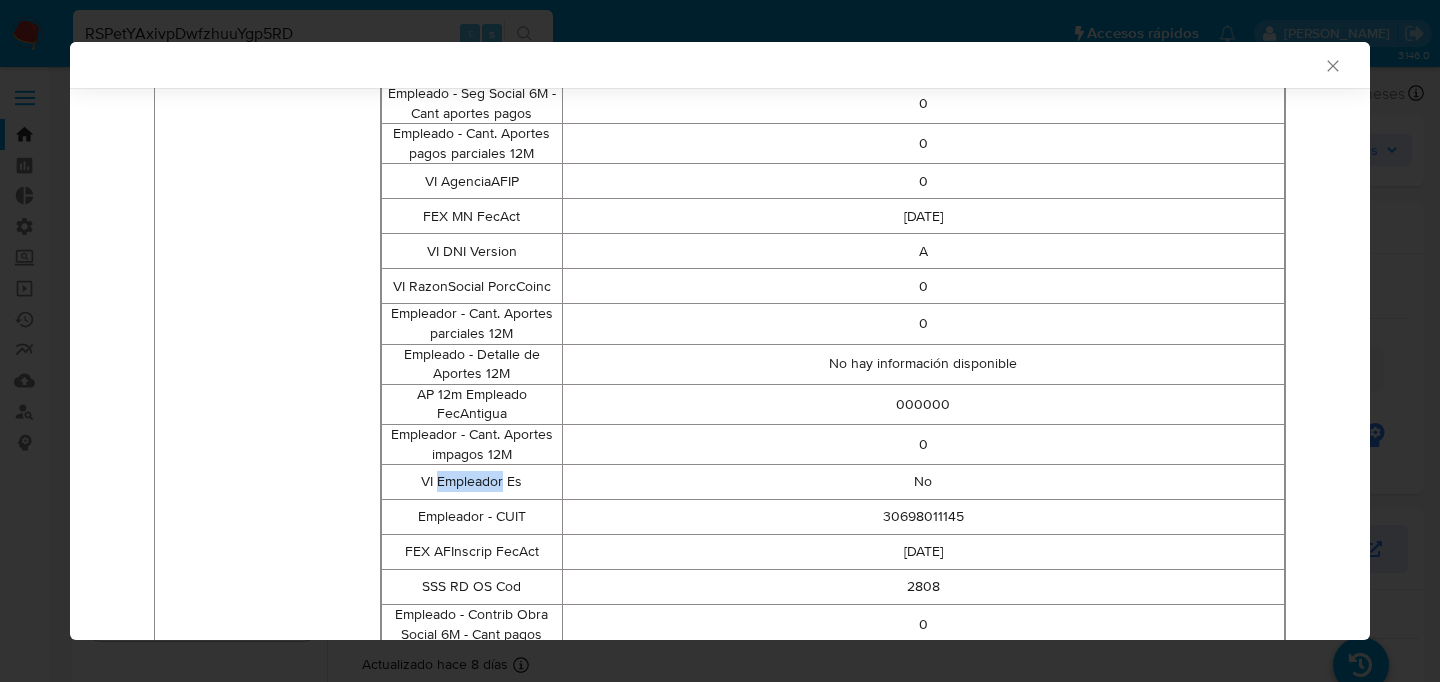 click on "VI Empleador Es" at bounding box center (472, 482) 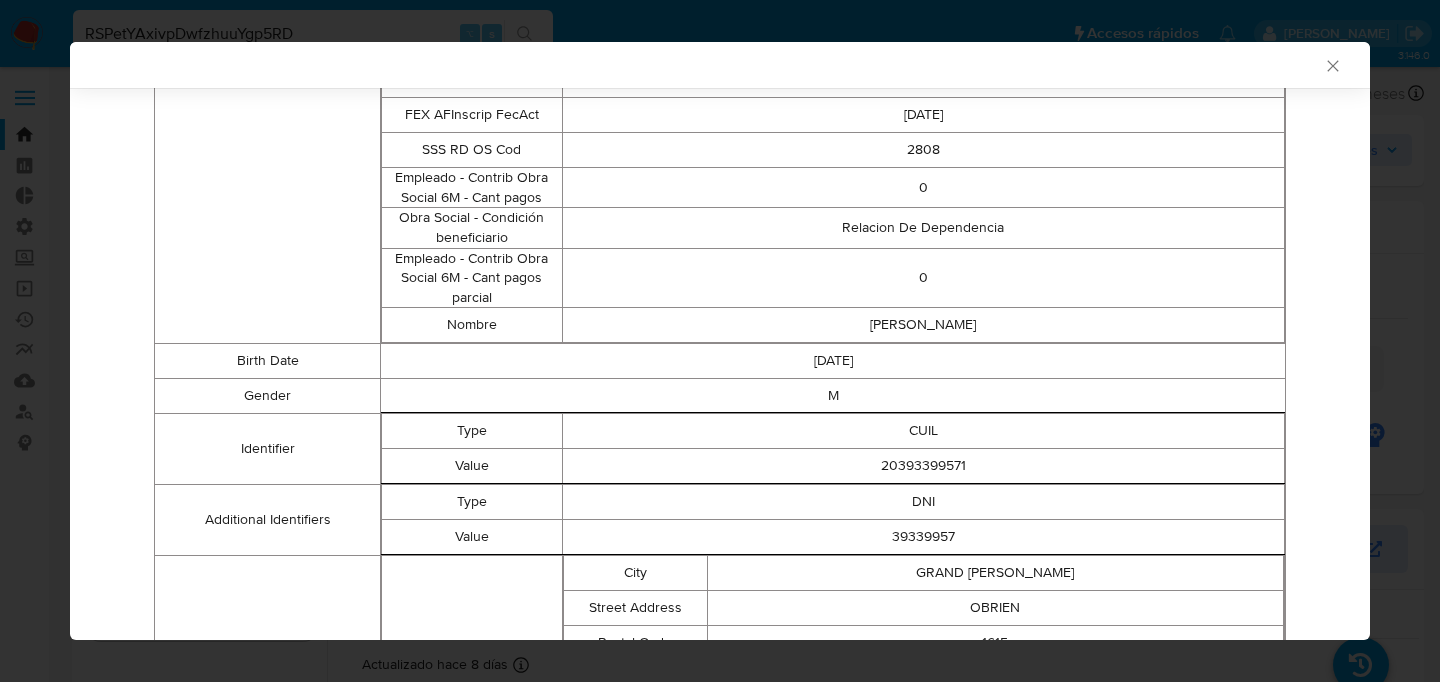 scroll, scrollTop: 3200, scrollLeft: 0, axis: vertical 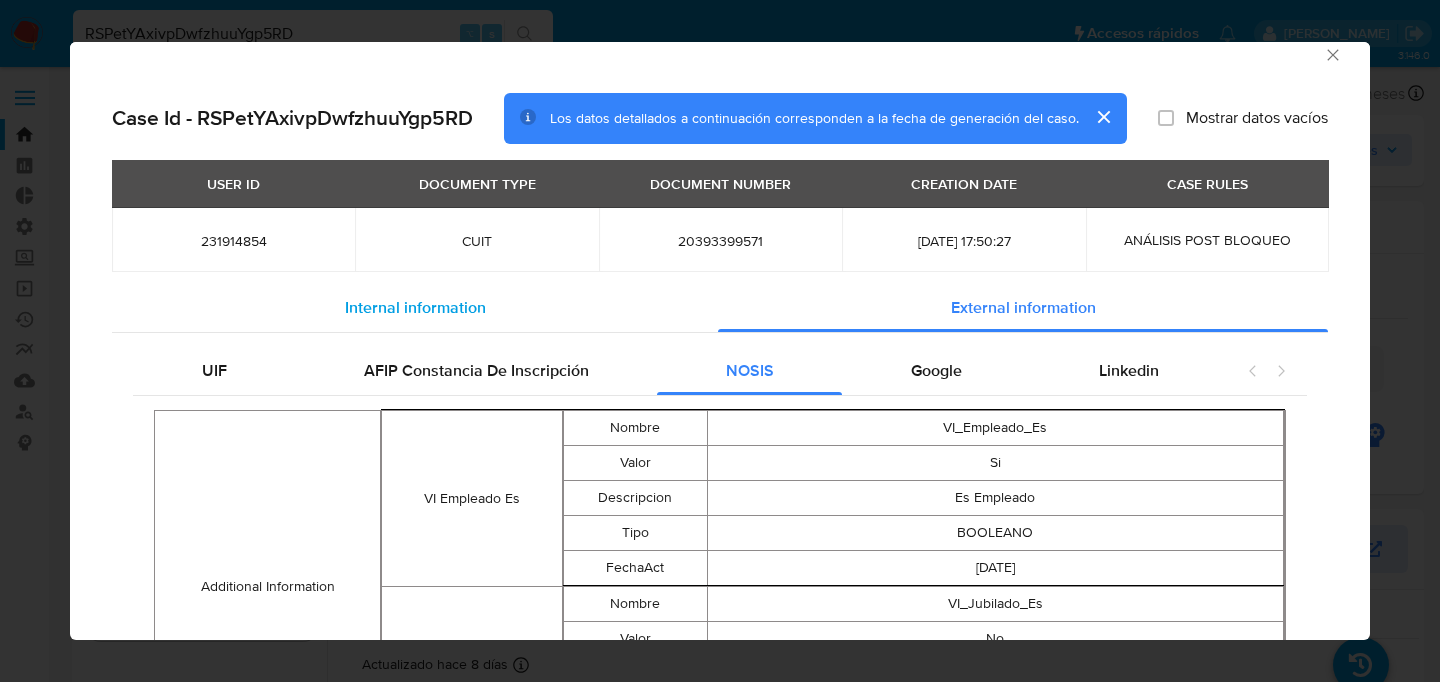 type 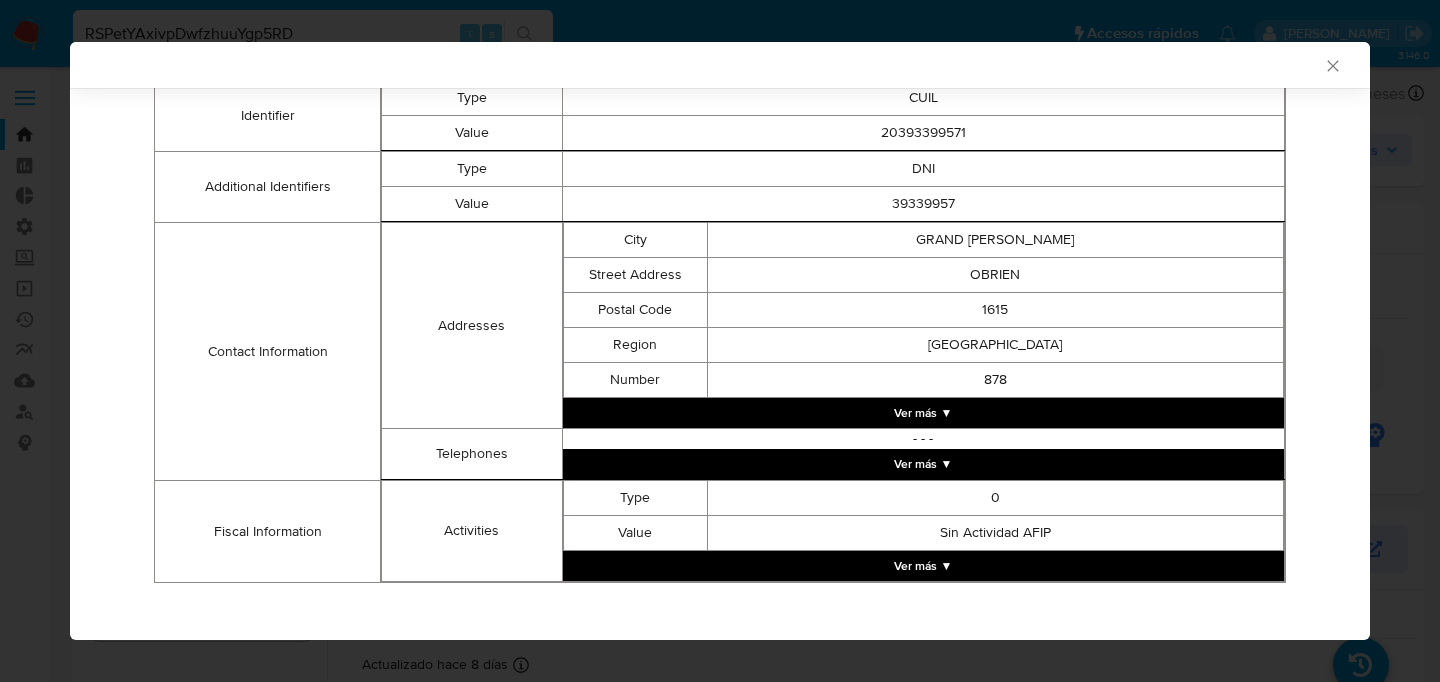 click on "Postal Code" at bounding box center [635, 310] 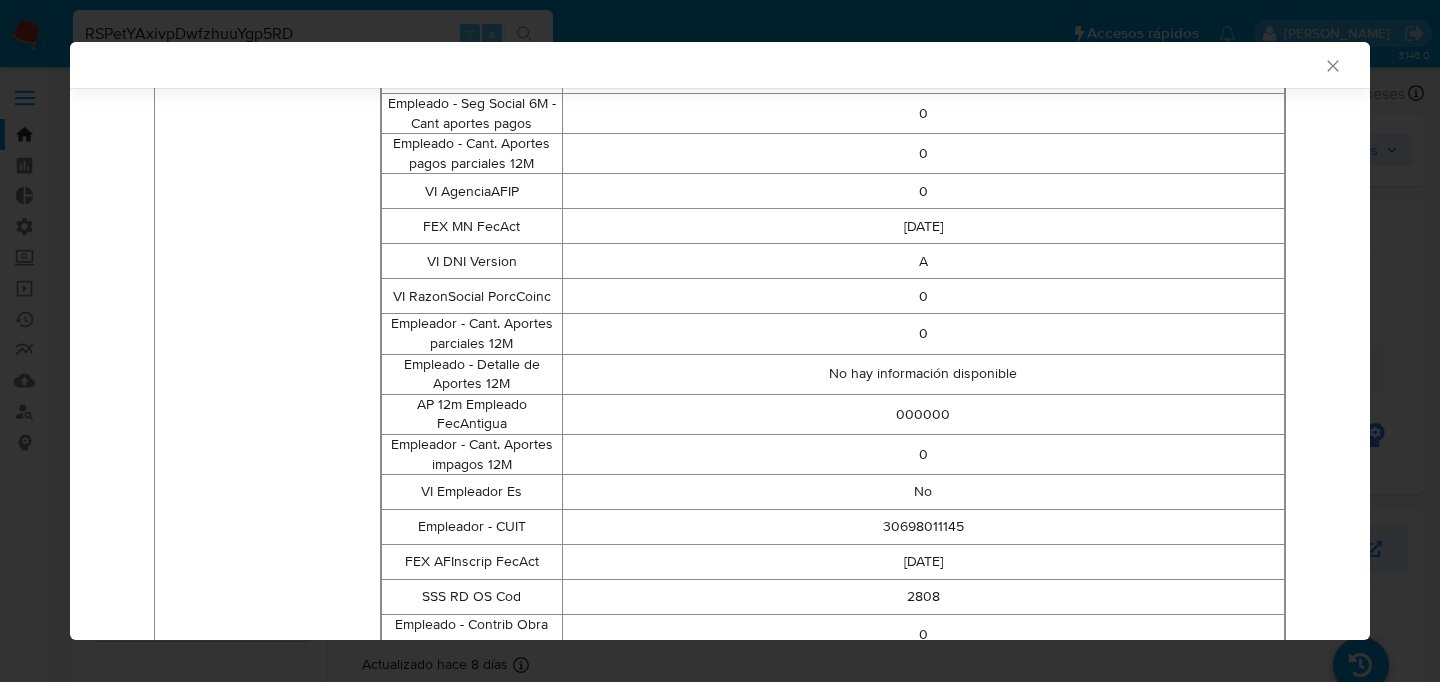 scroll, scrollTop: 2757, scrollLeft: 0, axis: vertical 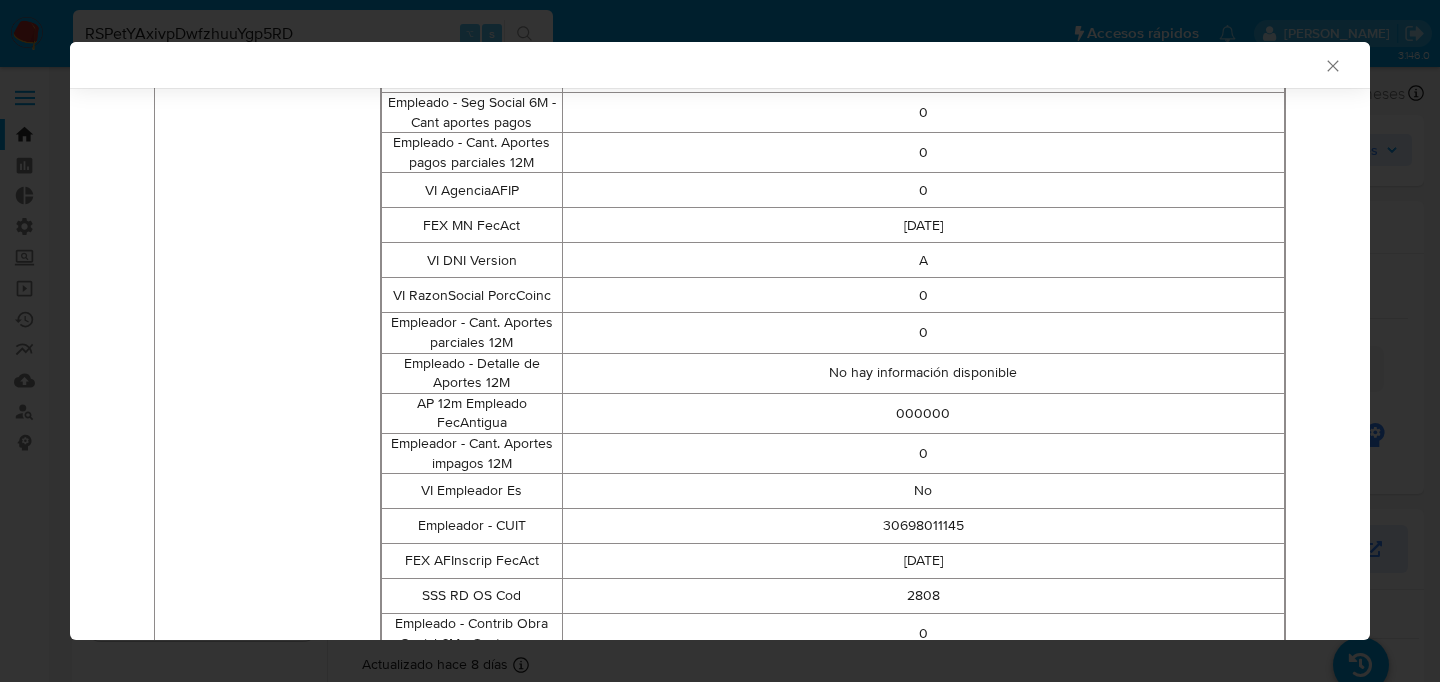 click on "VI Empleador Es" at bounding box center (472, 491) 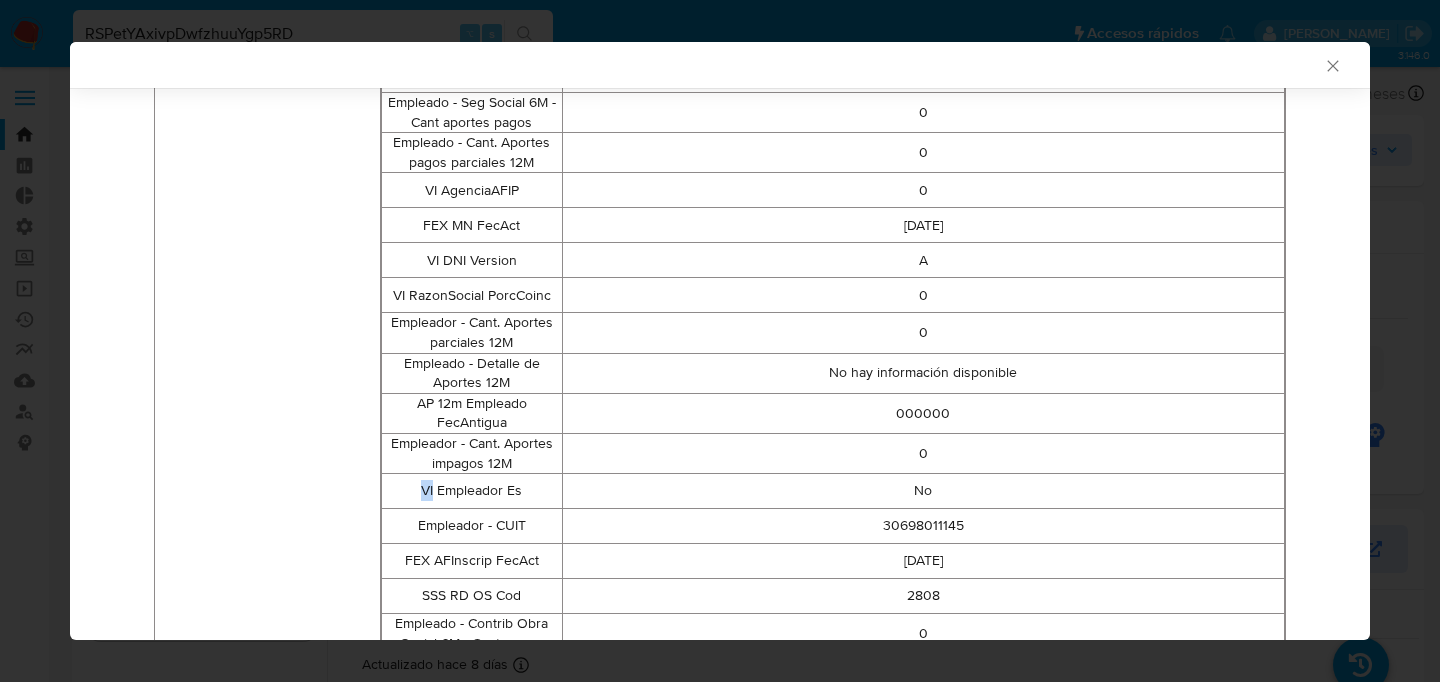 click on "VI Empleador Es" at bounding box center [472, 491] 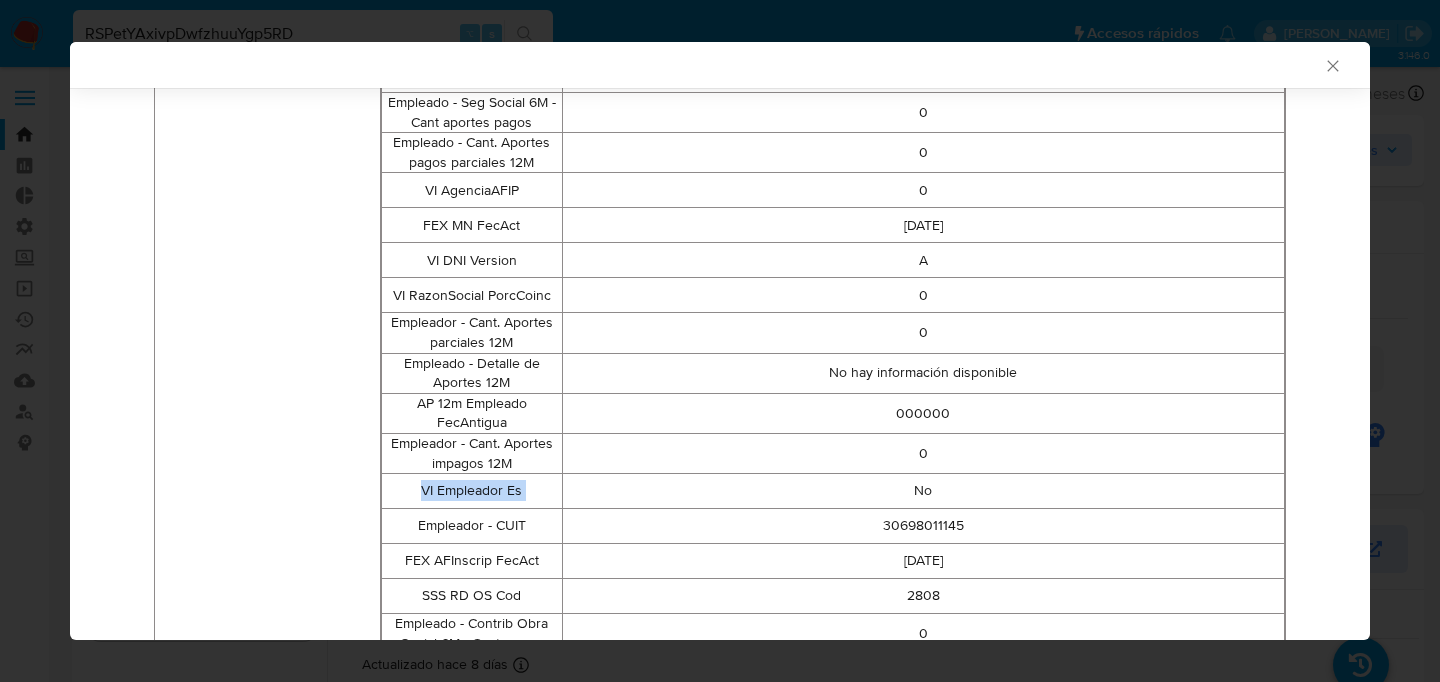 click on "VI Empleador Es" at bounding box center [472, 491] 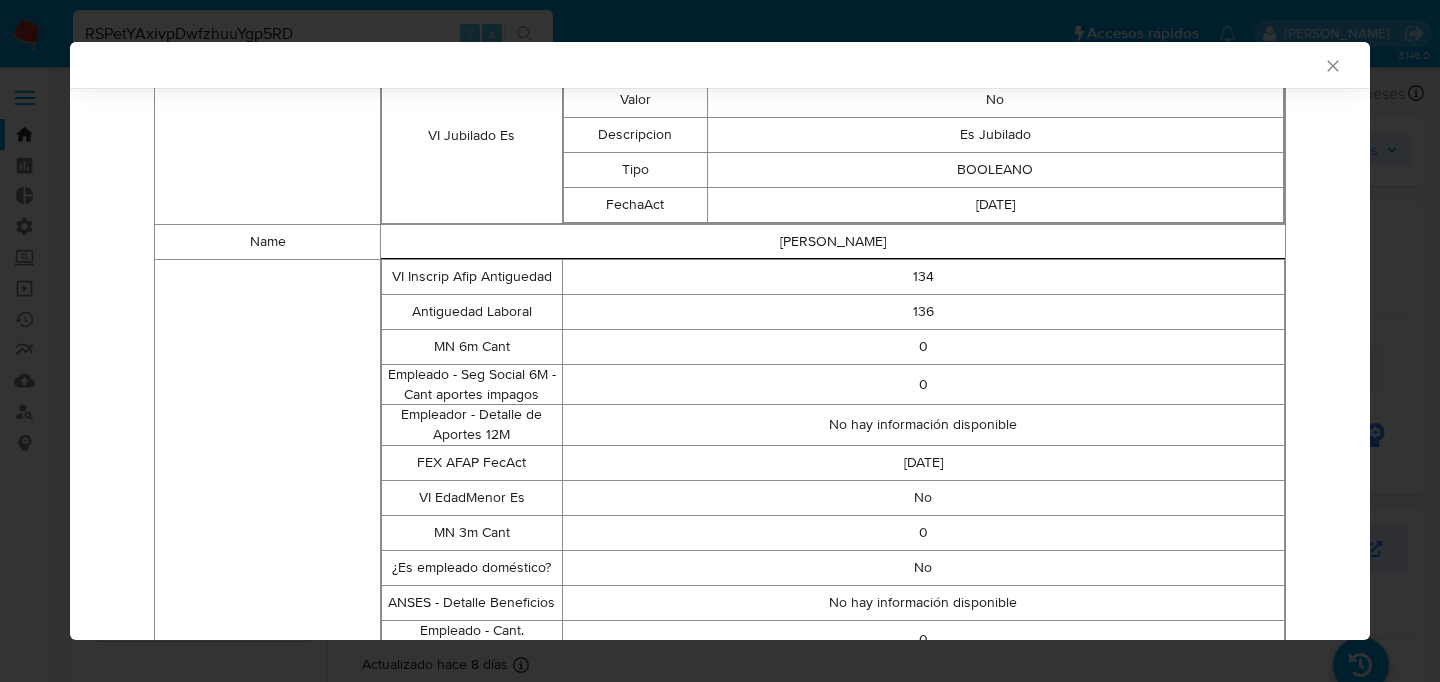 scroll, scrollTop: 530, scrollLeft: 0, axis: vertical 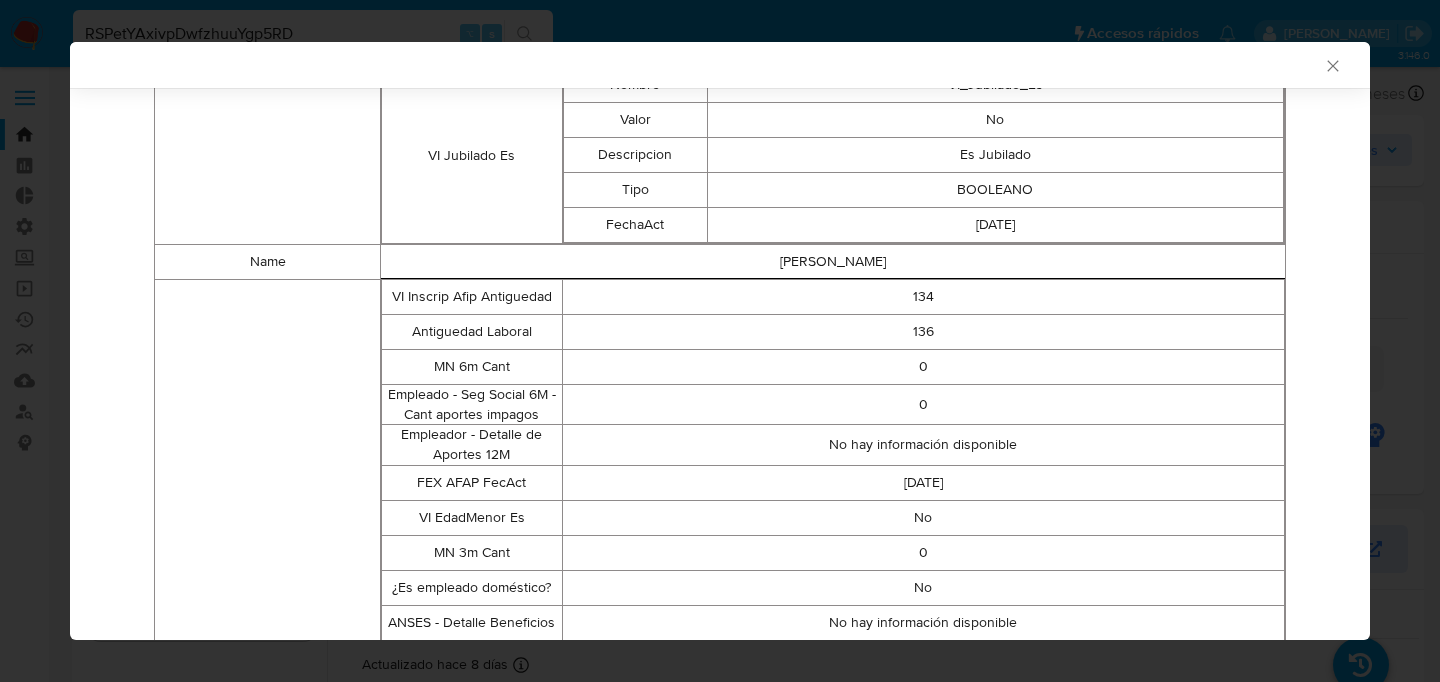 click on "[PERSON_NAME]" at bounding box center [833, 262] 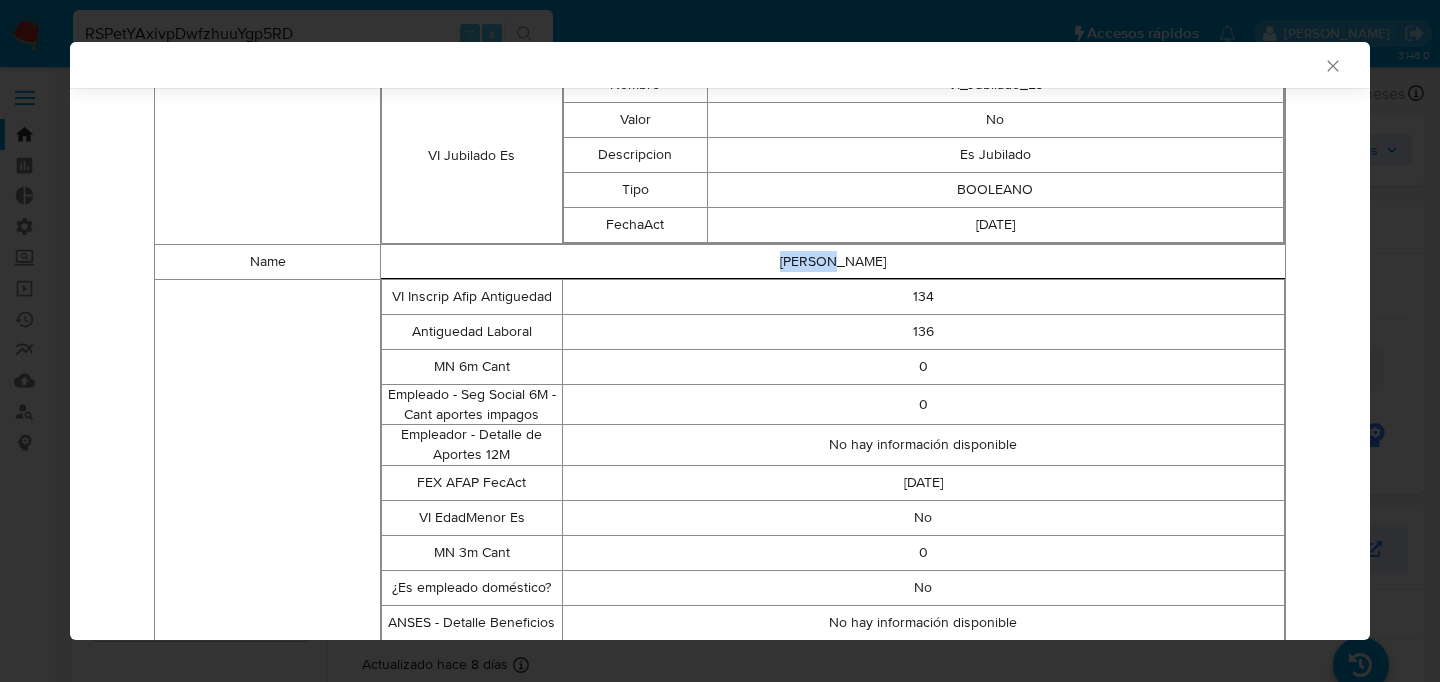 click on "[PERSON_NAME]" at bounding box center (833, 262) 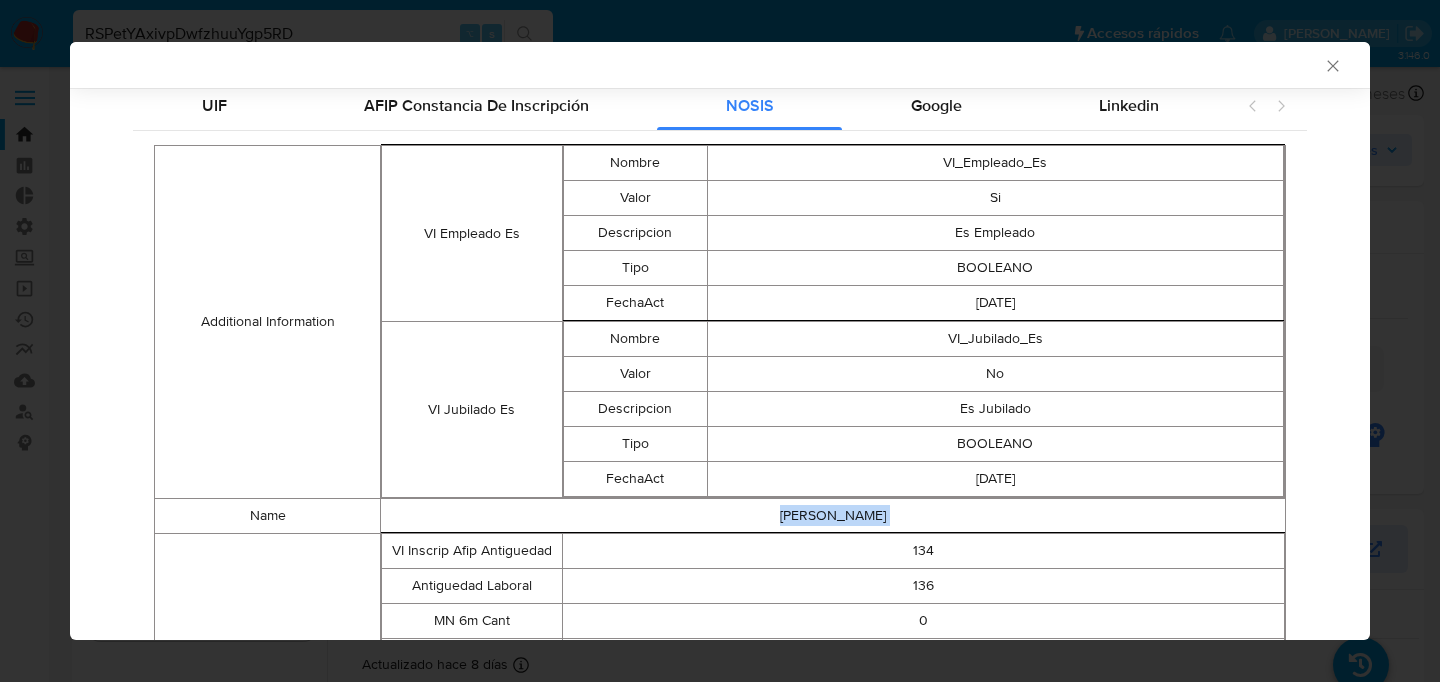 scroll, scrollTop: 246, scrollLeft: 0, axis: vertical 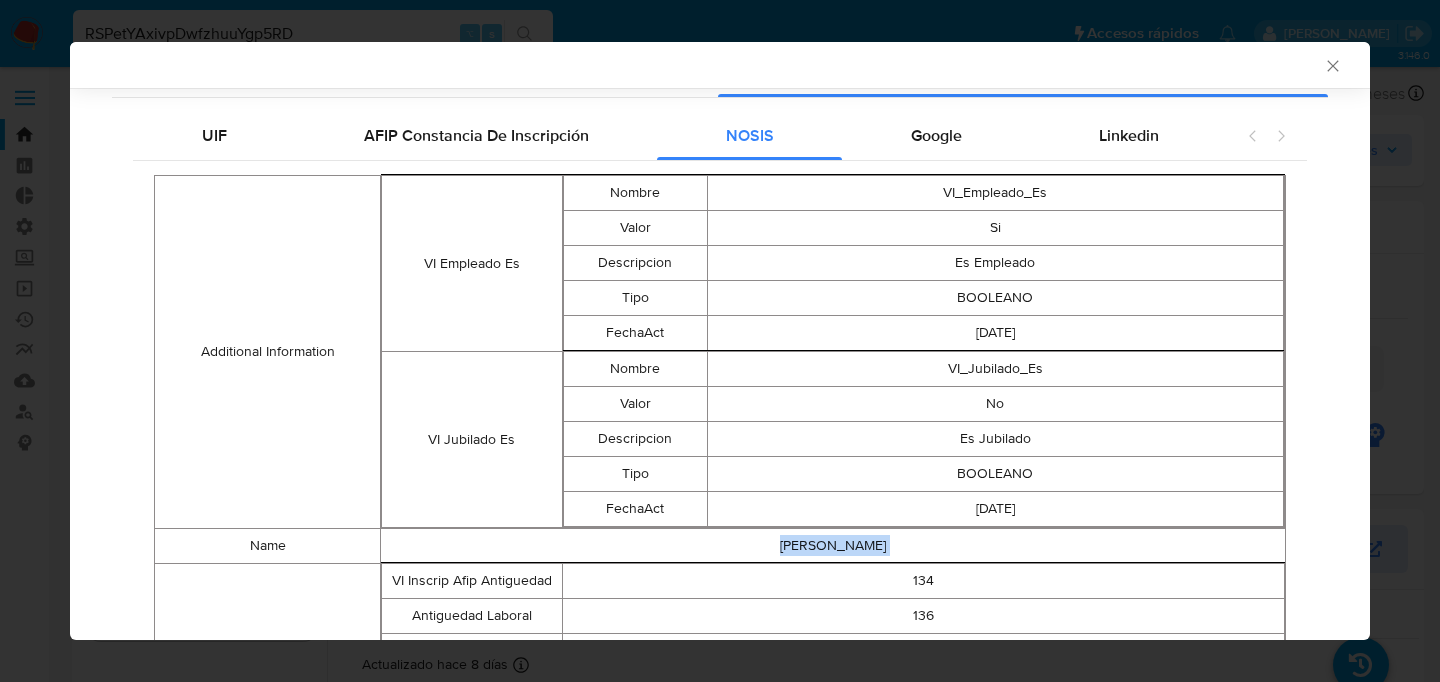 click on "AML Data Collector Case Id - RSPetYAxivpDwfzhuuYgp5RD Los datos detallados a continuación corresponden a la fecha de generación del caso. Mostrar datos vacíos USER ID DOCUMENT TYPE DOCUMENT NUMBER CREATION DATE CASE RULES 231914854 CUIT 20393399571 [DATE] 17:50:27 ANÁLISIS POST BLOQUEO Internal information External information UIF AFIP Constancia De Inscripción NOSIS Google Linkedin Additional Information VI Empleado Es Nombre VI_Empleado_Es Valor Si Descripcion Es Empleado Tipo BOOLEANO FechaAct [DATE] VI Jubilado Es Nombre VI_Jubilado_Es Valor No Descripcion Es Jubilado Tipo BOOLEANO FechaAct [DATE] Name [PERSON_NAME] Unmapped Properties VI Inscrip Afip Antiguedad 134 Antiguedad Laboral 136 MN 6m Cant 0 Empleado - Seg Social 6M - Cant aportes impagos 0 Empleador - Detalle de Aportes 12M No hay información disponible FEX AFAP FecAct [DATE] VI EdadMenor Es No MN 3m Cant 0 ¿Es empleado doméstico? No ANSES - Detalle Beneficios No hay información disponible 0 FEX RD FecAct 1251179 0" at bounding box center (720, 341) 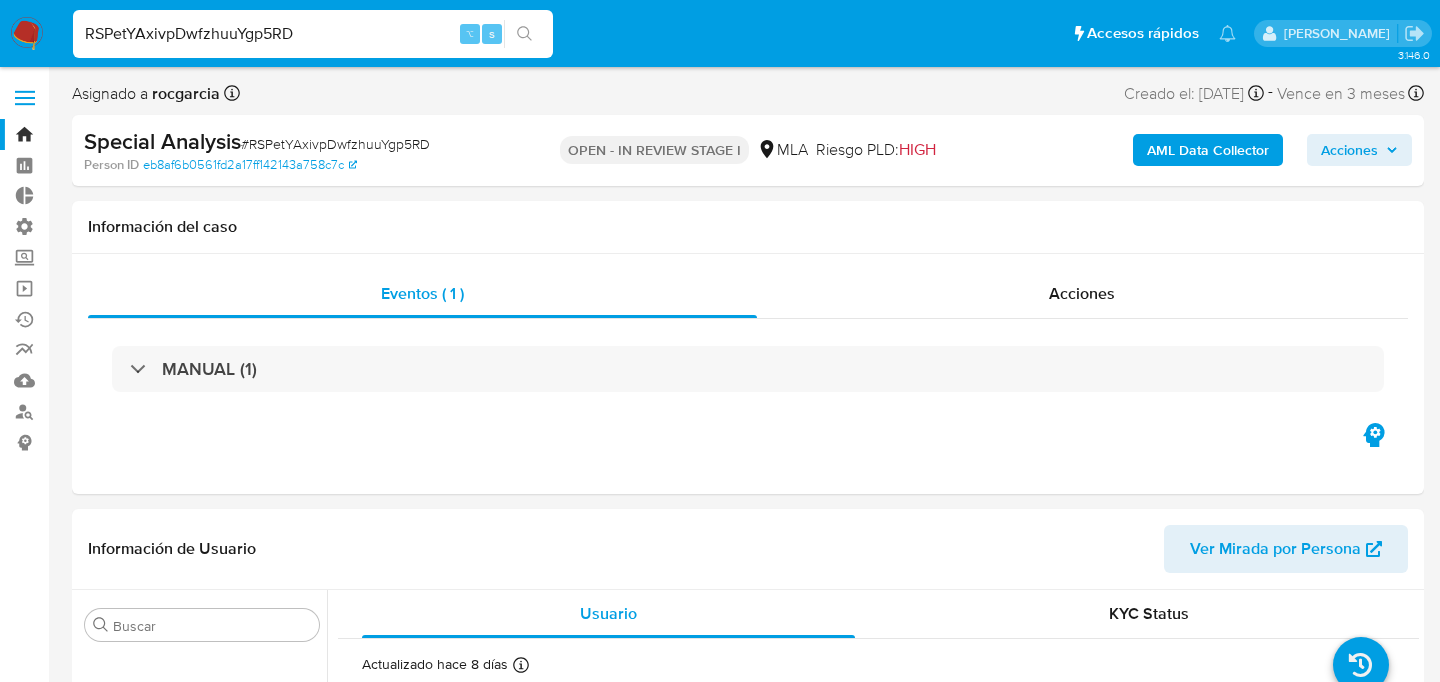 click on "RSPetYAxivpDwfzhuuYgp5RD" at bounding box center (313, 34) 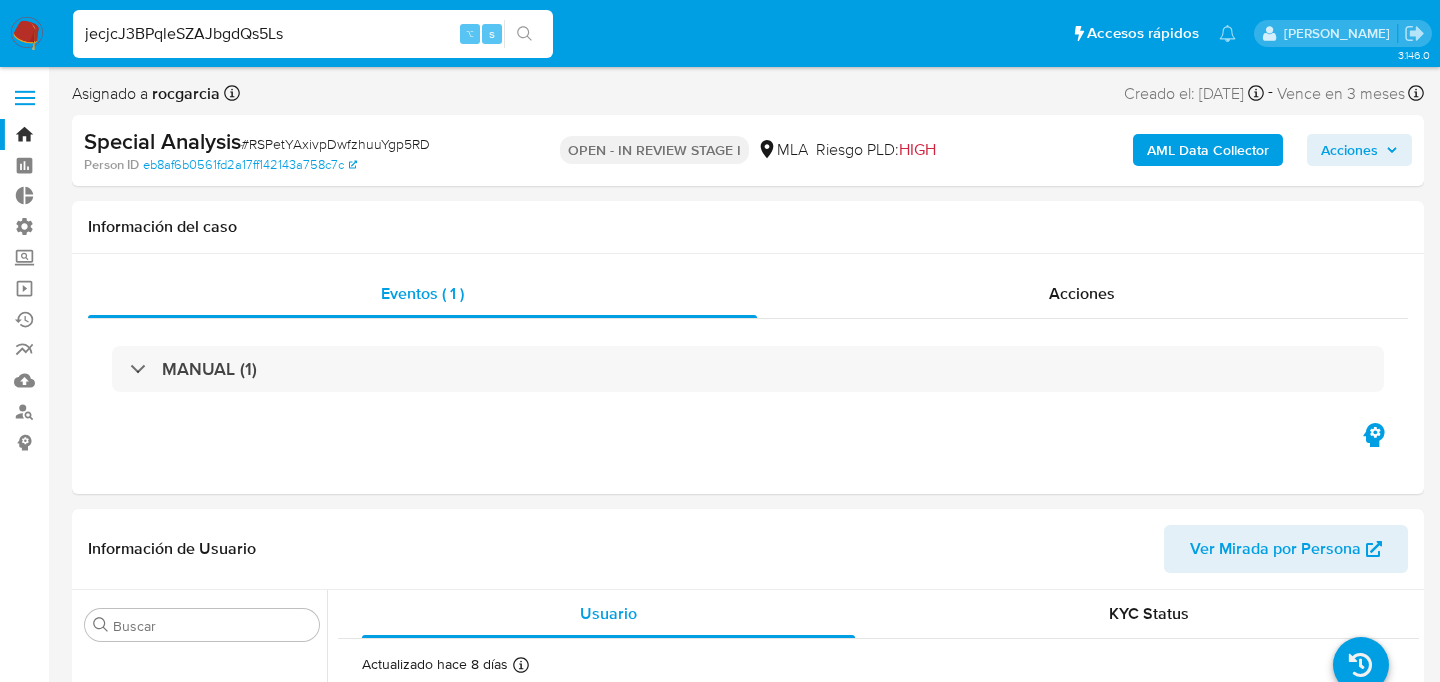 type on "jecjcJ3BPqleSZAJbgdQs5Ls" 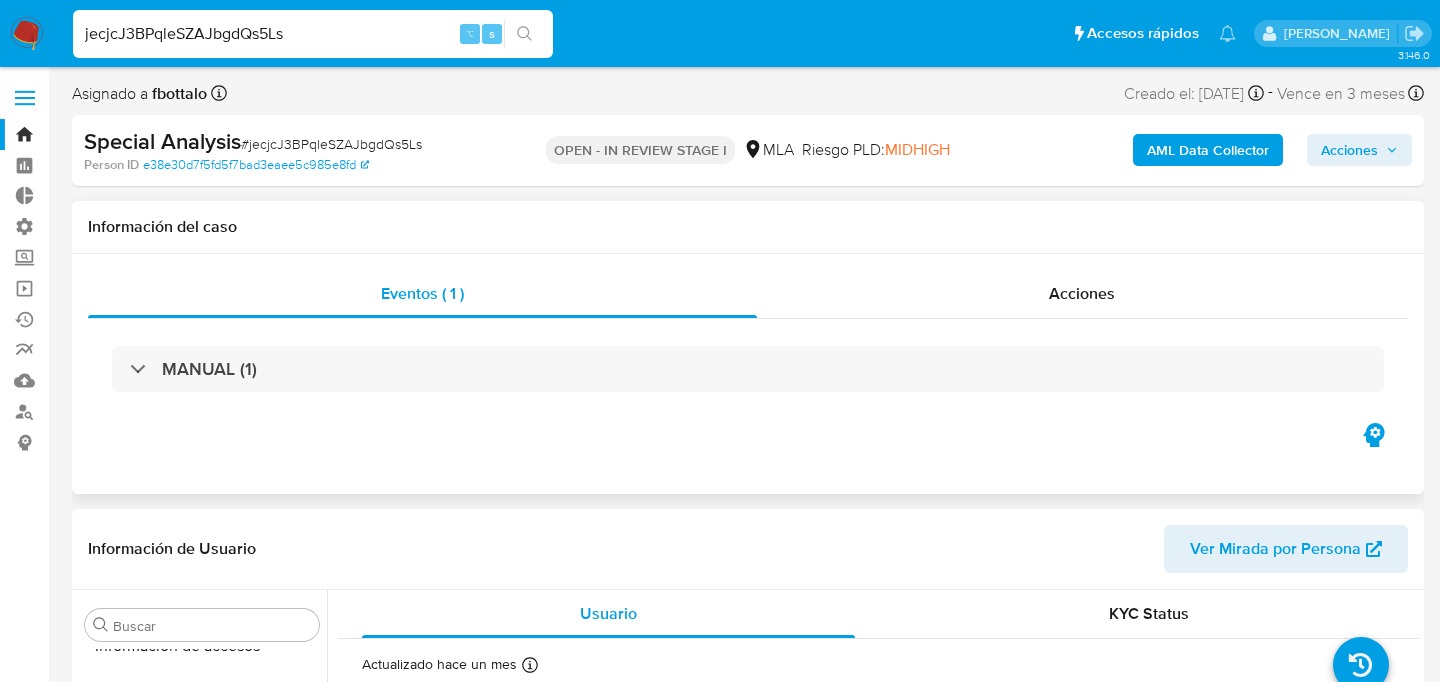 scroll, scrollTop: 893, scrollLeft: 0, axis: vertical 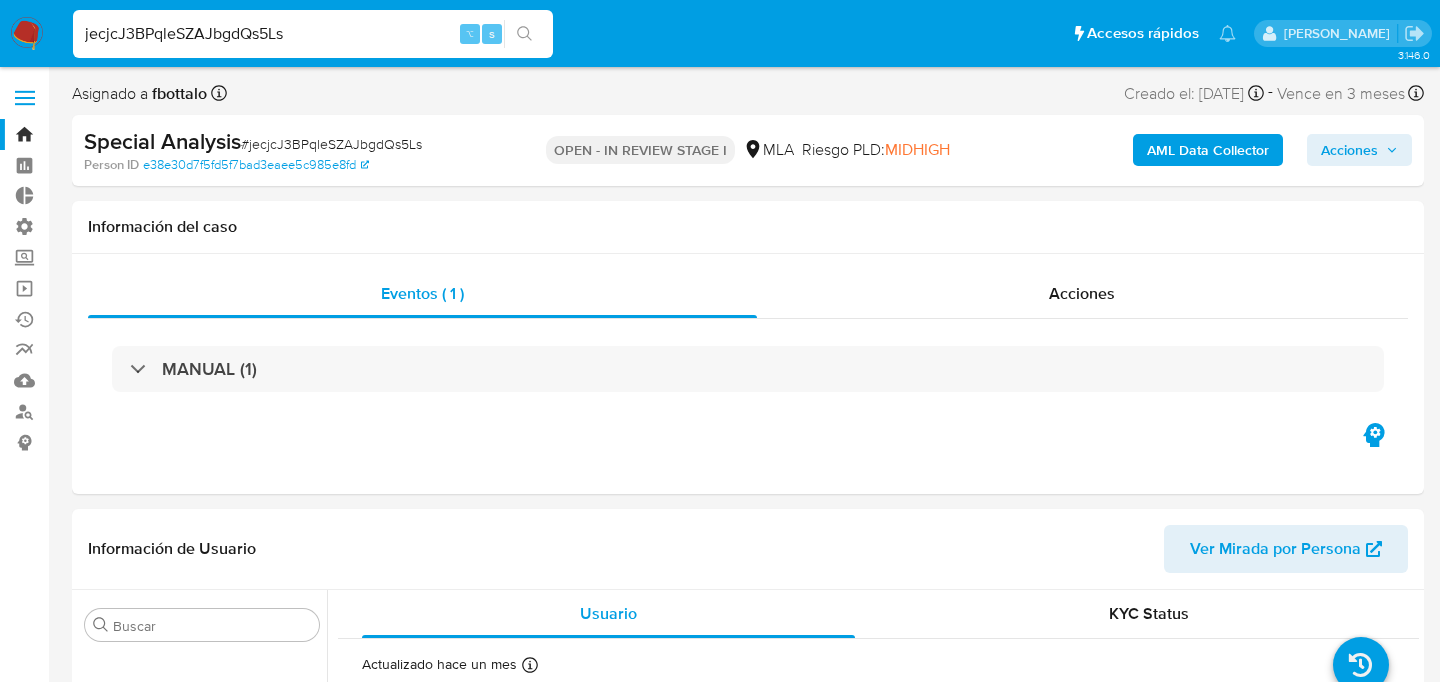 click on "AML Data Collector" at bounding box center (1208, 150) 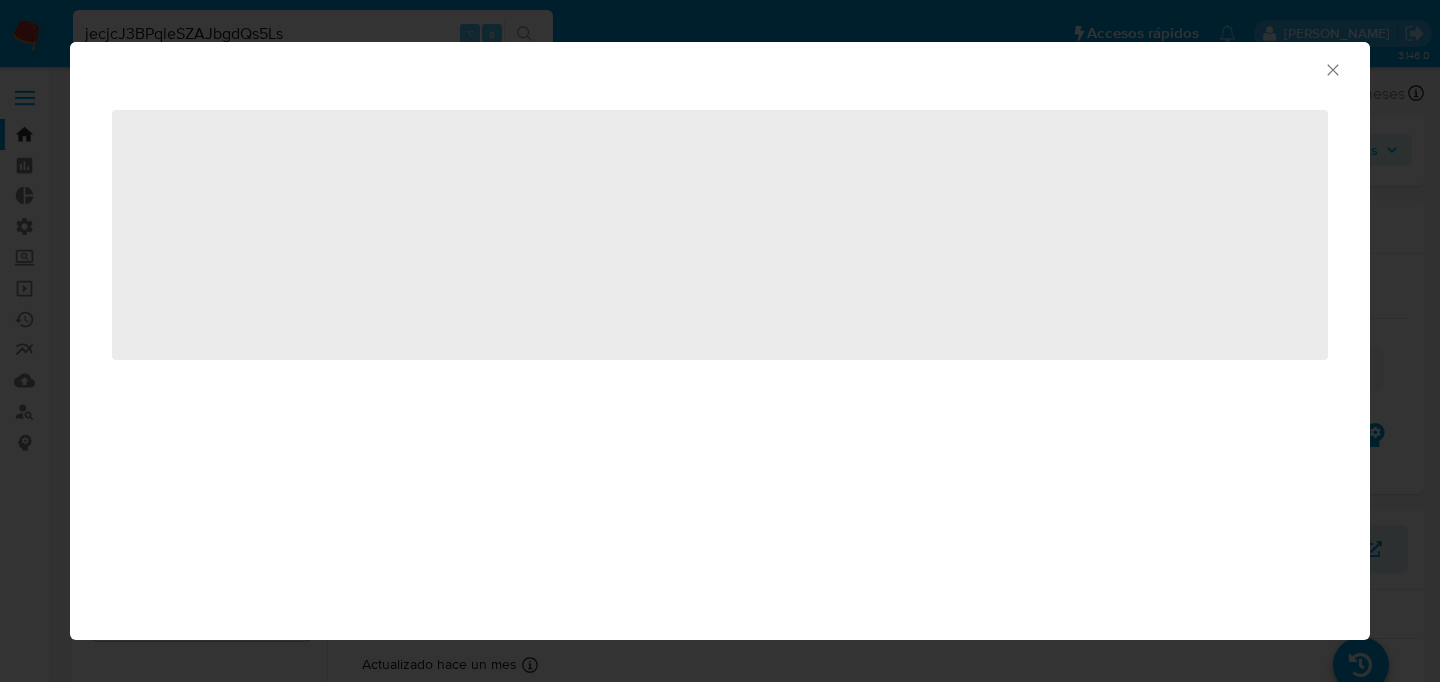 select on "10" 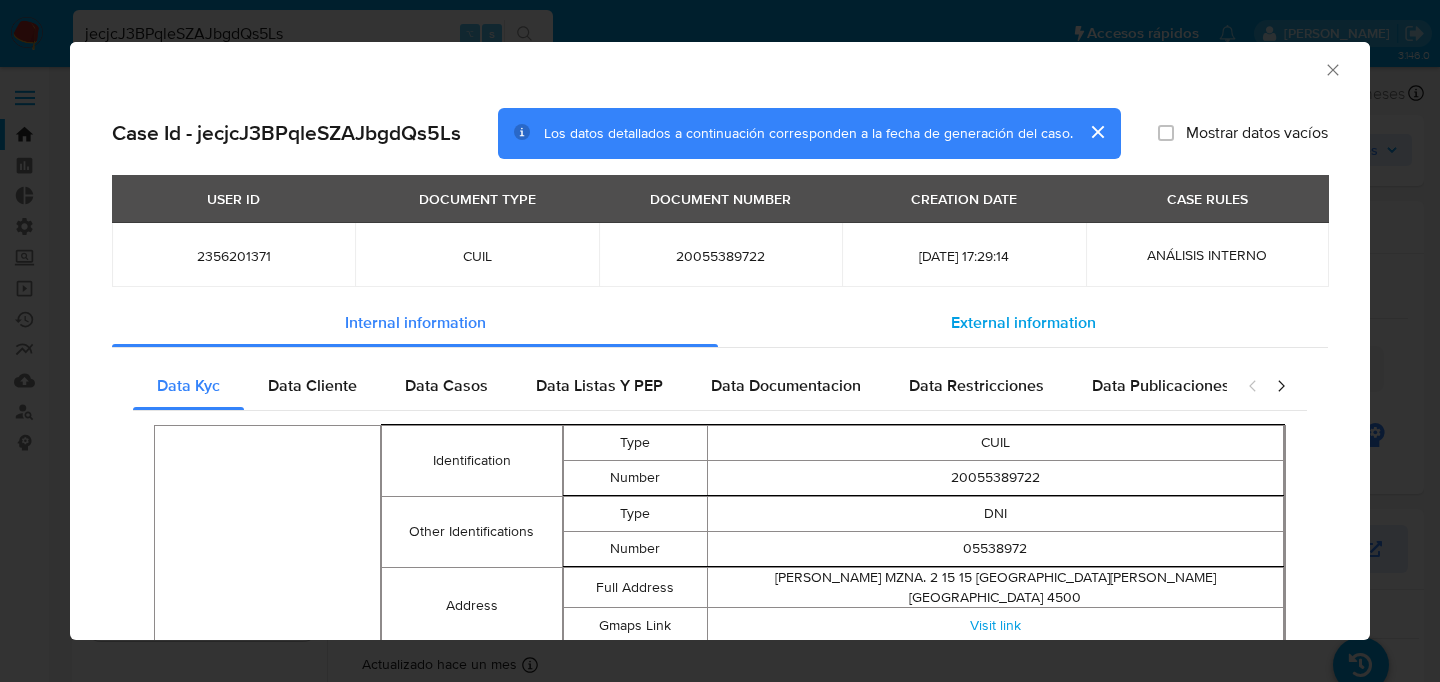 click on "External information" at bounding box center (1023, 323) 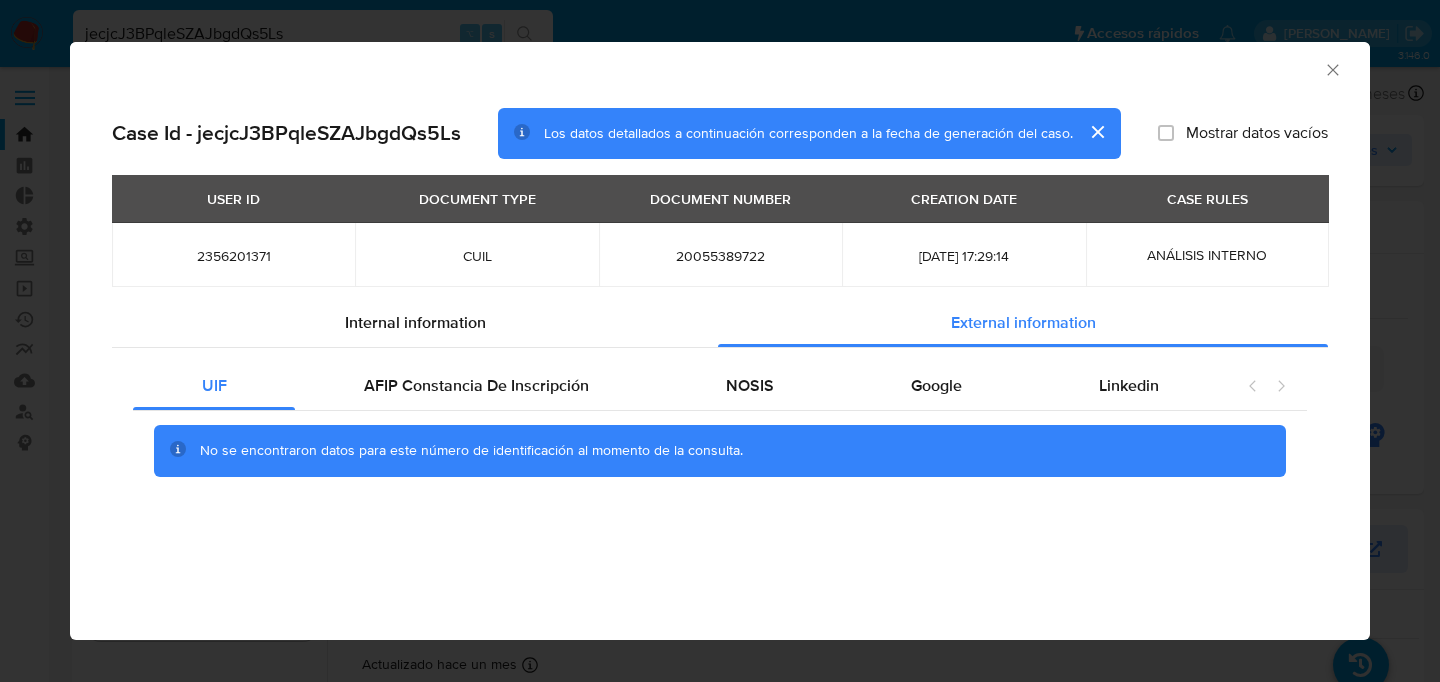 click on "UIF AFIP Constancia De Inscripción NOSIS Google Linkedin No se encontraron datos para este número de identificación al momento de la consulta." at bounding box center [720, 426] 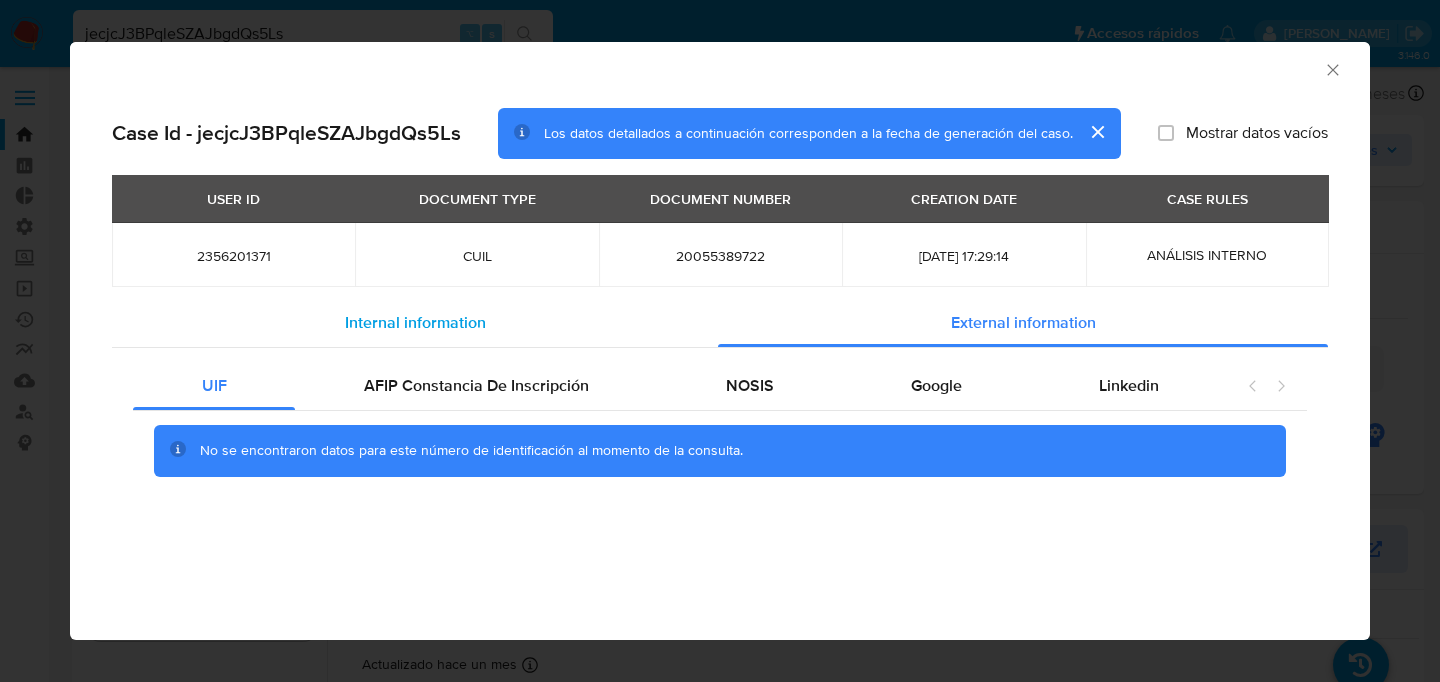 click on "Internal information" at bounding box center [415, 323] 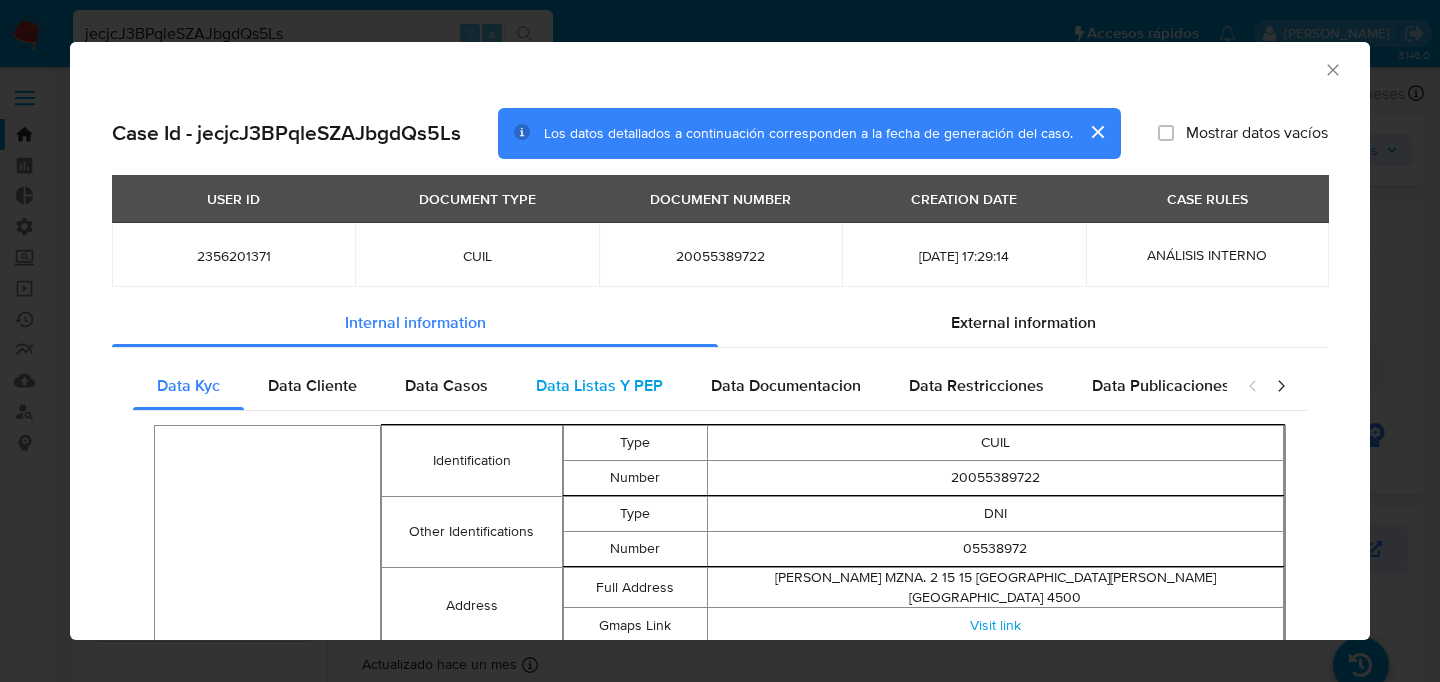 click on "Data Listas Y PEP" at bounding box center [599, 386] 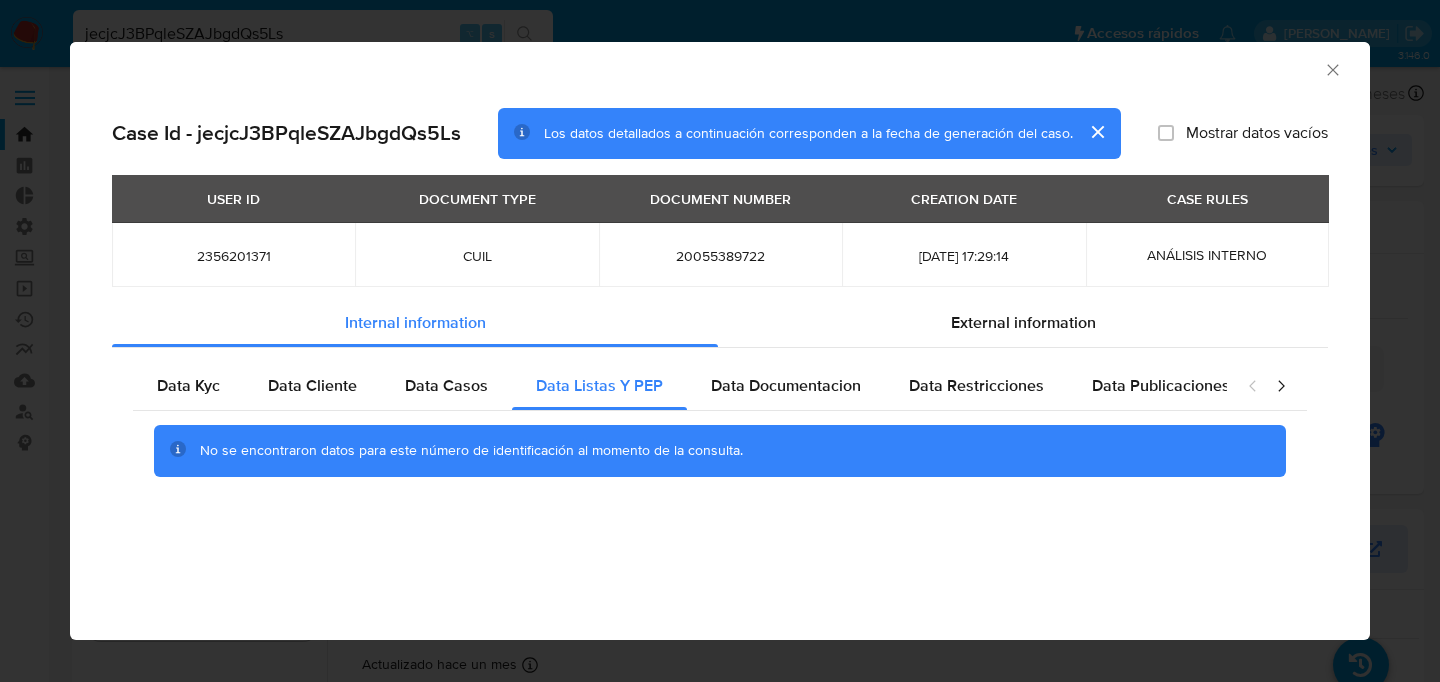 click on "Data Kyc Data Cliente Data Casos Data Listas Y PEP Data Documentacion Data Restricciones Data Publicaciones Peticiones Secundarias Data Minoridad No se encontraron datos para este número de identificación al momento de la consulta." at bounding box center (720, 426) 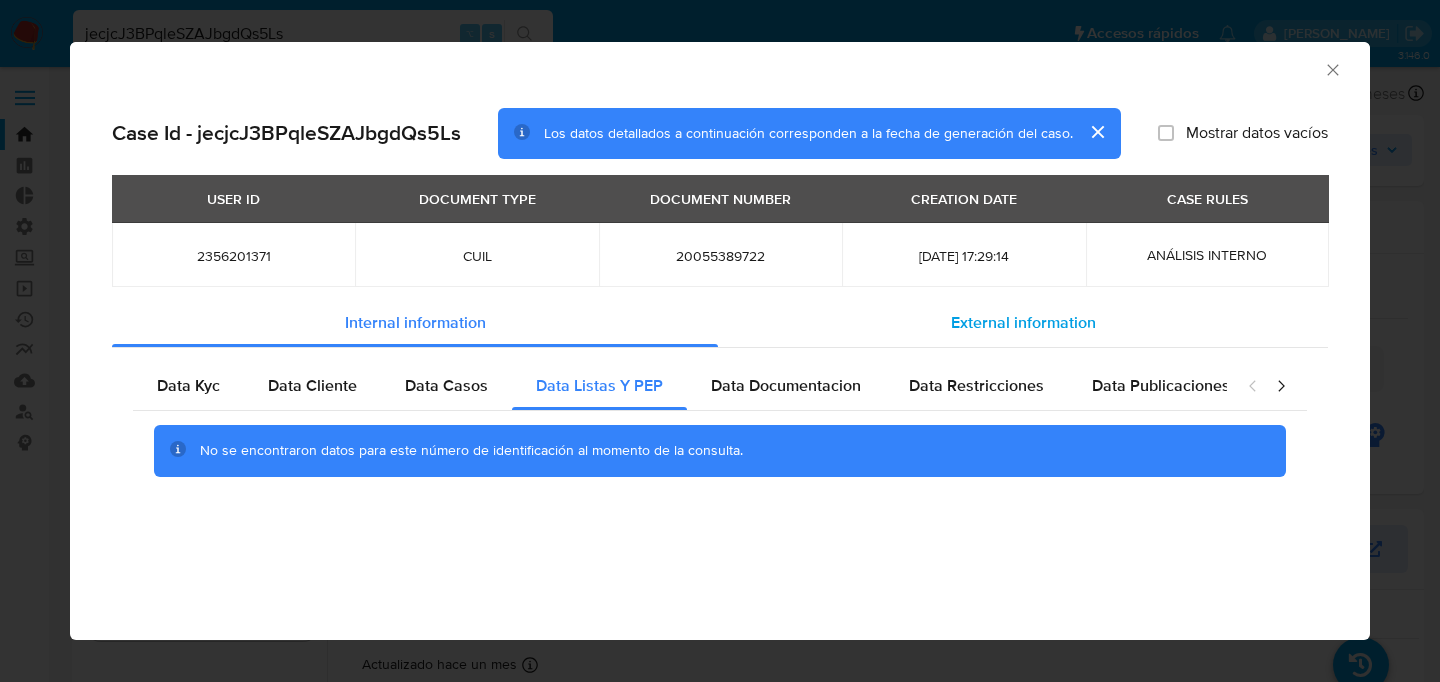 click on "External information" at bounding box center [1023, 323] 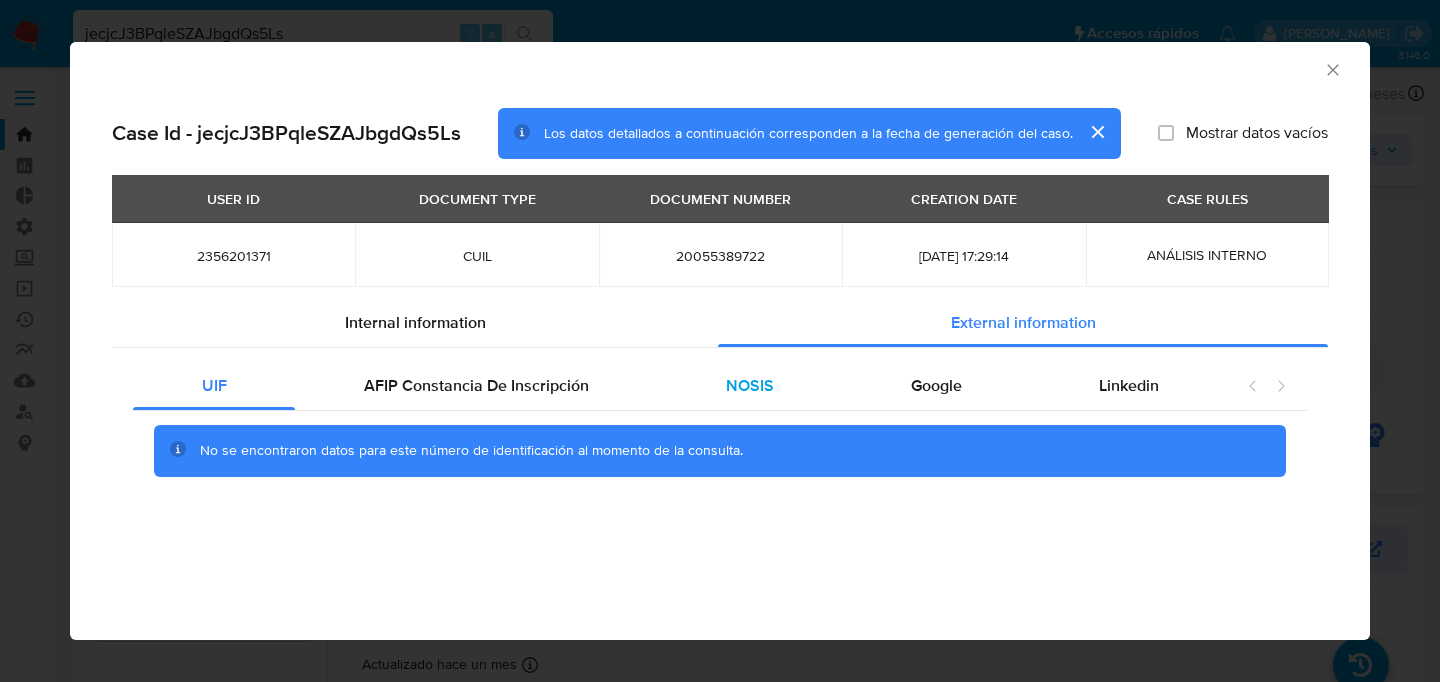 click on "NOSIS" at bounding box center [749, 386] 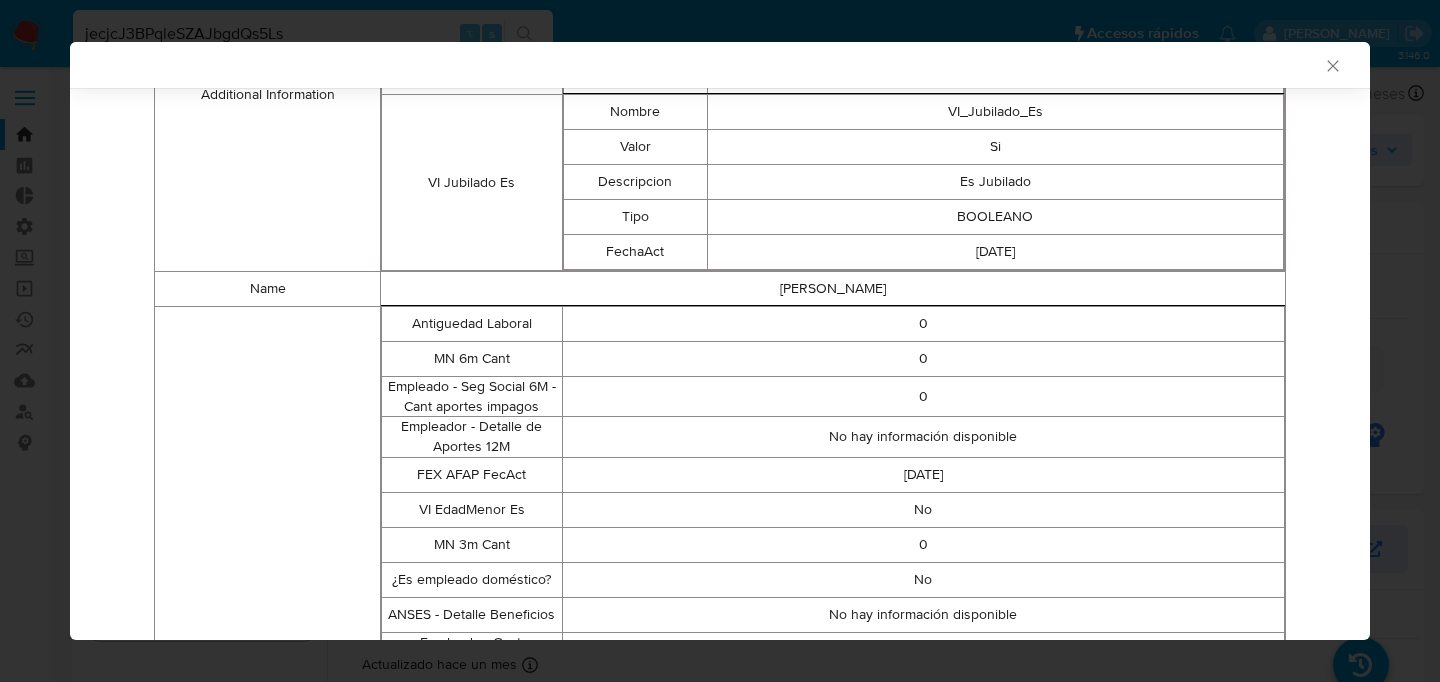 scroll, scrollTop: 645, scrollLeft: 0, axis: vertical 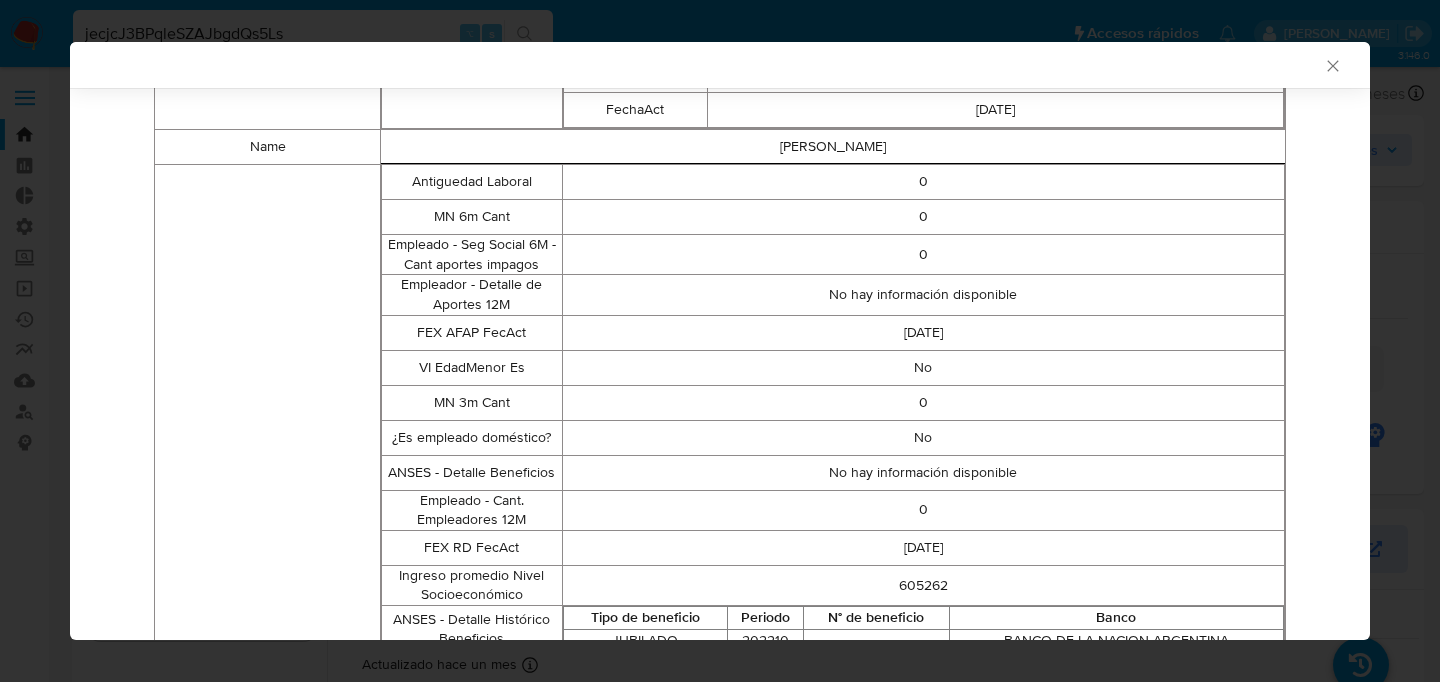 click on "0" at bounding box center (923, 402) 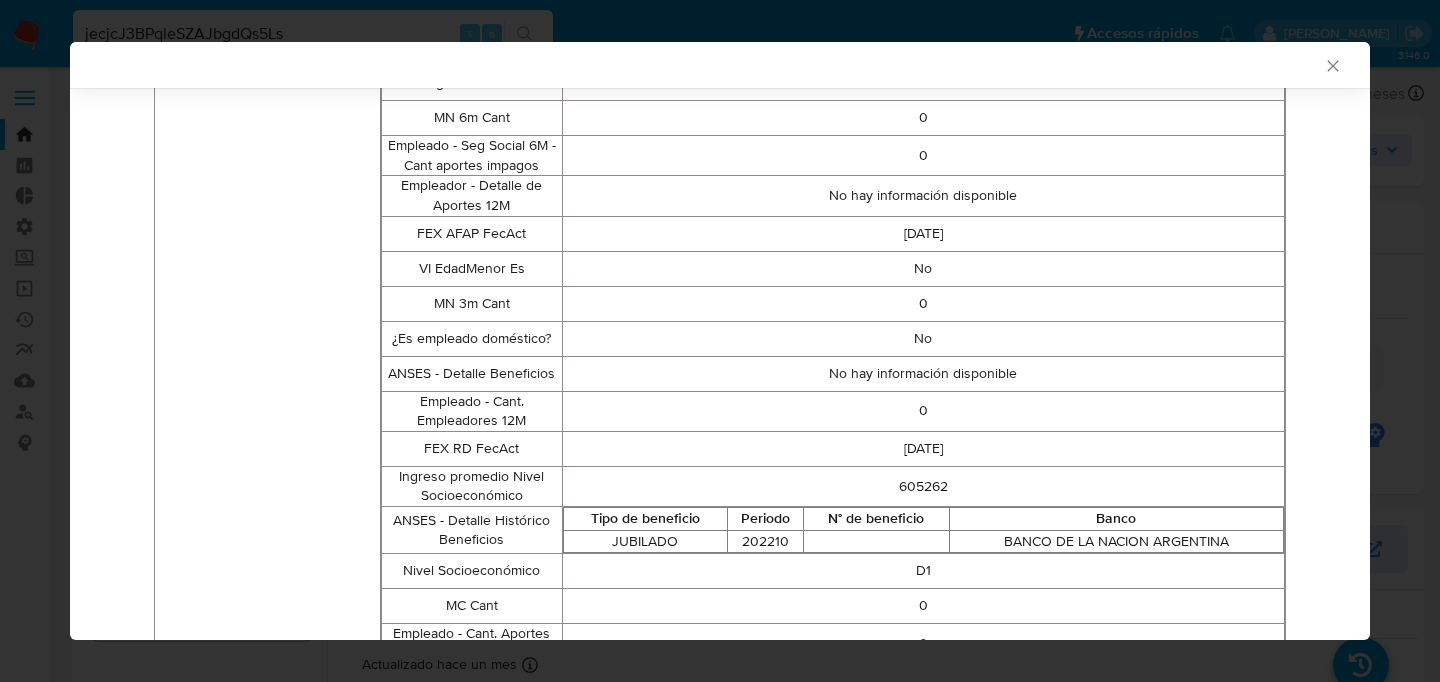 scroll, scrollTop: 751, scrollLeft: 0, axis: vertical 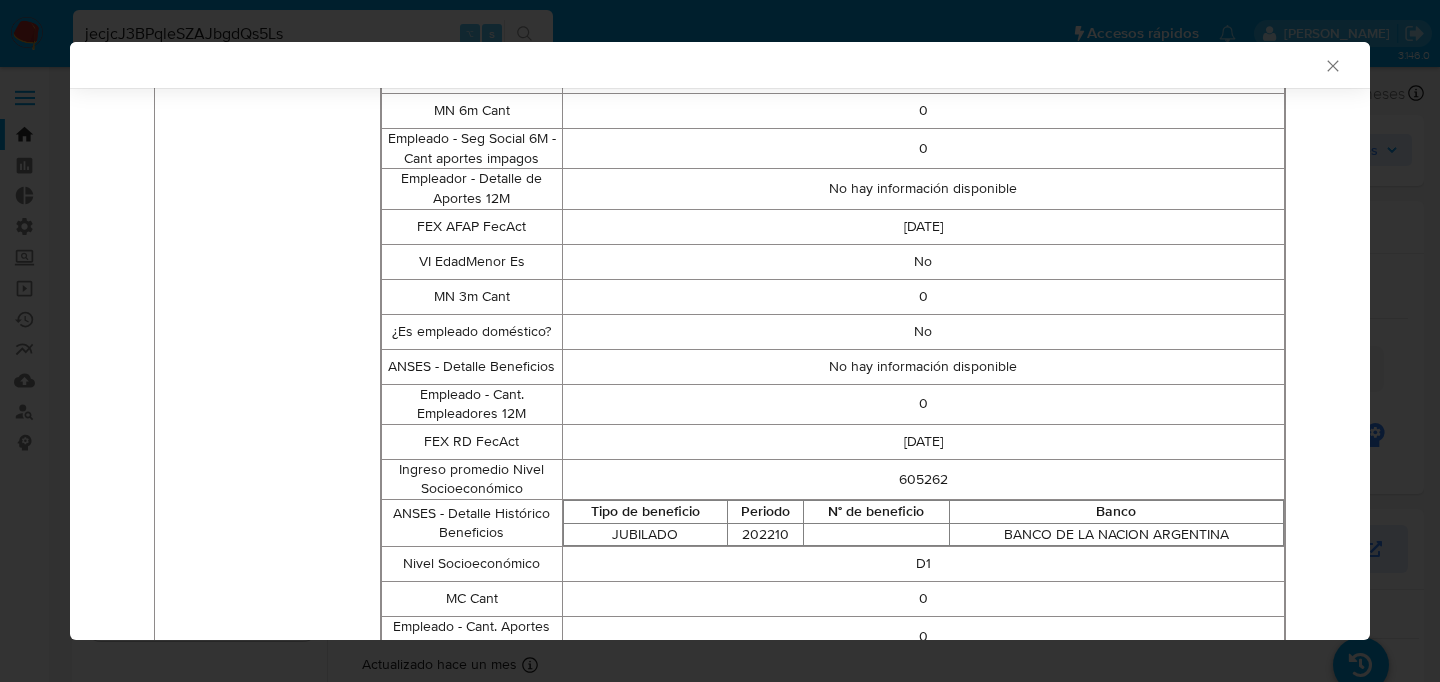 click on "[DATE]" at bounding box center (923, 441) 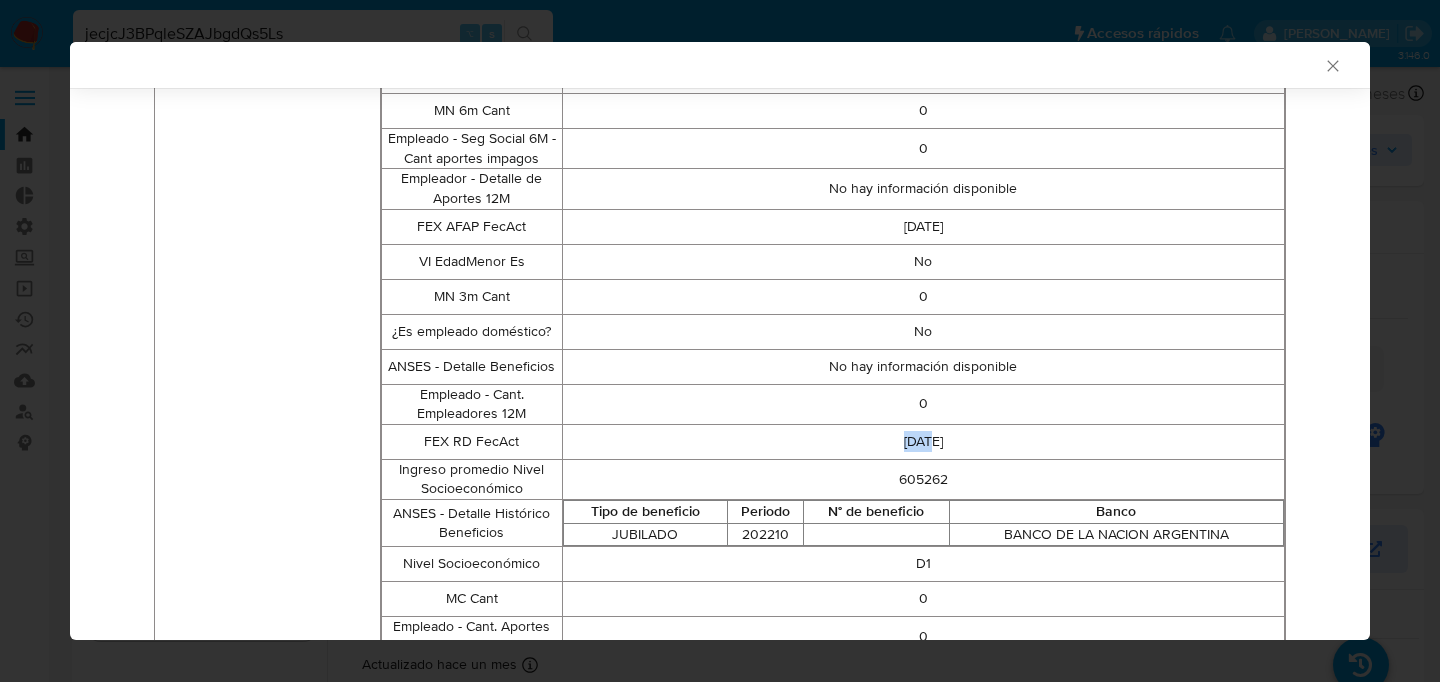 click on "[DATE]" at bounding box center (923, 441) 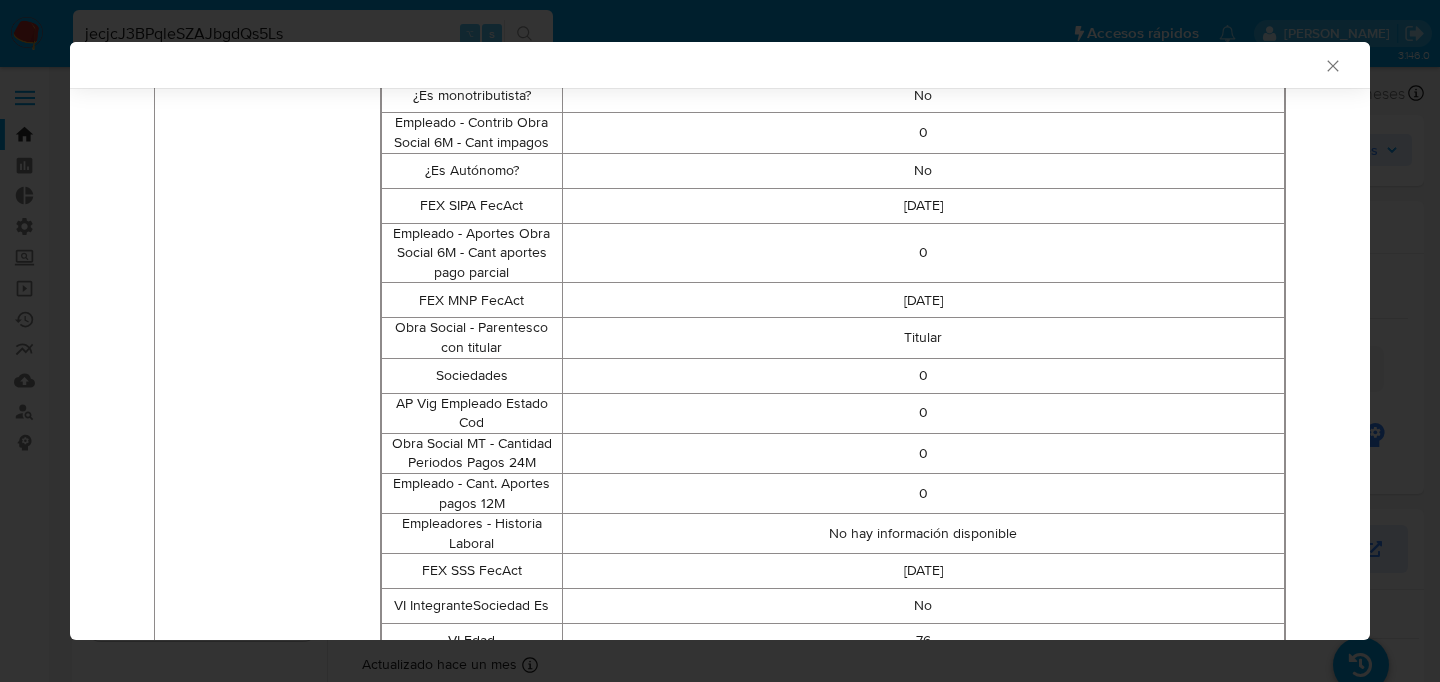 scroll, scrollTop: 1, scrollLeft: 0, axis: vertical 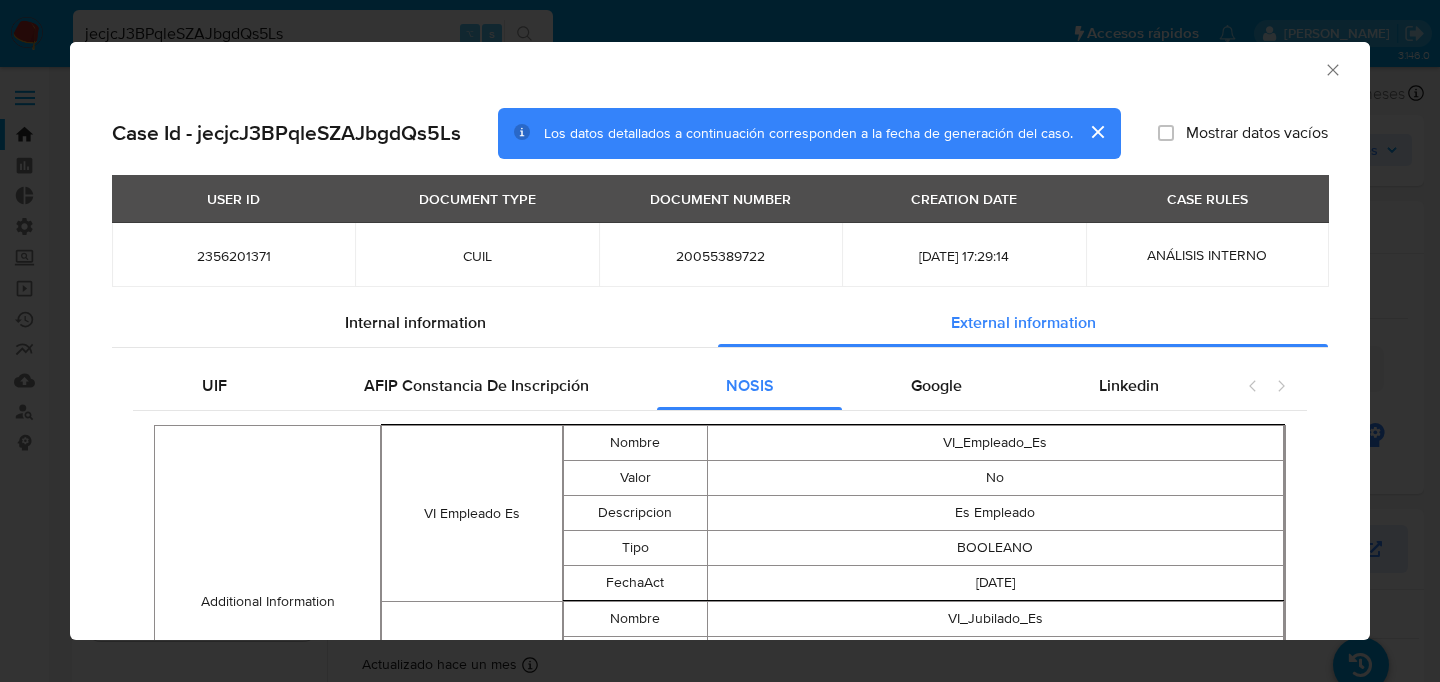 click on "AML Data Collector Case Id - jecjcJ3BPqleSZAJbgdQs5Ls Los datos detallados a continuación corresponden a la fecha de generación del caso. Mostrar datos vacíos USER ID DOCUMENT TYPE DOCUMENT NUMBER CREATION DATE CASE RULES 2356201371 CUIL 20055389722 [DATE] 17:29:14 ANÁLISIS INTERNO Internal information External information UIF AFIP Constancia De Inscripción NOSIS Google Linkedin Additional Information VI Empleado Es Nombre VI_Empleado_Es Valor No Descripcion Es Empleado Tipo BOOLEANO FechaAct [DATE] VI Jubilado Es Nombre VI_Jubilado_Es Valor Si Descripcion Es Jubilado Tipo BOOLEANO FechaAct [DATE] Name [PERSON_NAME] Unmapped Properties Antiguedad Laboral 0 MN 6m Cant 0 Empleado - Seg Social 6M - Cant aportes impagos 0 Empleador - Detalle de Aportes 12M No hay información disponible FEX AFAP FecAct [DATE] VI EdadMenor Es No MN 3m Cant 0 ¿Es empleado doméstico? No ANSES - Detalle Beneficios No hay información disponible Empleado - Cant. Empleadores 12M 0 FEX RD FecAct [DATE] 0" at bounding box center (720, 341) 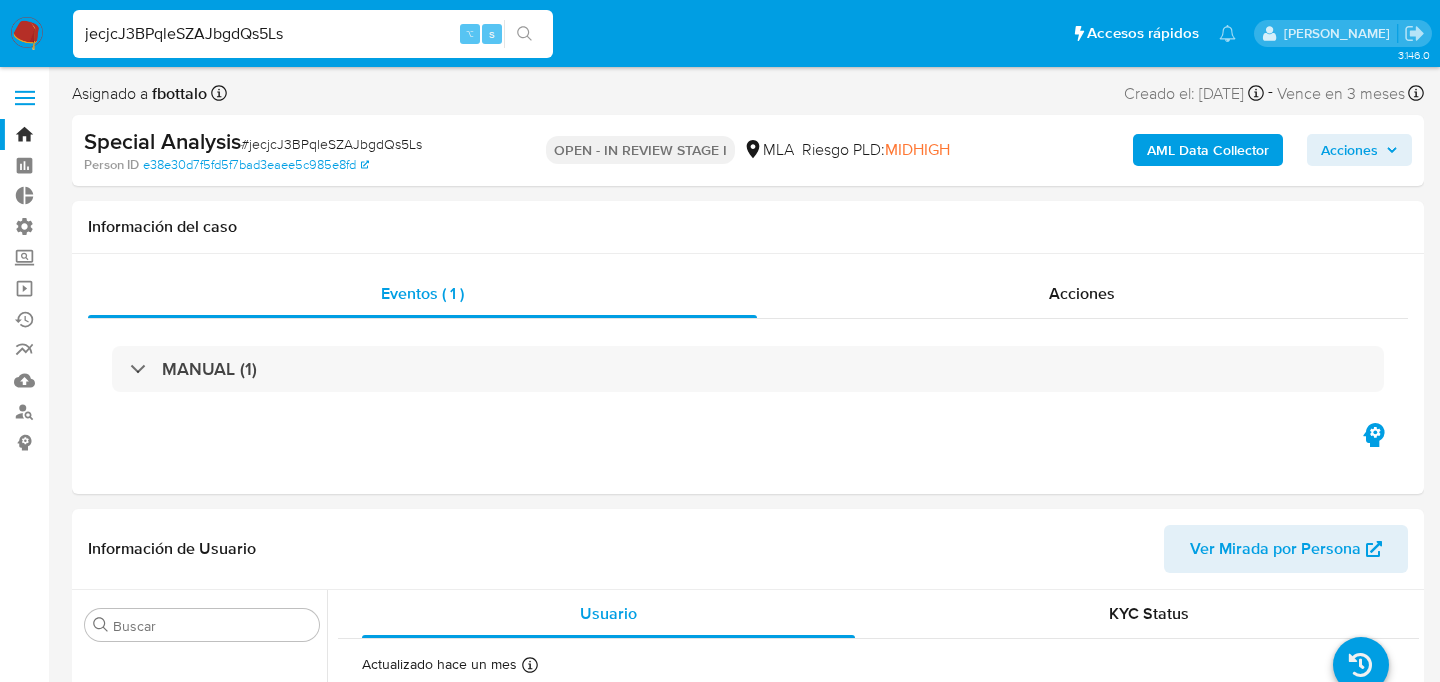 click on "jecjcJ3BPqleSZAJbgdQs5Ls" at bounding box center [313, 34] 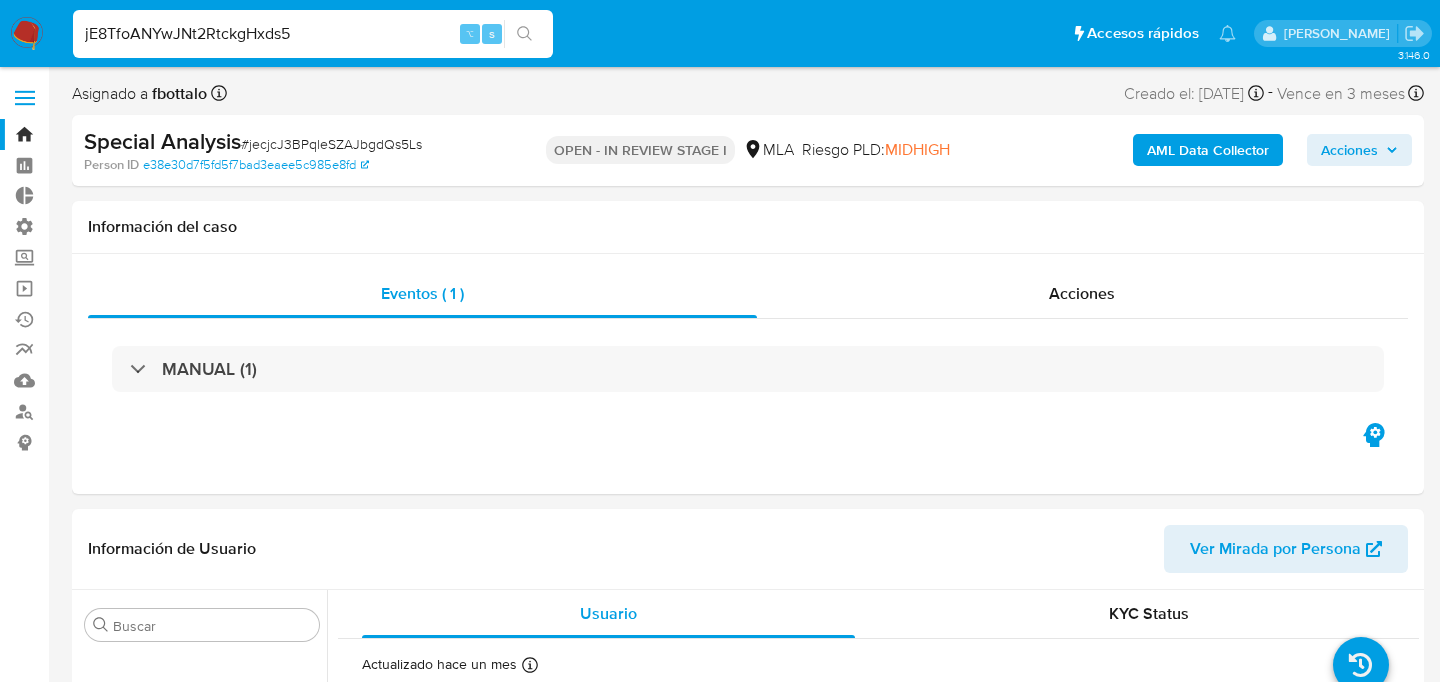 type on "jE8TfoANYwJNt2RtckgHxds5" 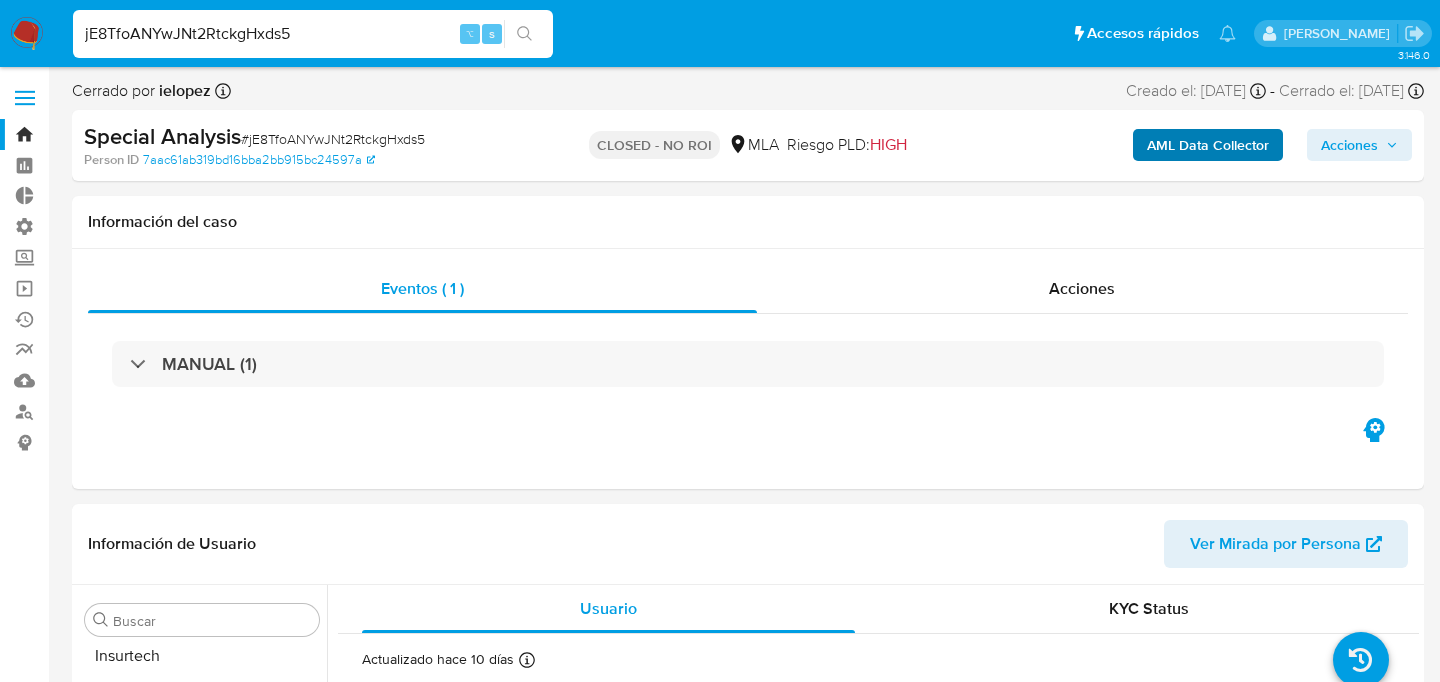 scroll, scrollTop: 941, scrollLeft: 0, axis: vertical 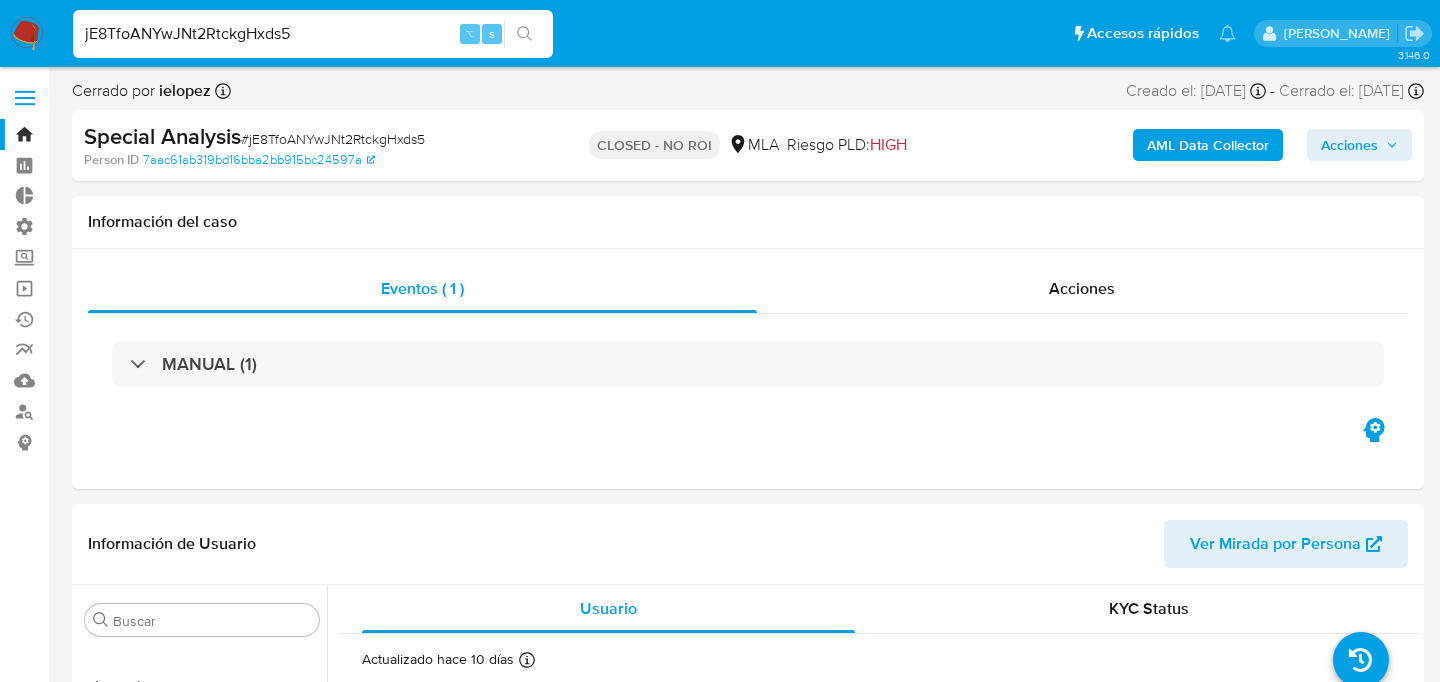 click on "AML Data Collector" at bounding box center (1208, 145) 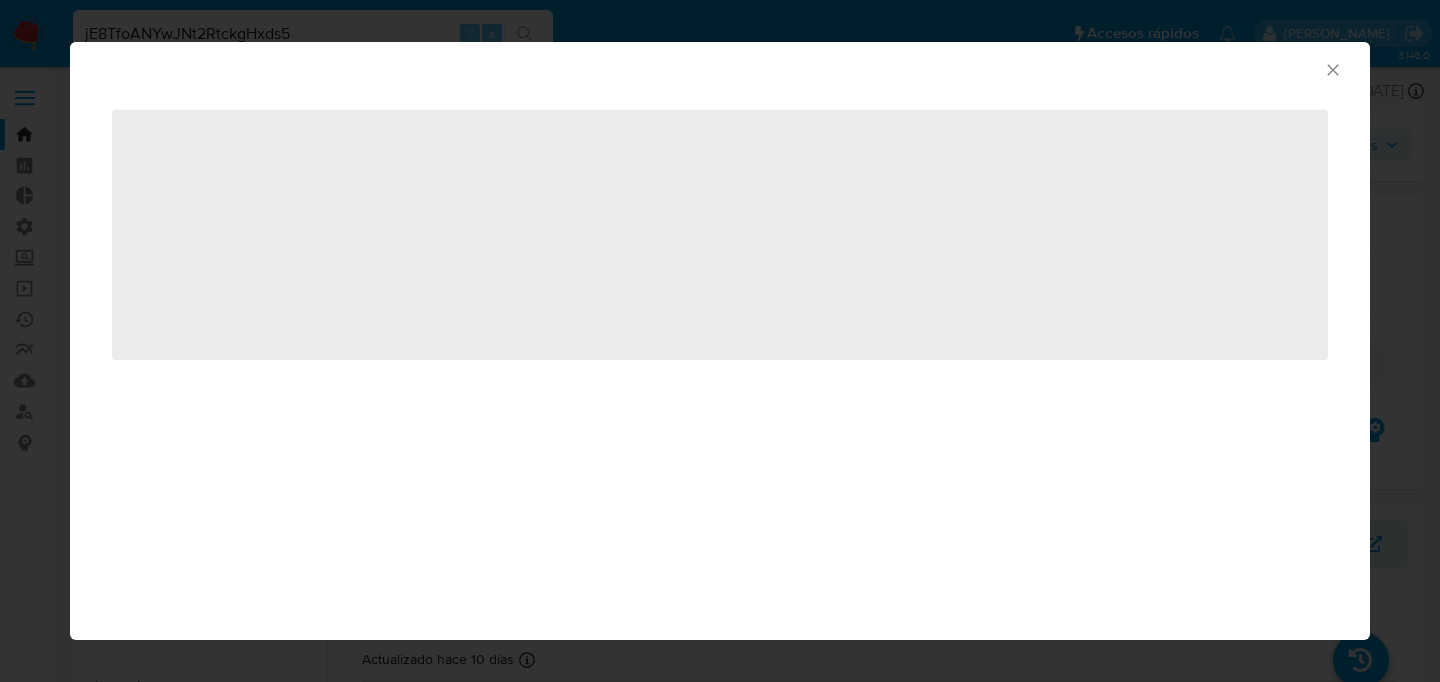 select on "10" 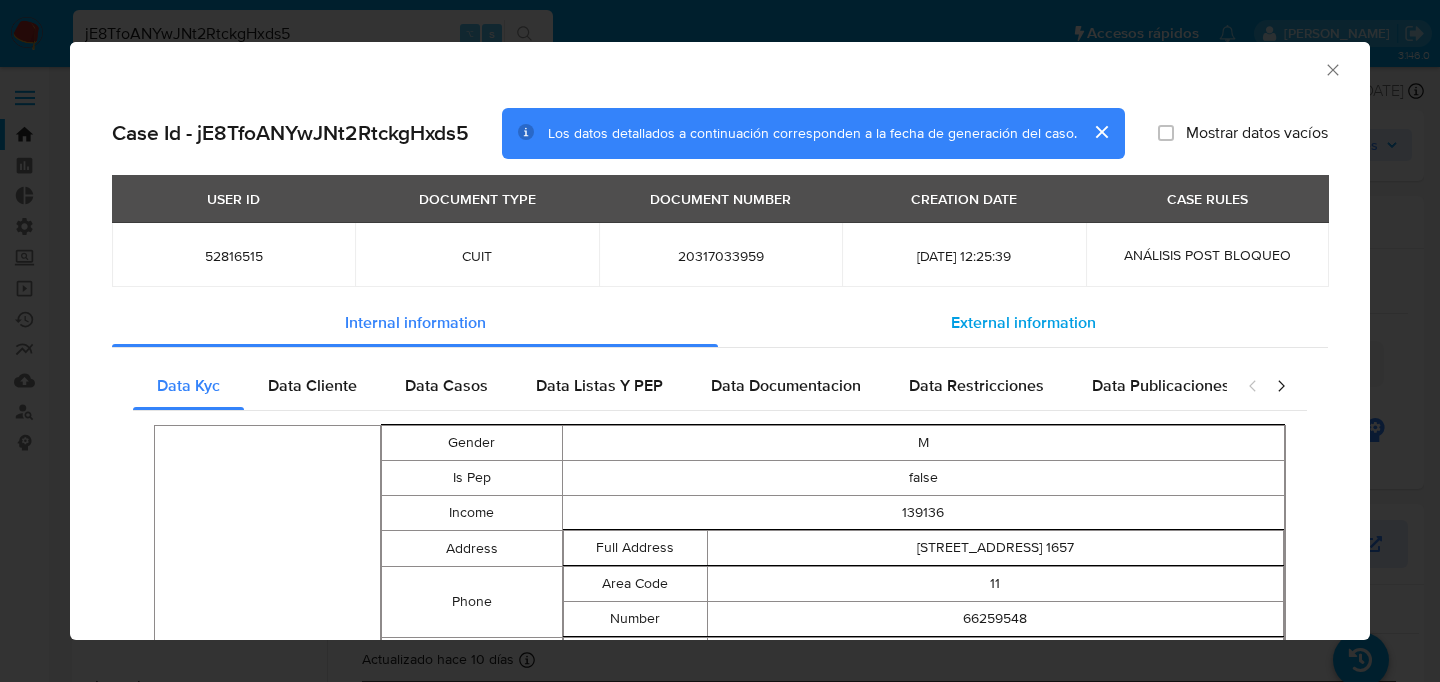 click on "External information" at bounding box center [1023, 323] 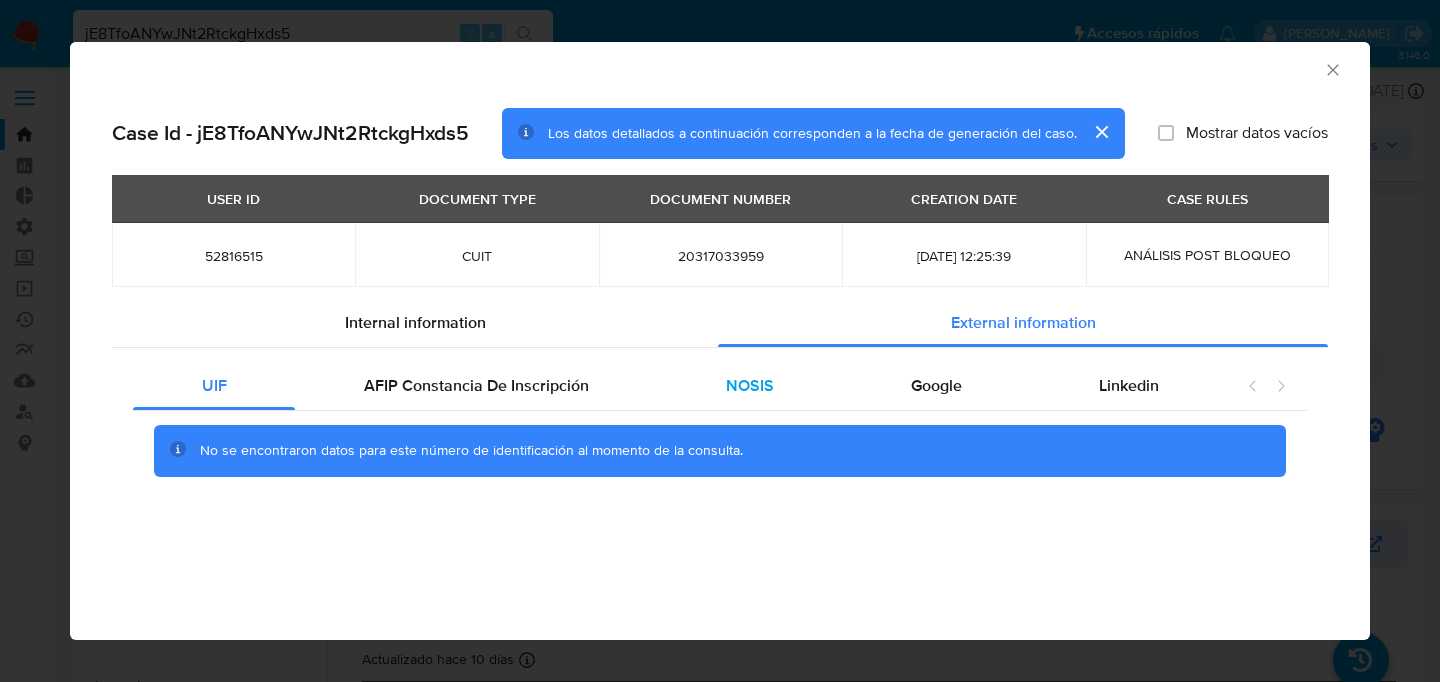 click on "NOSIS" at bounding box center (750, 385) 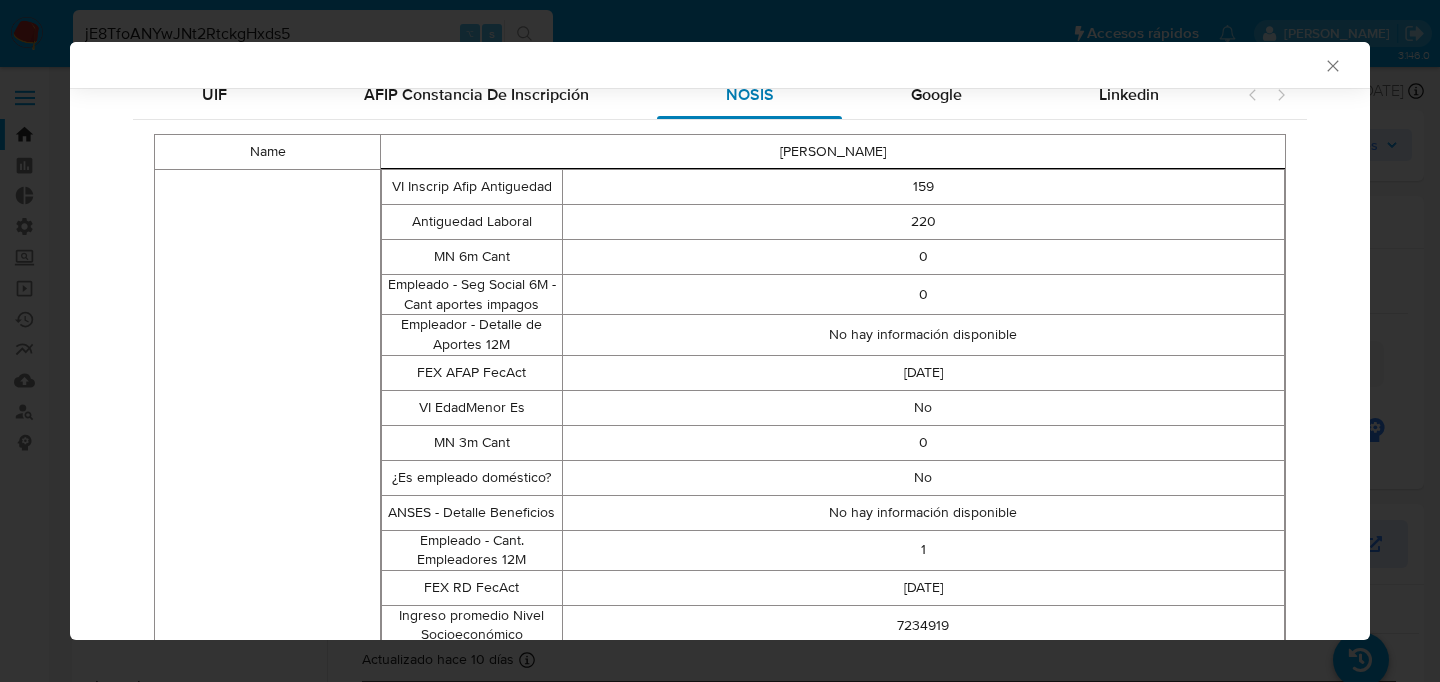 scroll, scrollTop: 296, scrollLeft: 0, axis: vertical 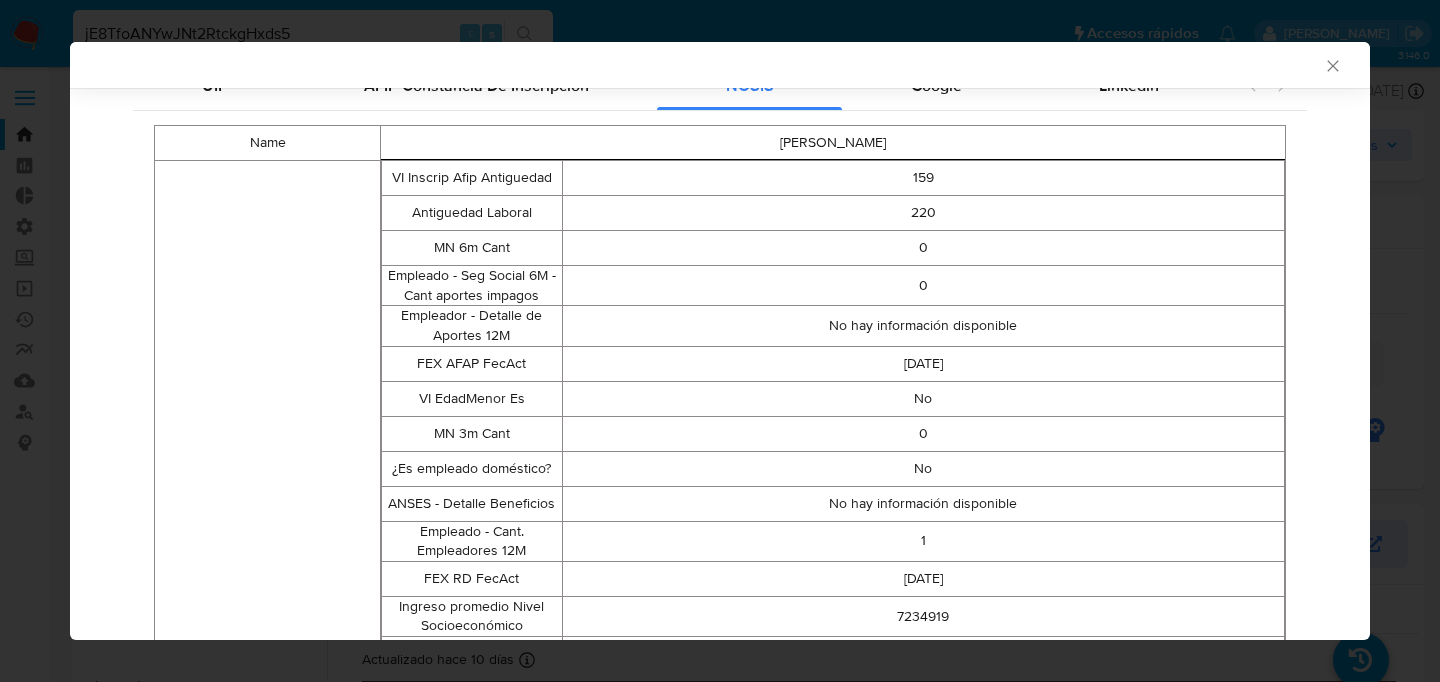 click on "[DATE]" at bounding box center [923, 363] 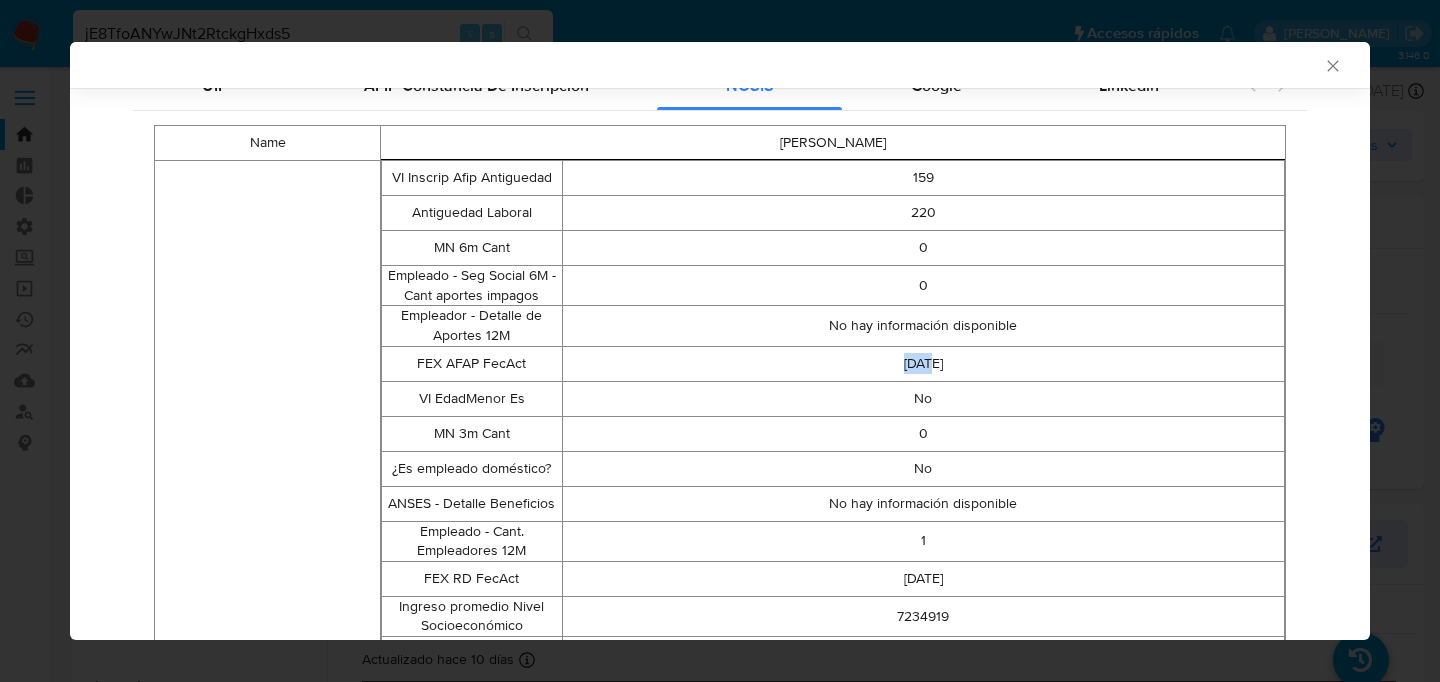 click on "[DATE]" at bounding box center (923, 363) 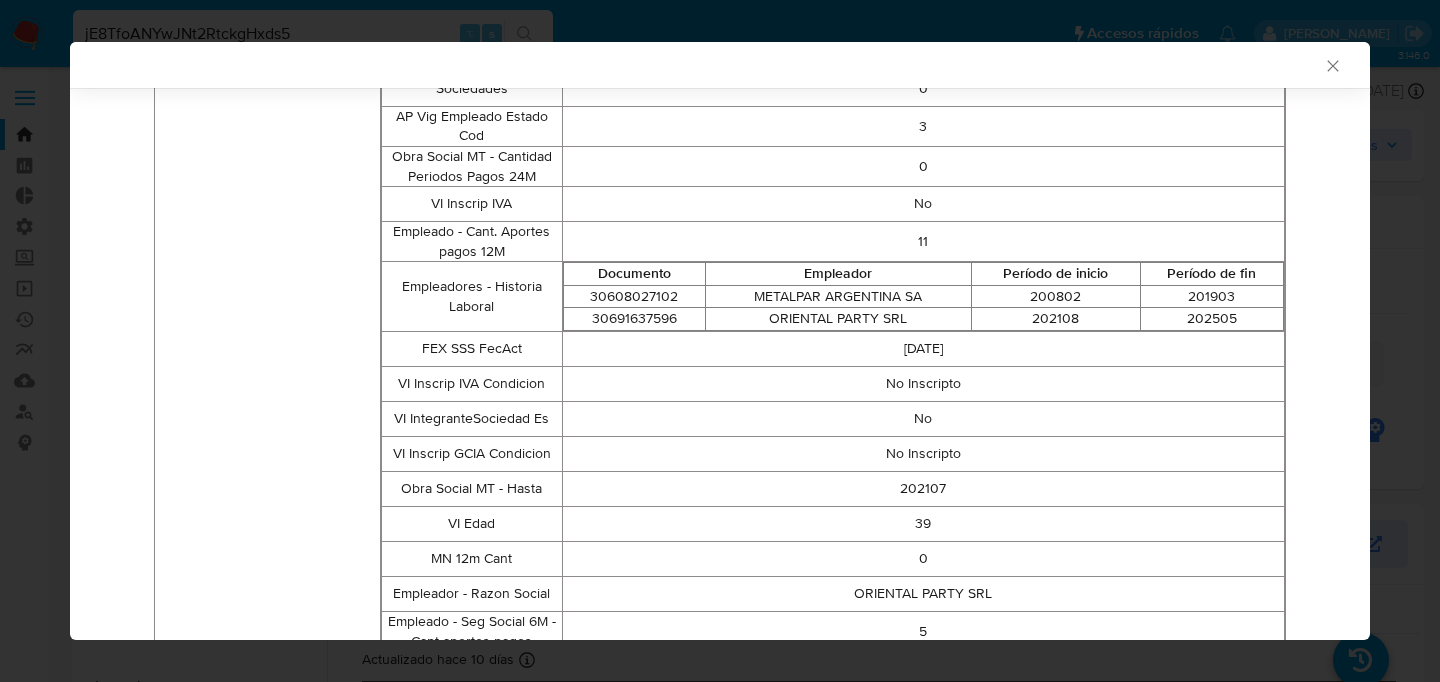 scroll, scrollTop: 1579, scrollLeft: 0, axis: vertical 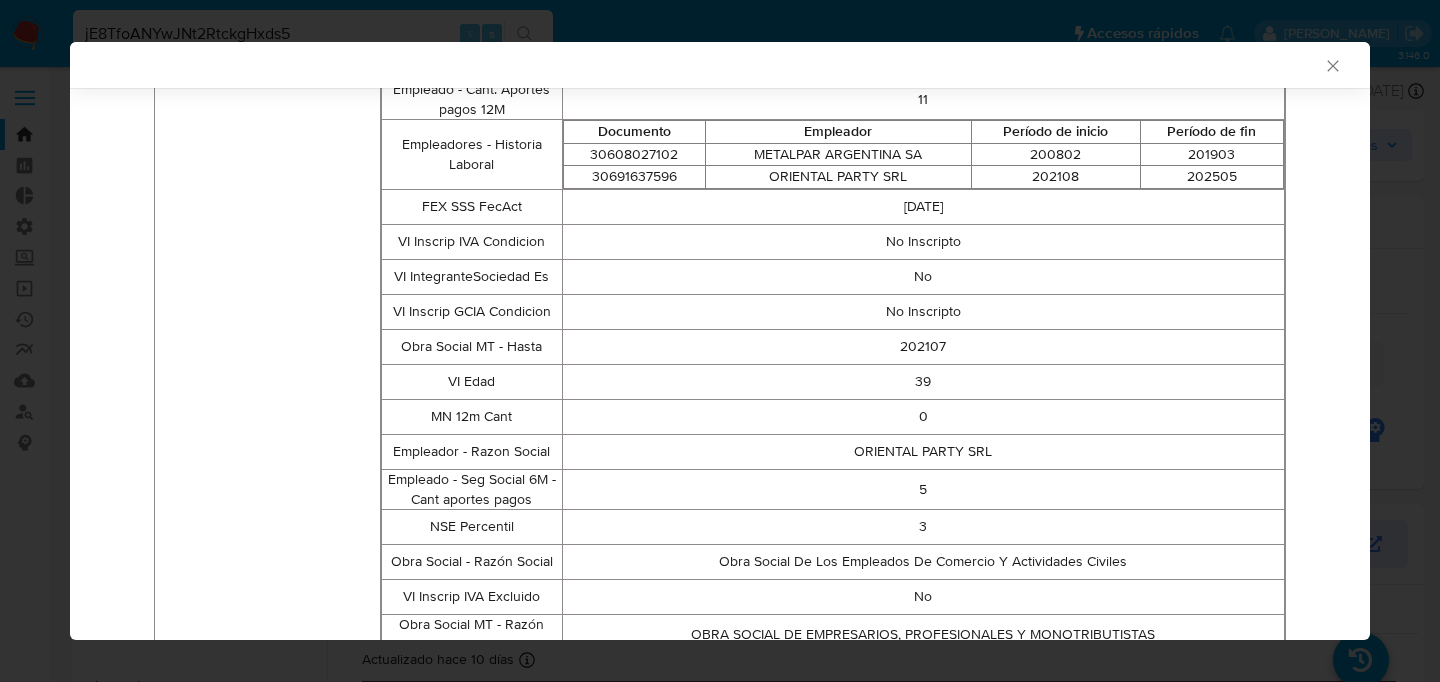 click on "No Inscripto" at bounding box center [923, 312] 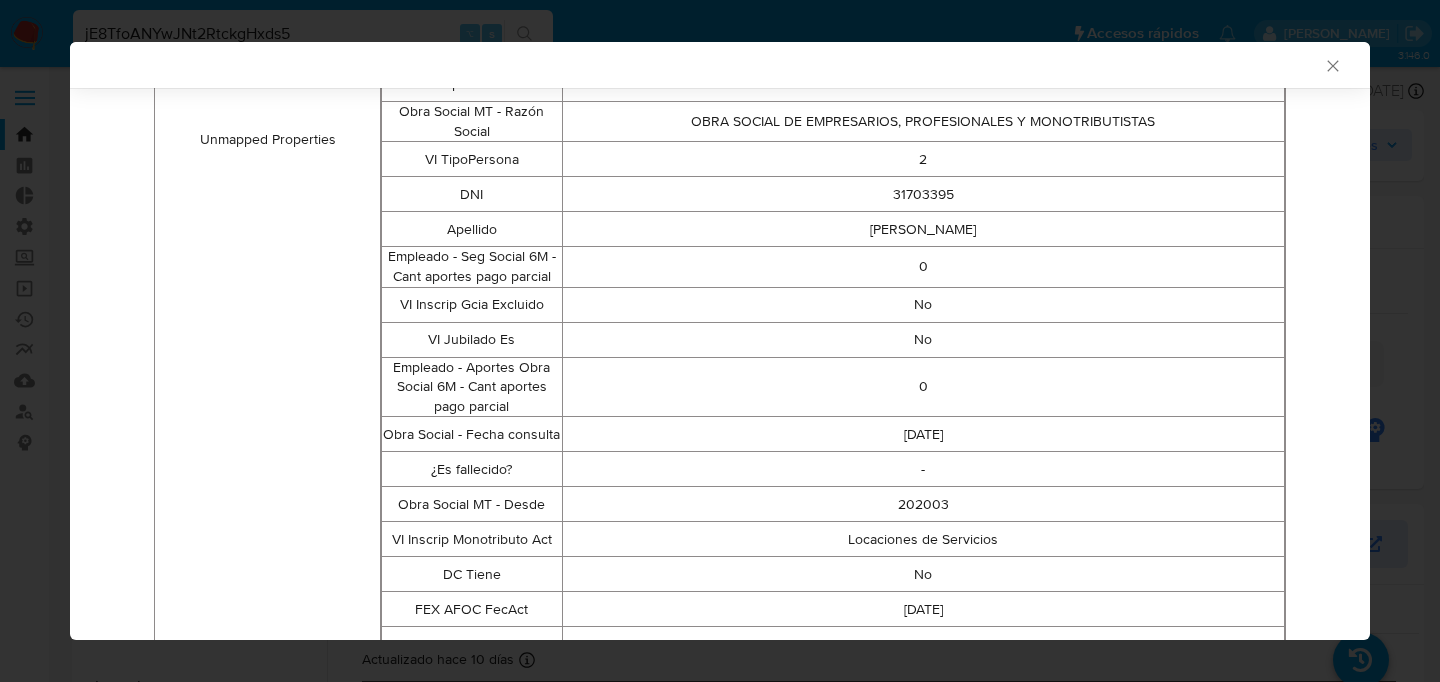 scroll, scrollTop: 2110, scrollLeft: 0, axis: vertical 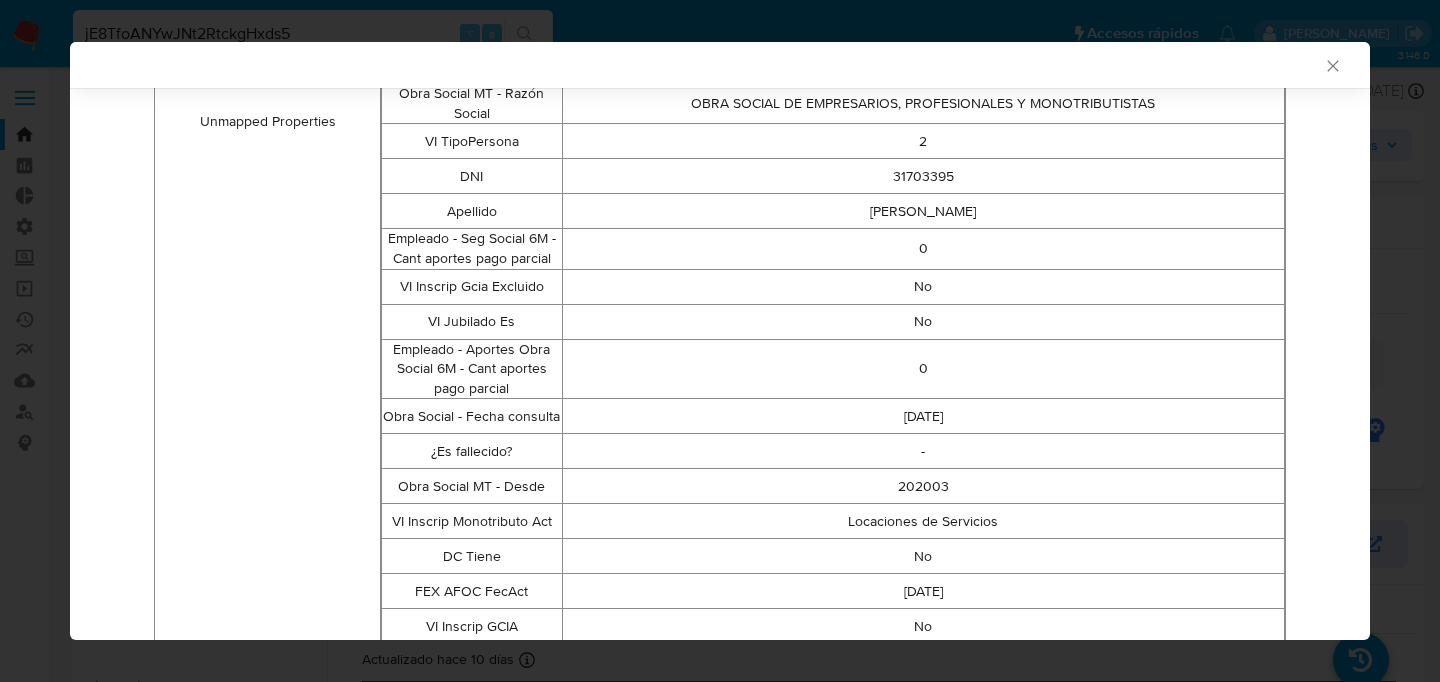 click on "No" at bounding box center [923, 321] 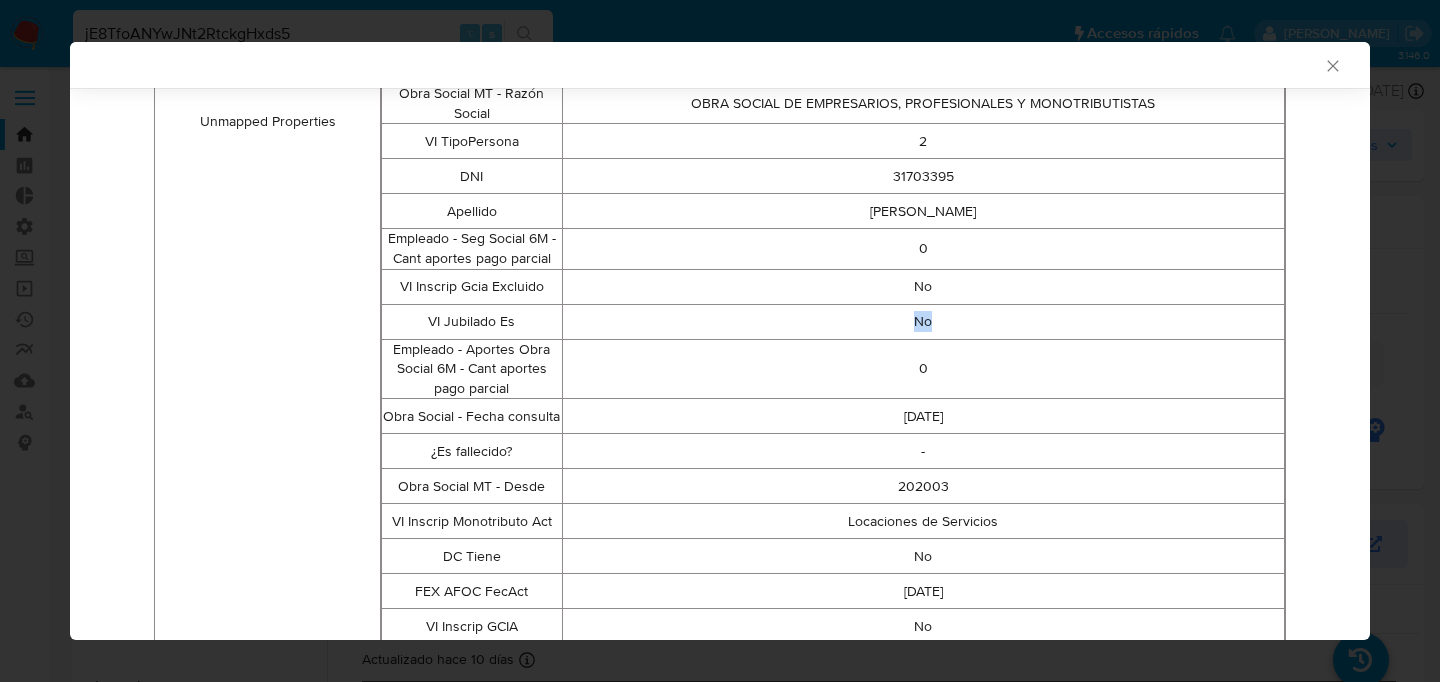 click on "No" at bounding box center (923, 321) 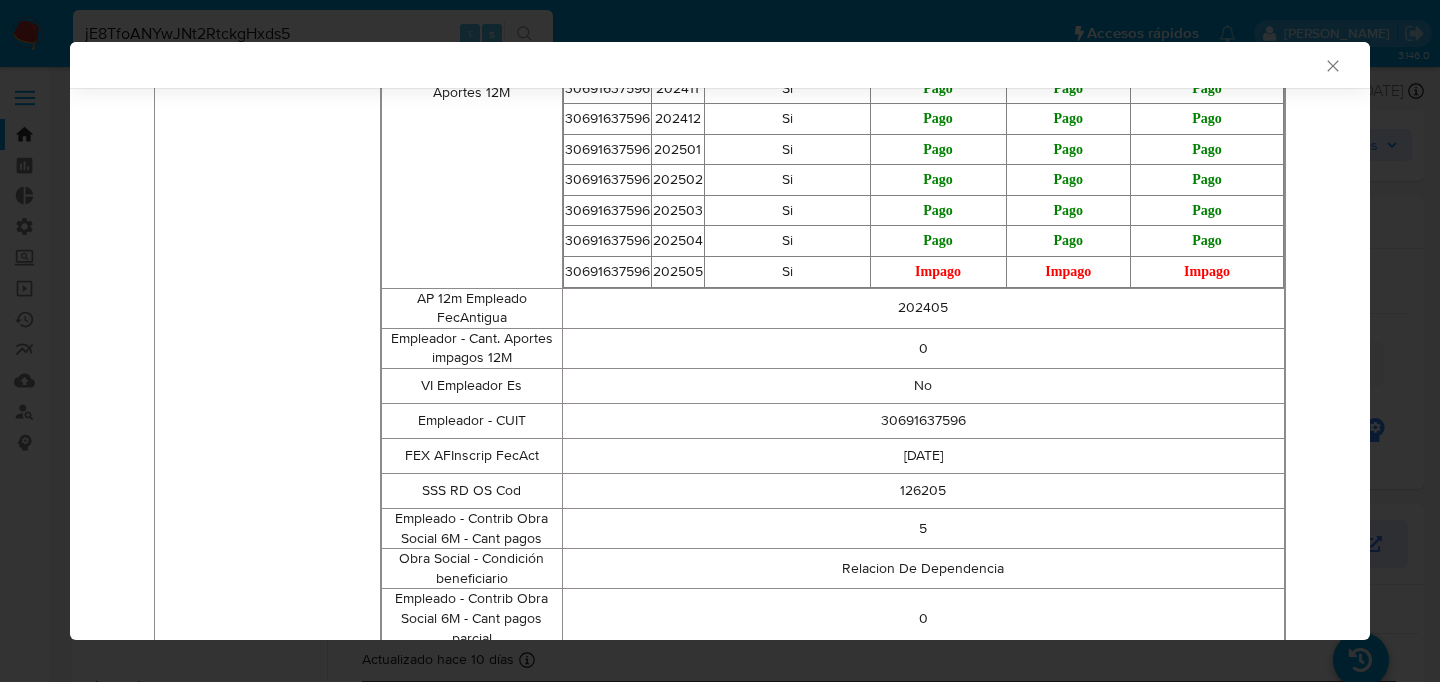 scroll, scrollTop: 3590, scrollLeft: 0, axis: vertical 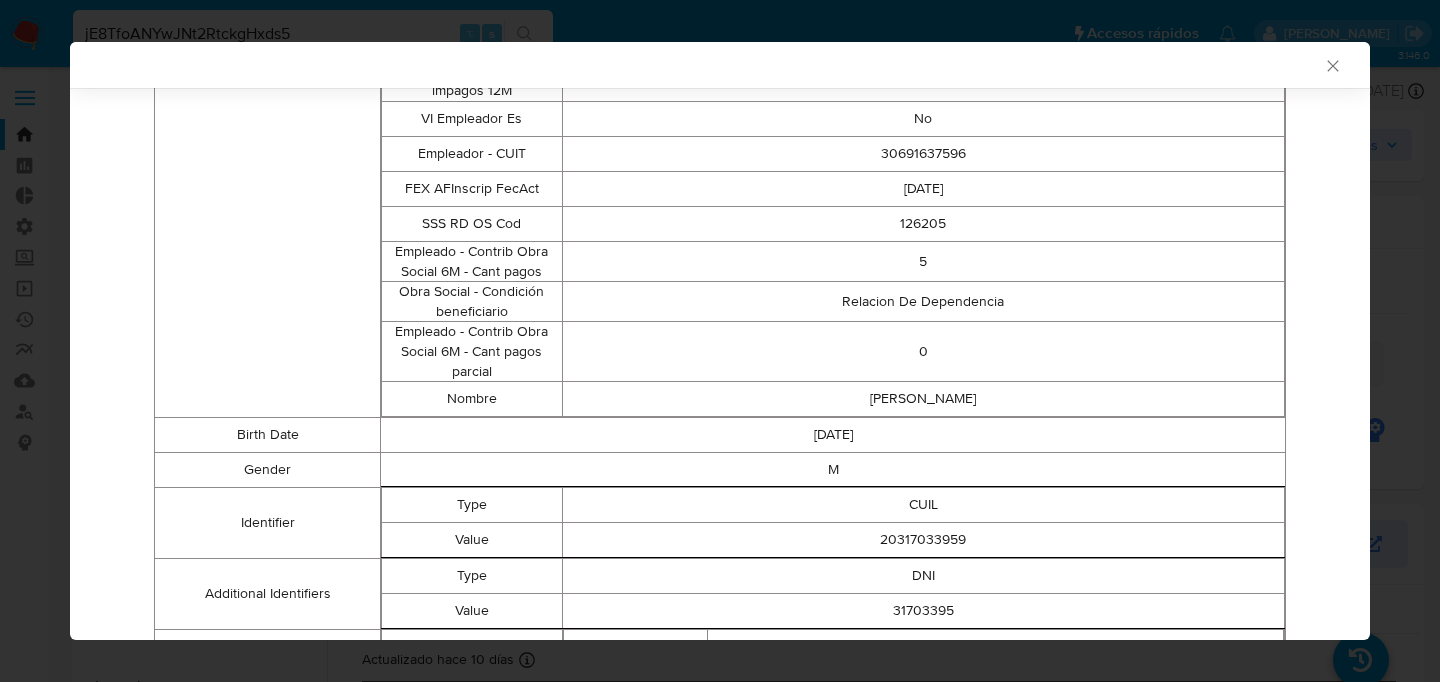 click on "Relacion De Dependencia" at bounding box center [923, 302] 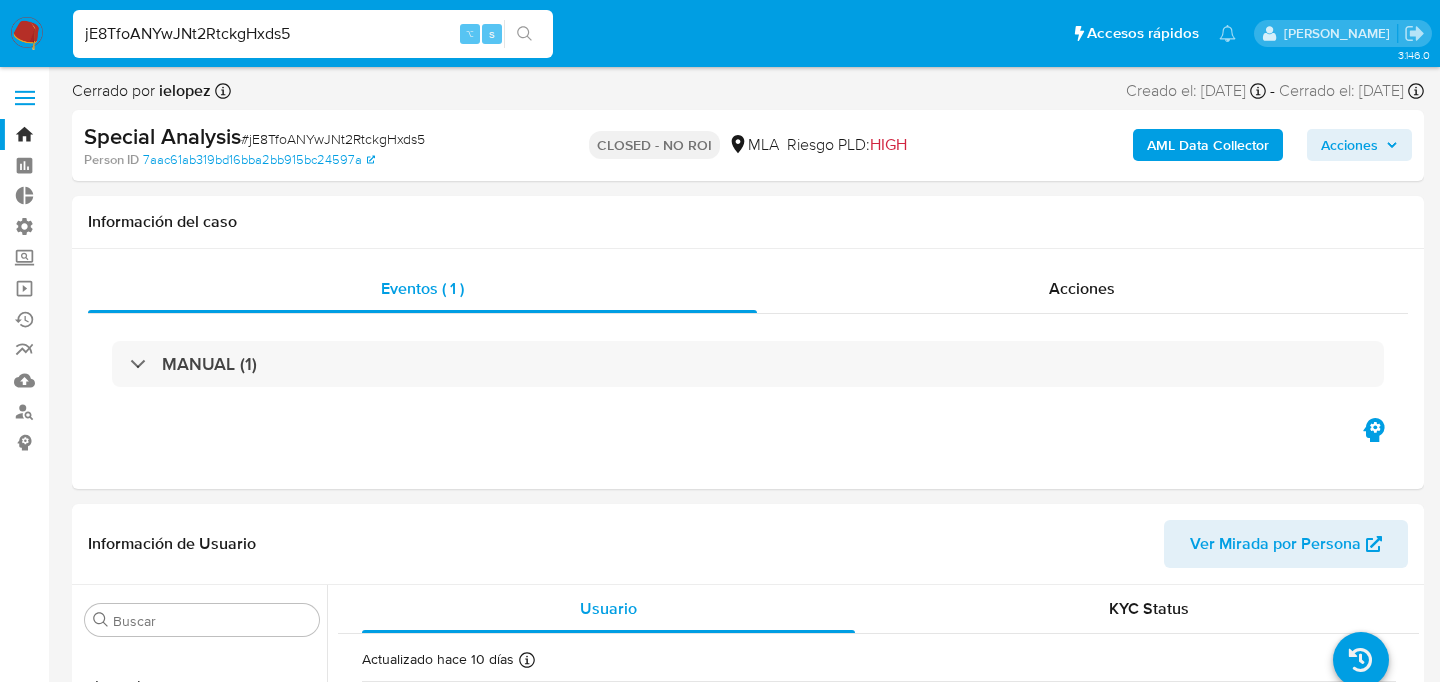 click on "jE8TfoANYwJNt2RtckgHxds5 ⌥ s" at bounding box center [313, 34] 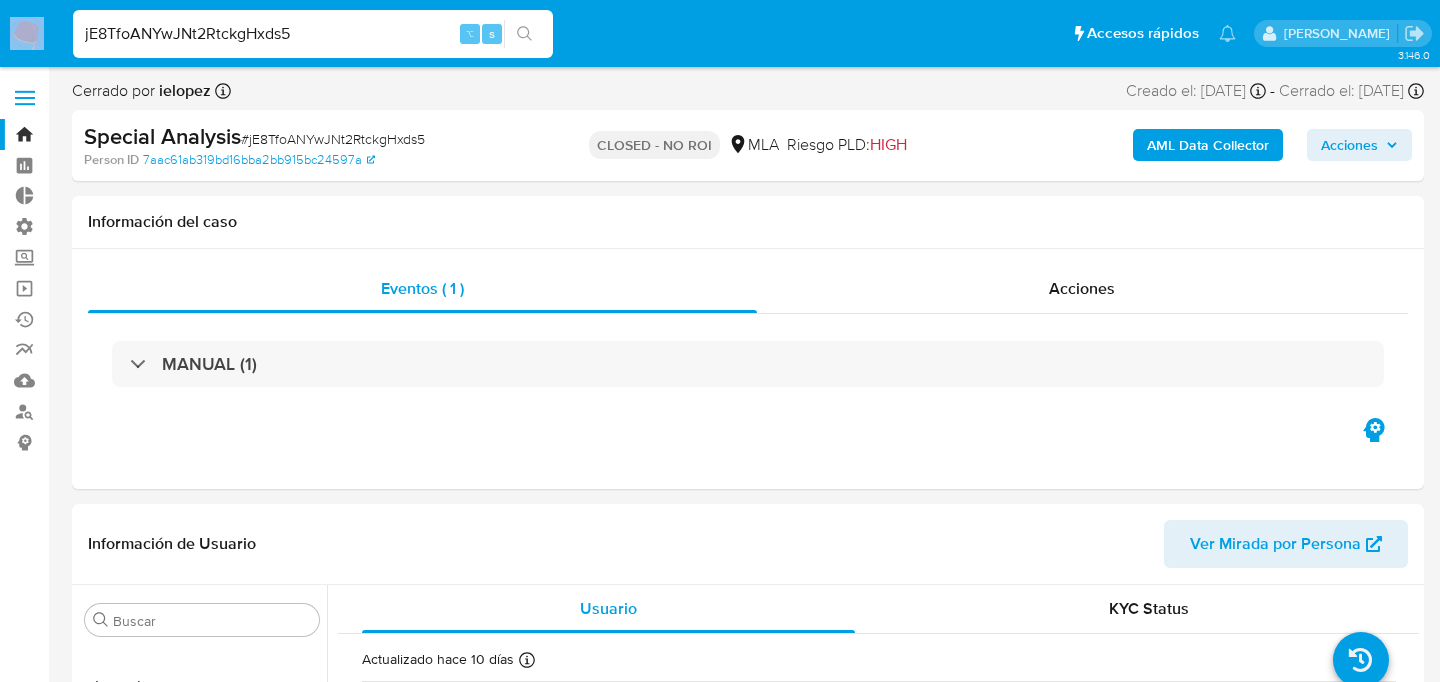 click on "jE8TfoANYwJNt2RtckgHxds5 ⌥ s" at bounding box center [313, 34] 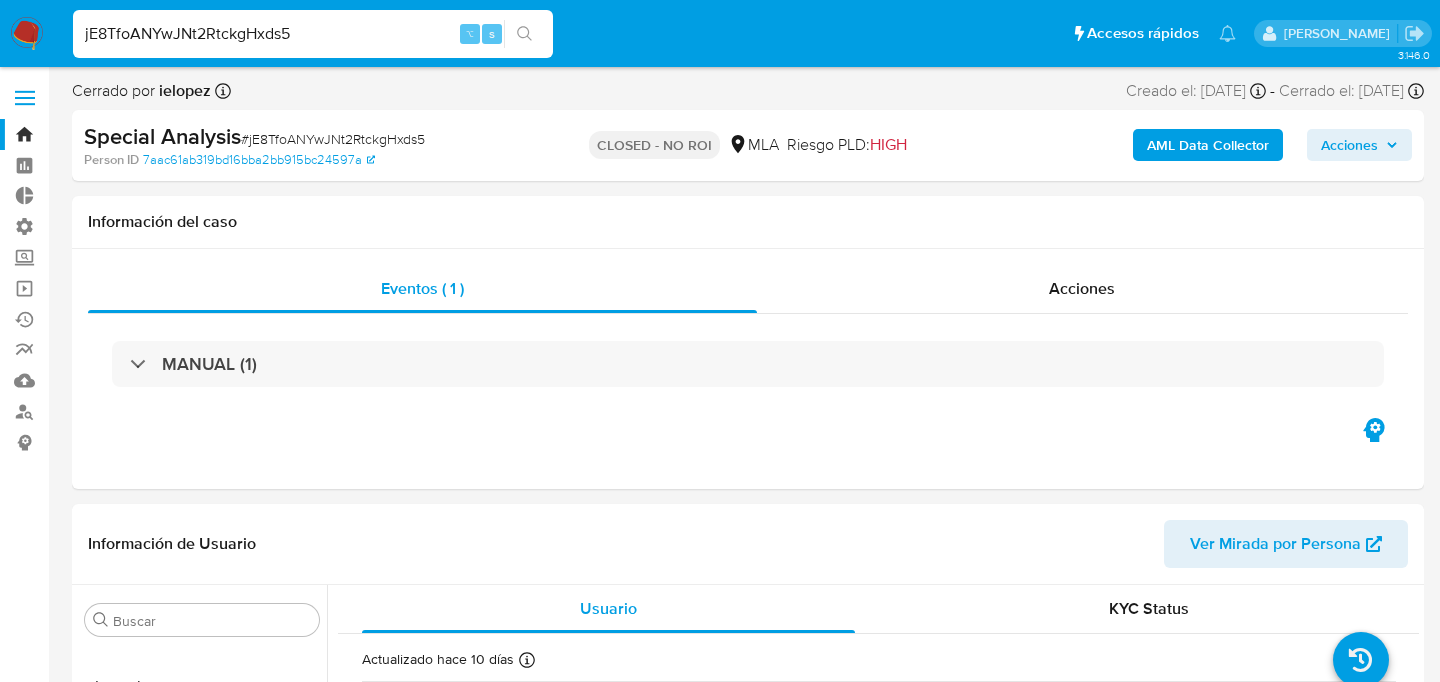 click on "jE8TfoANYwJNt2RtckgHxds5" at bounding box center [313, 34] 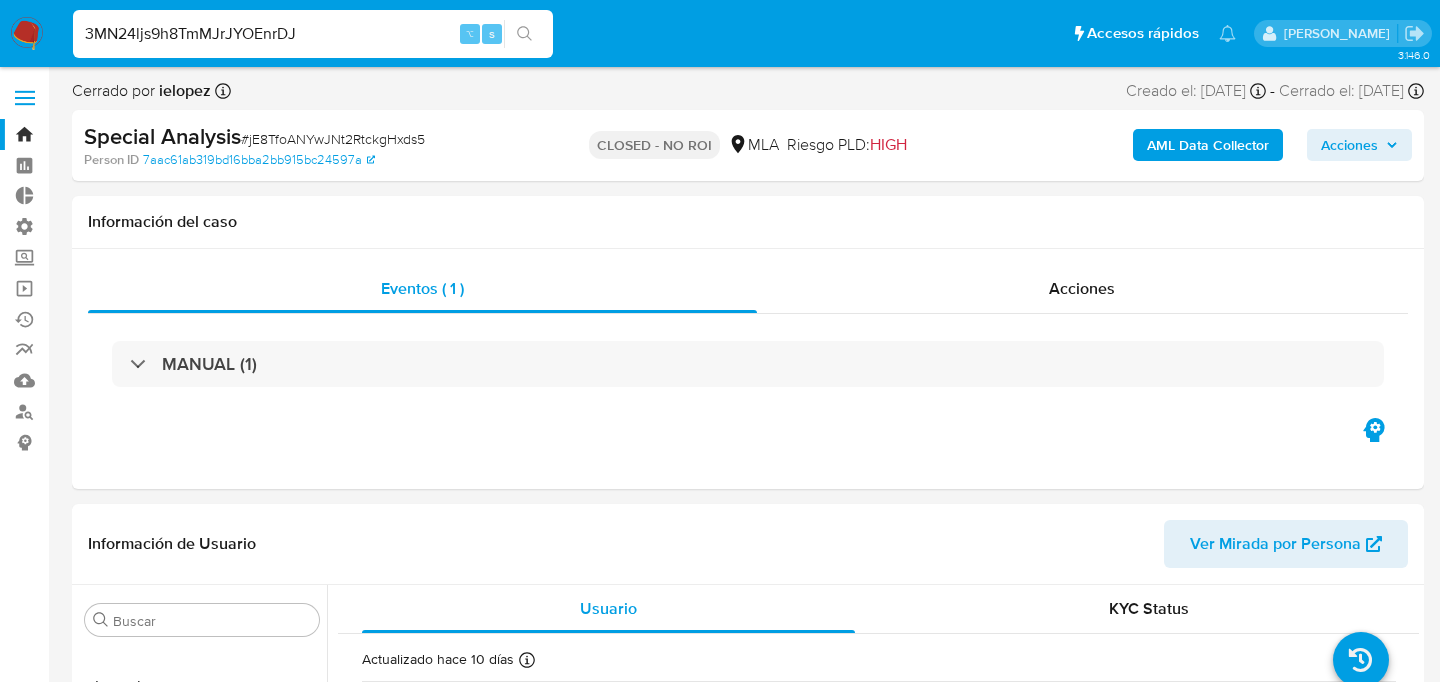 type on "3MN24ljs9h8TmMJrJYOEnrDJ" 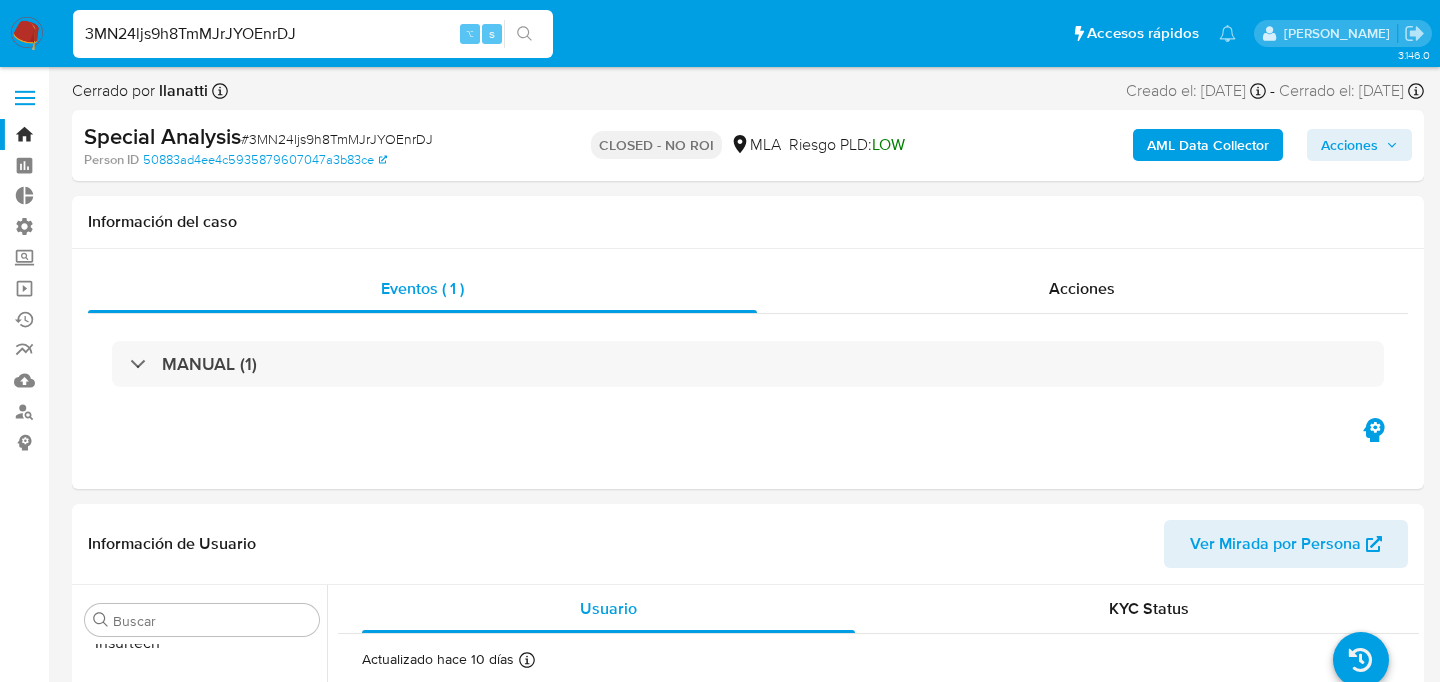 click on "AML Data Collector" at bounding box center (1208, 145) 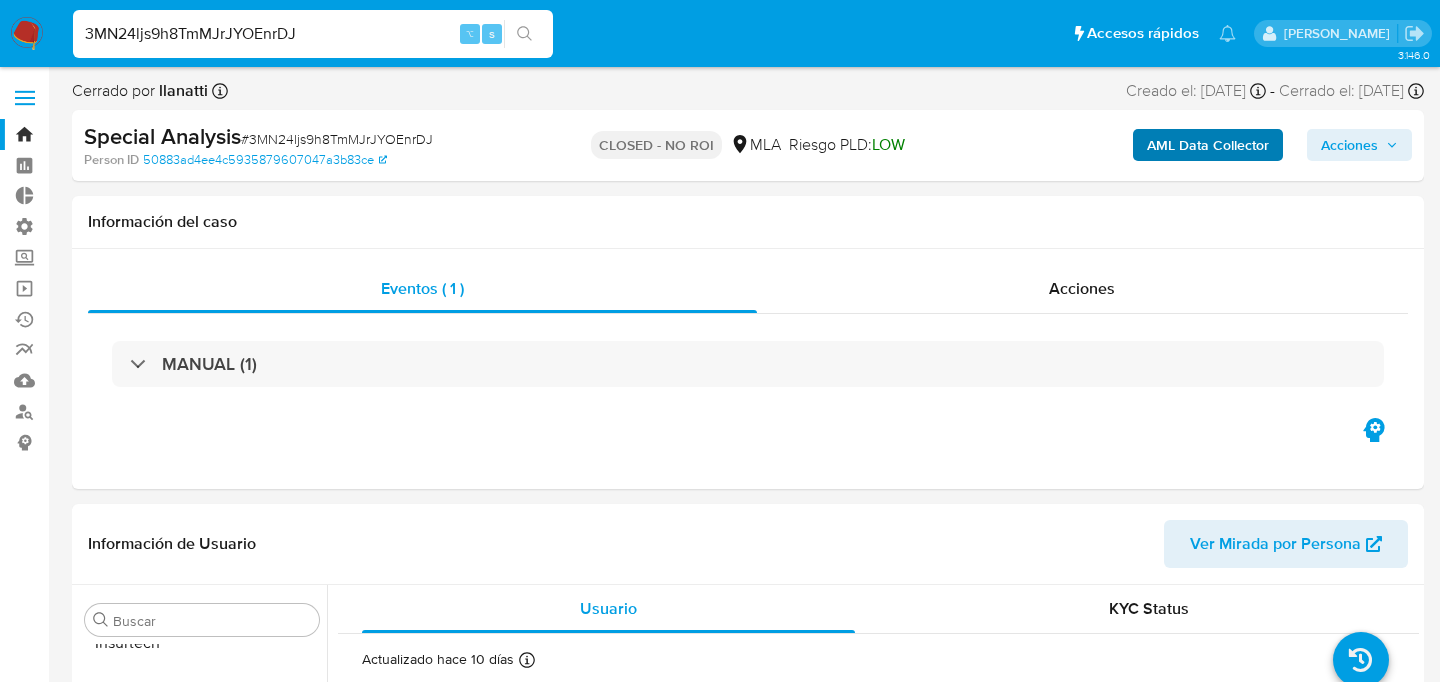 scroll, scrollTop: 893, scrollLeft: 0, axis: vertical 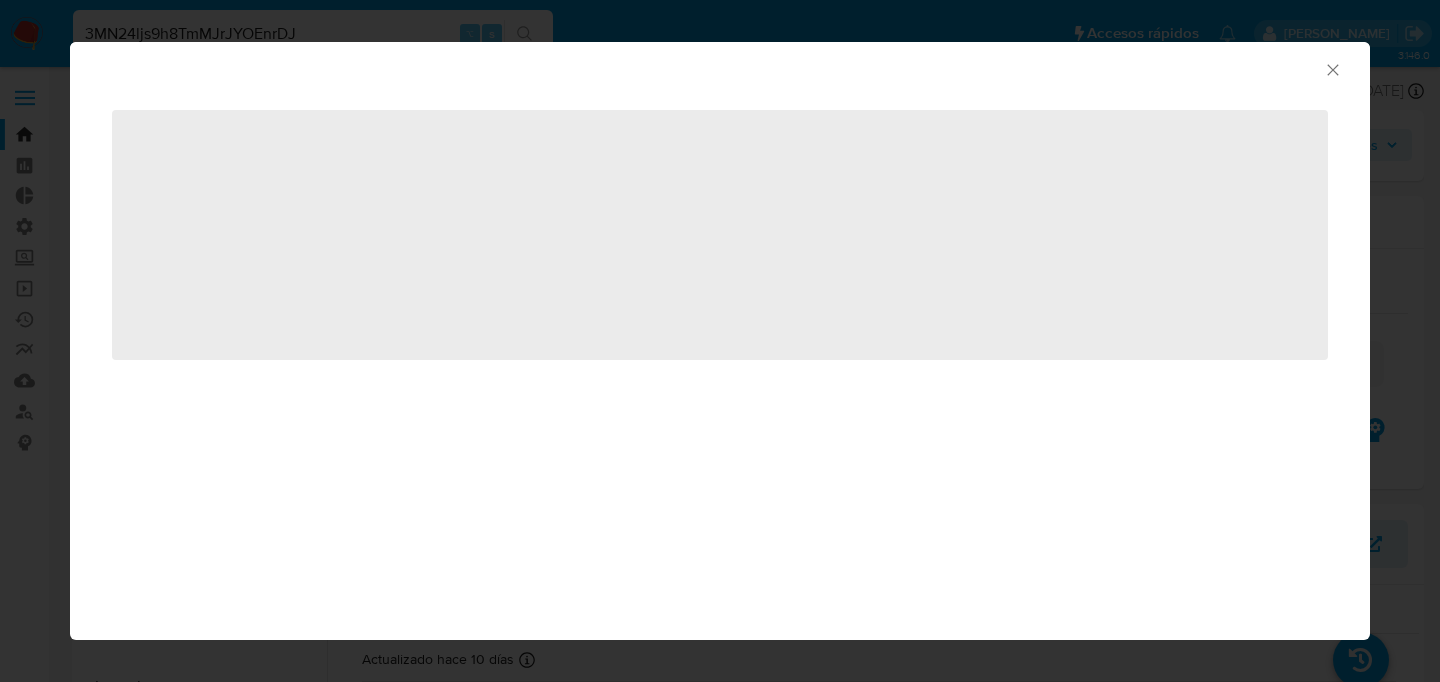 select on "10" 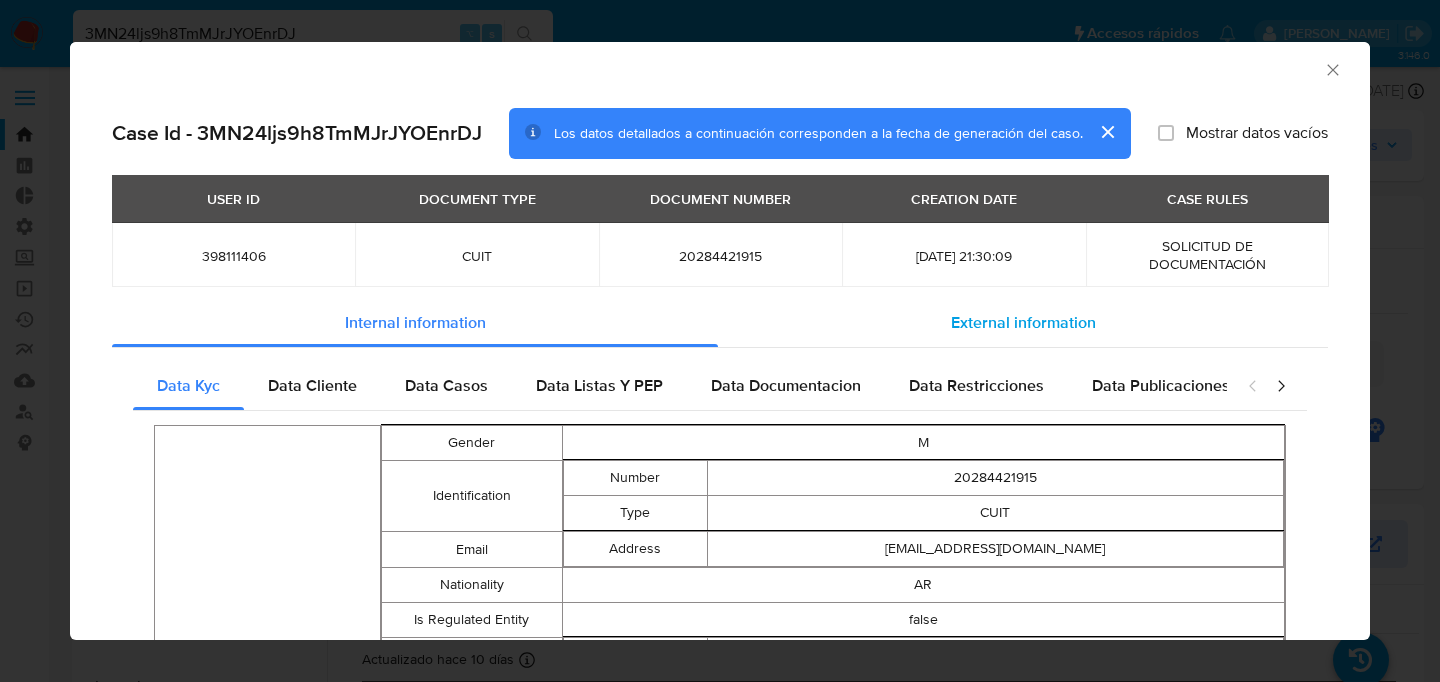 click on "External information" at bounding box center [1023, 323] 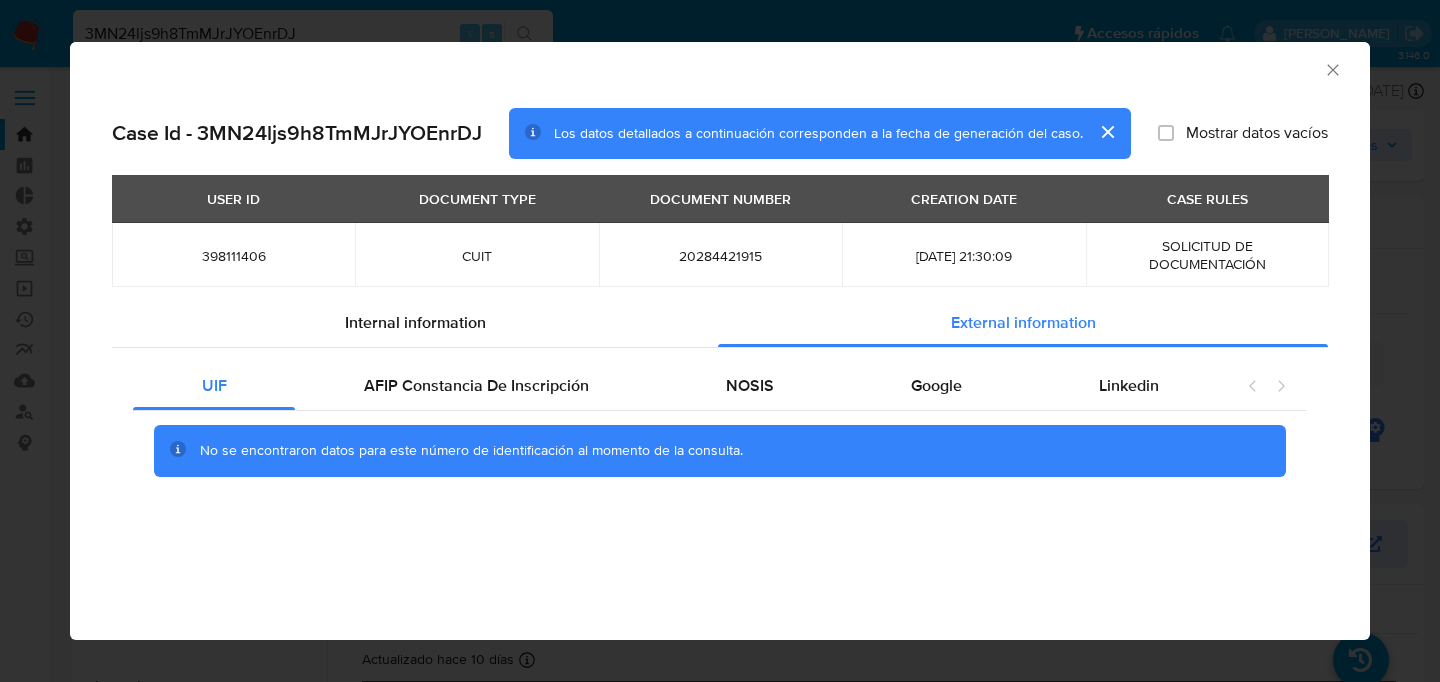 click on "UIF AFIP Constancia De Inscripción NOSIS Google Linkedin No se encontraron datos para este número de identificación al momento de la consulta." at bounding box center [720, 426] 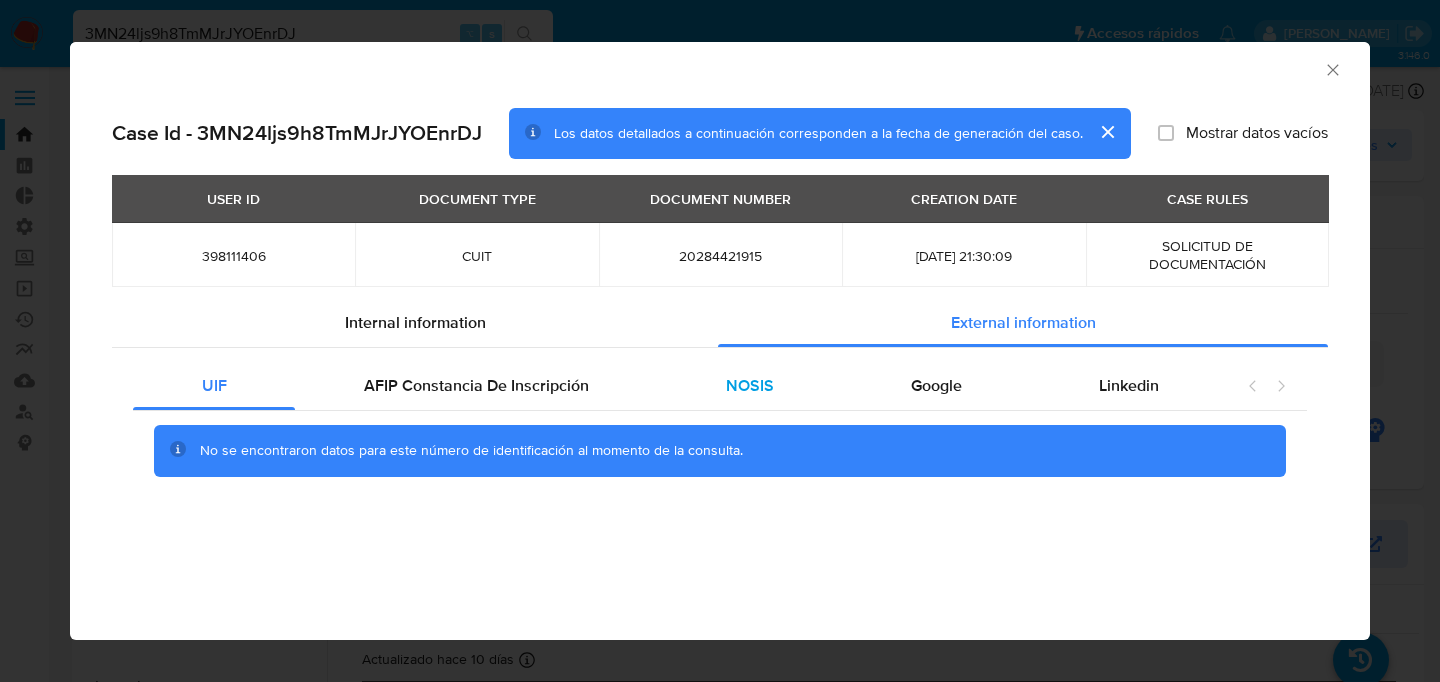 click on "NOSIS" at bounding box center (749, 386) 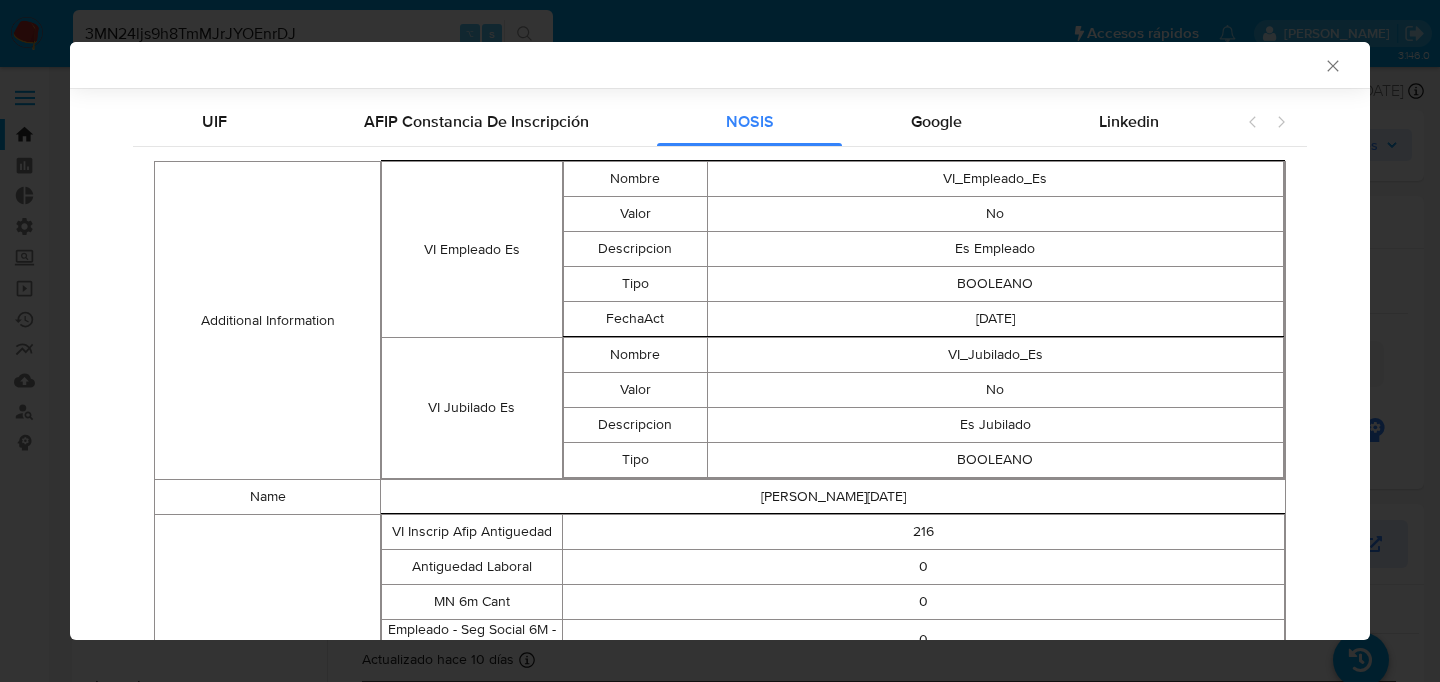 scroll, scrollTop: 602, scrollLeft: 0, axis: vertical 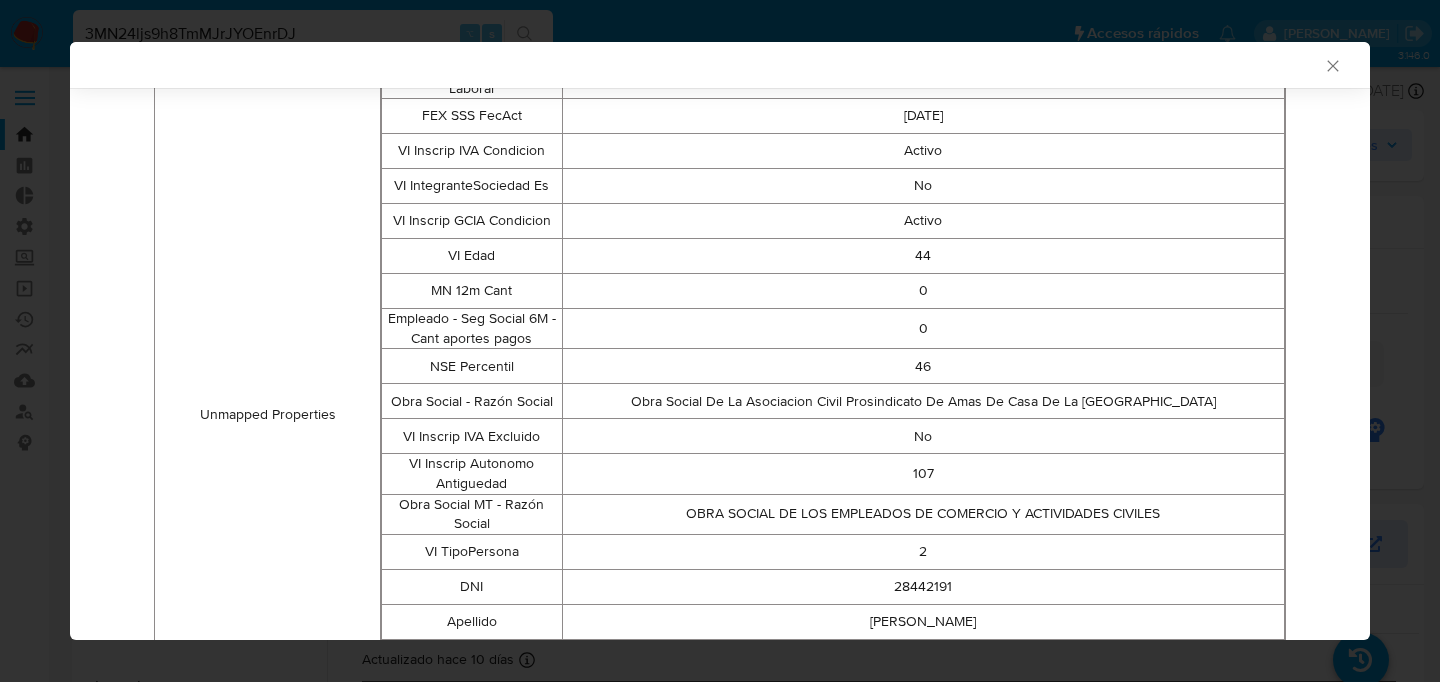click on "NSE Percentil" at bounding box center (472, 366) 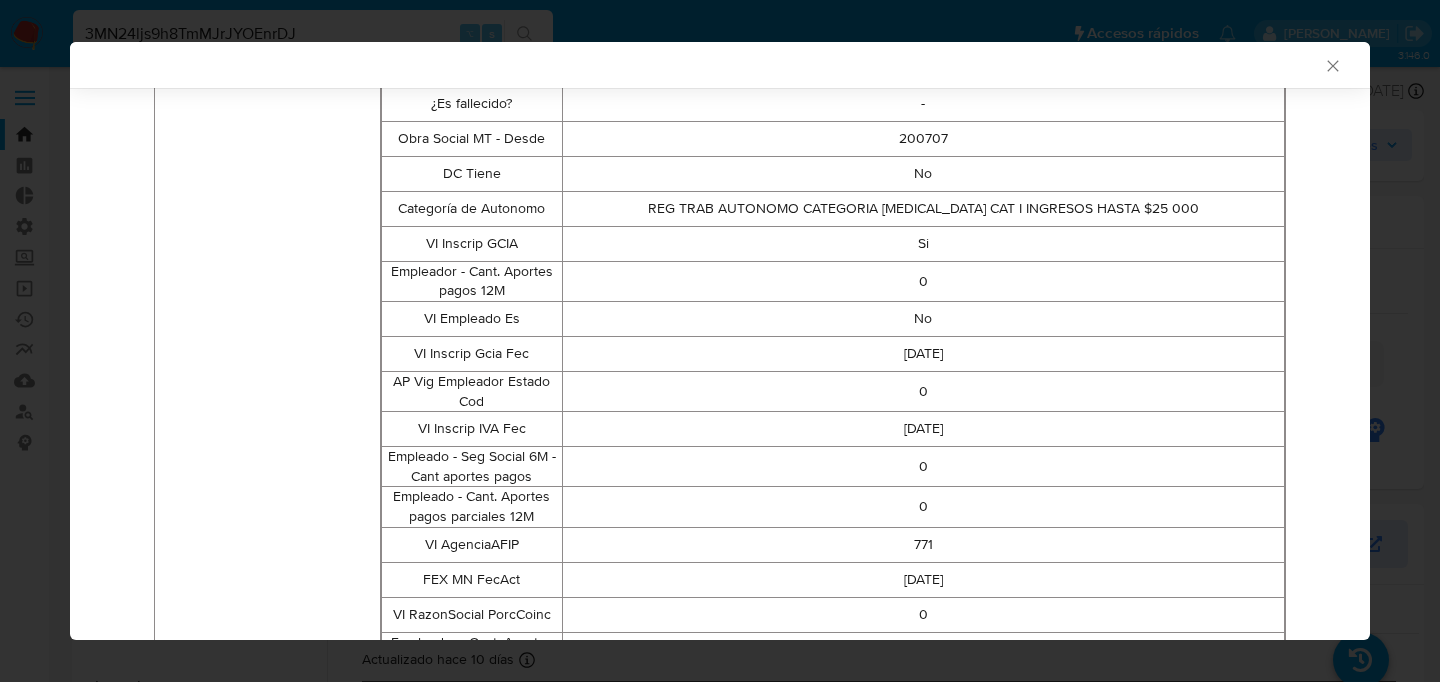 scroll, scrollTop: 2388, scrollLeft: 0, axis: vertical 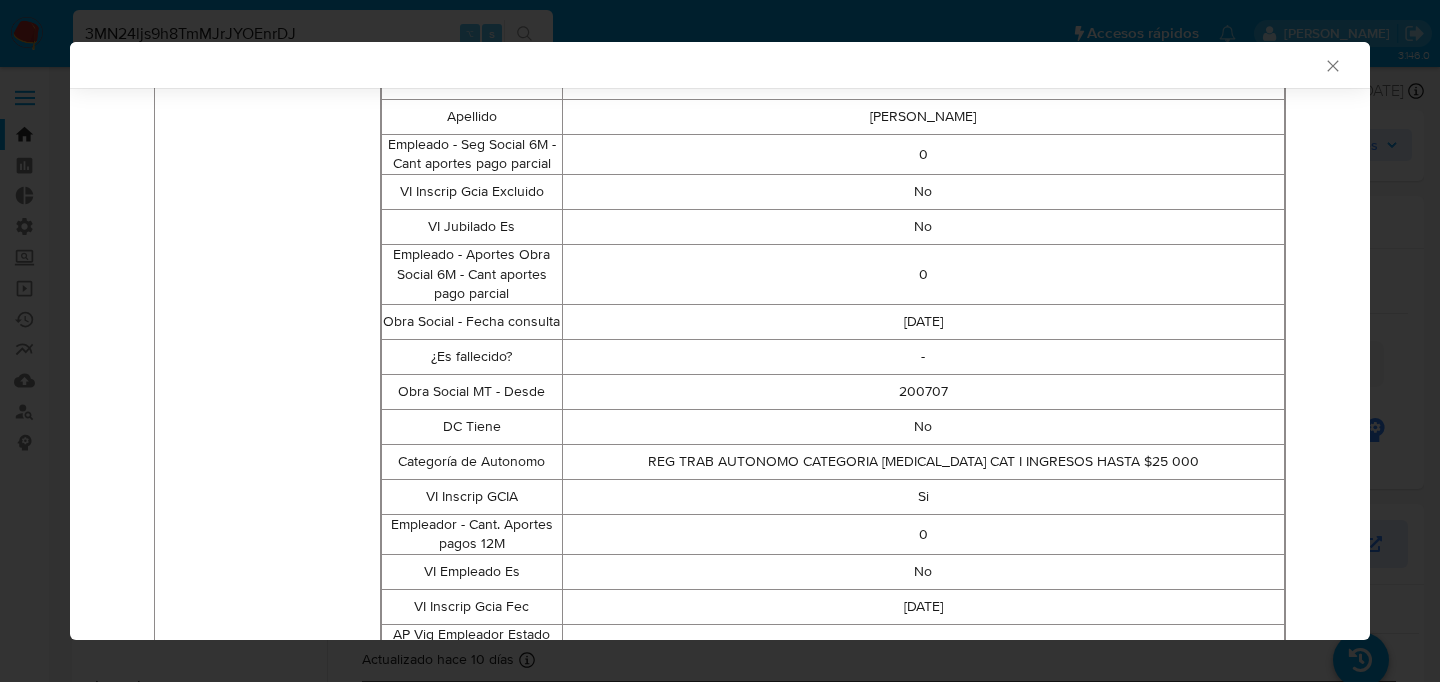 click on "Categoría de Autonomo" at bounding box center (472, 461) 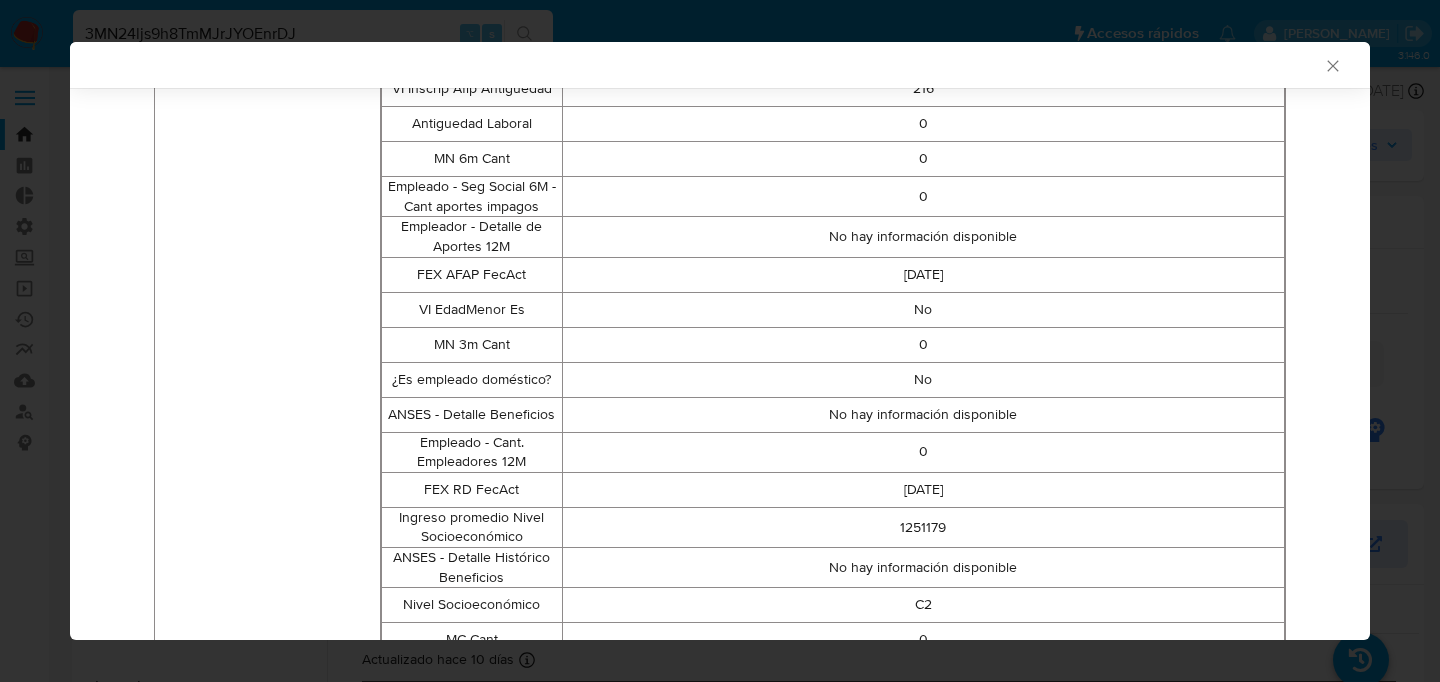 scroll, scrollTop: 0, scrollLeft: 0, axis: both 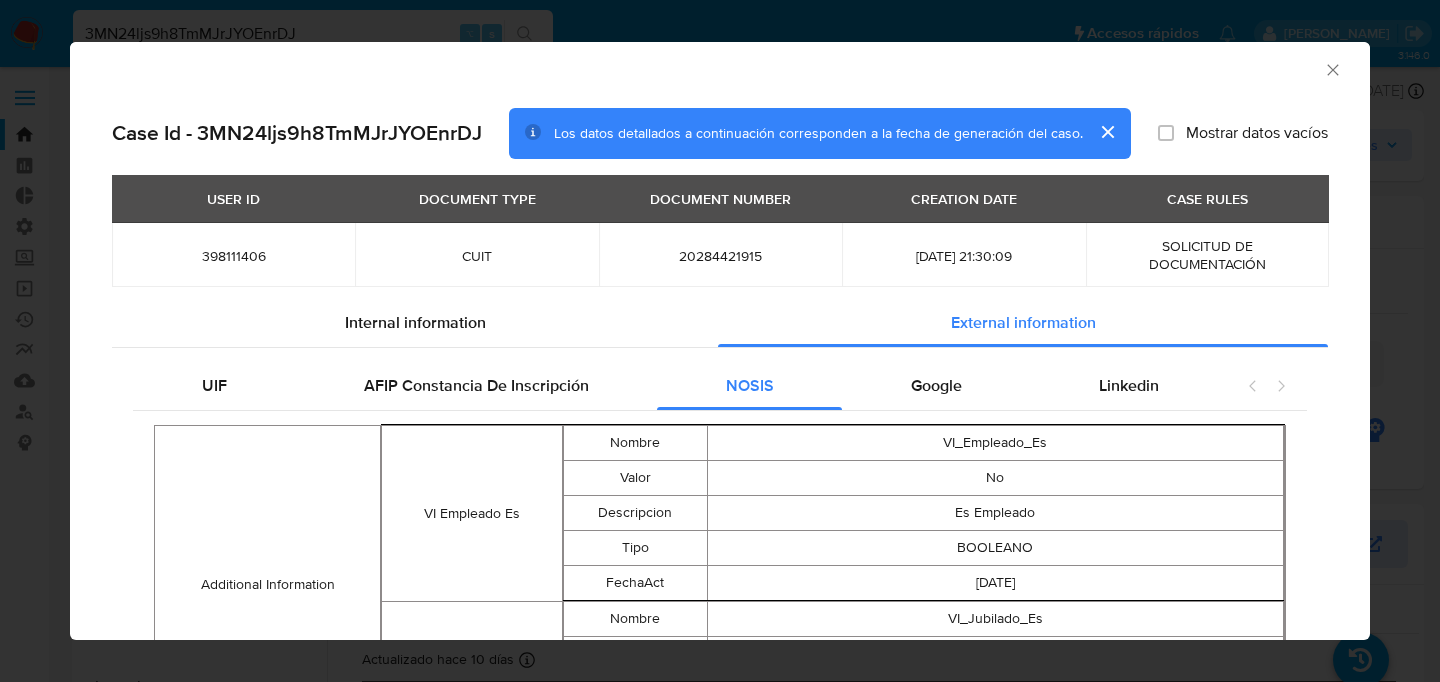 click on "Case Id - 3MN24ljs9h8TmMJrJYOEnrDJ" at bounding box center [297, 133] 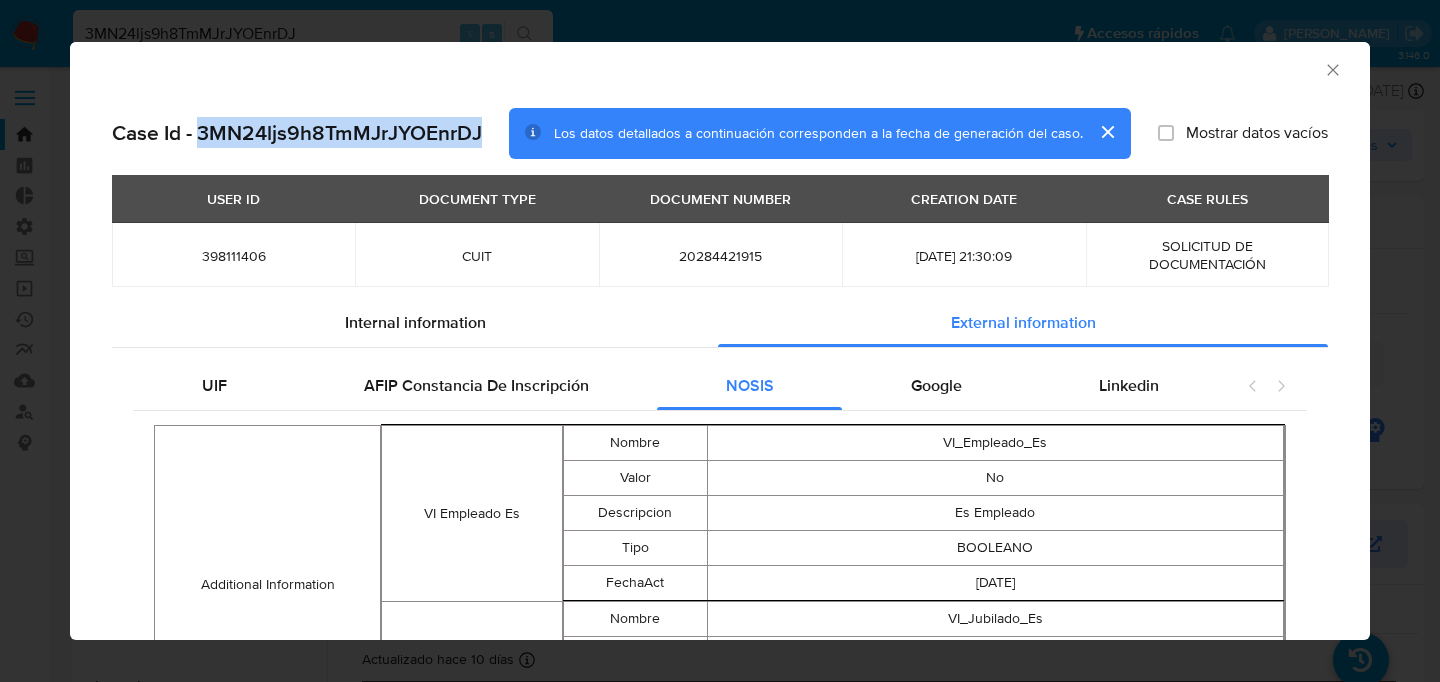 click on "Case Id - 3MN24ljs9h8TmMJrJYOEnrDJ" at bounding box center (297, 133) 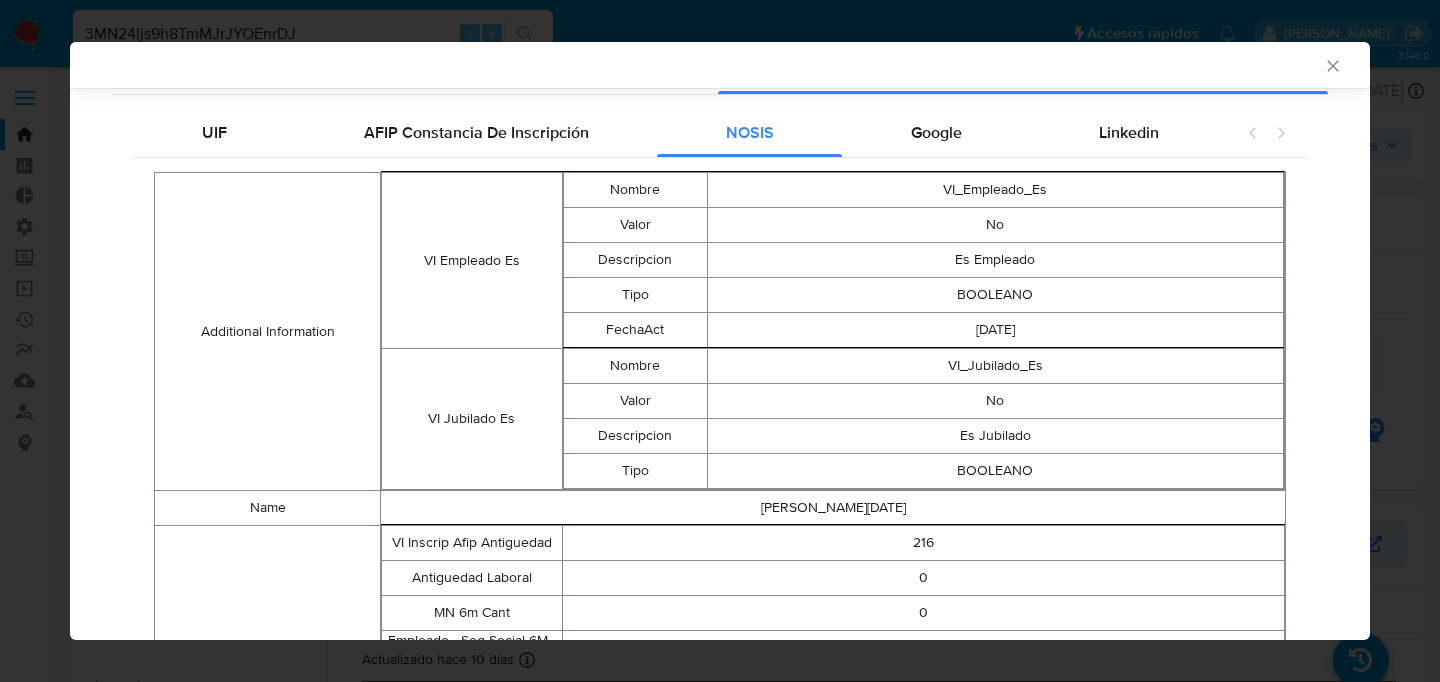 scroll, scrollTop: 193, scrollLeft: 0, axis: vertical 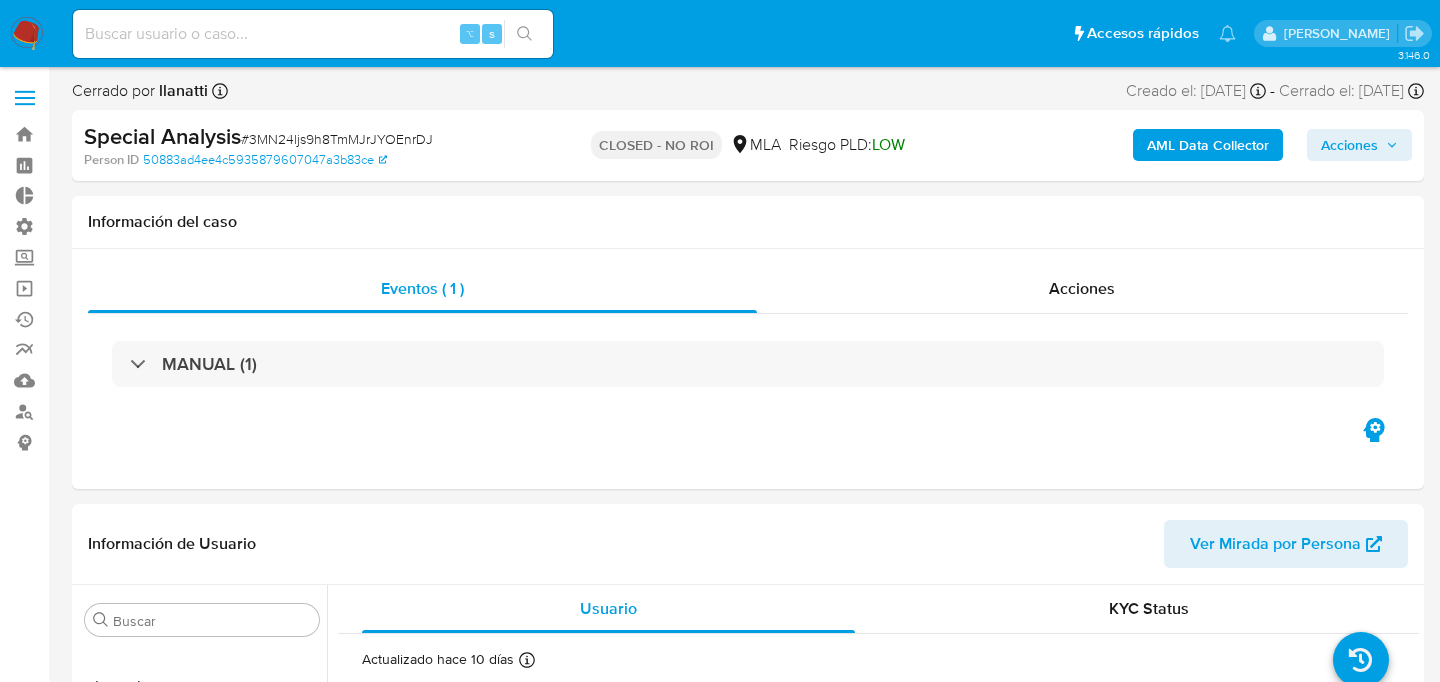 click on "AML Data Collector" at bounding box center (1208, 145) 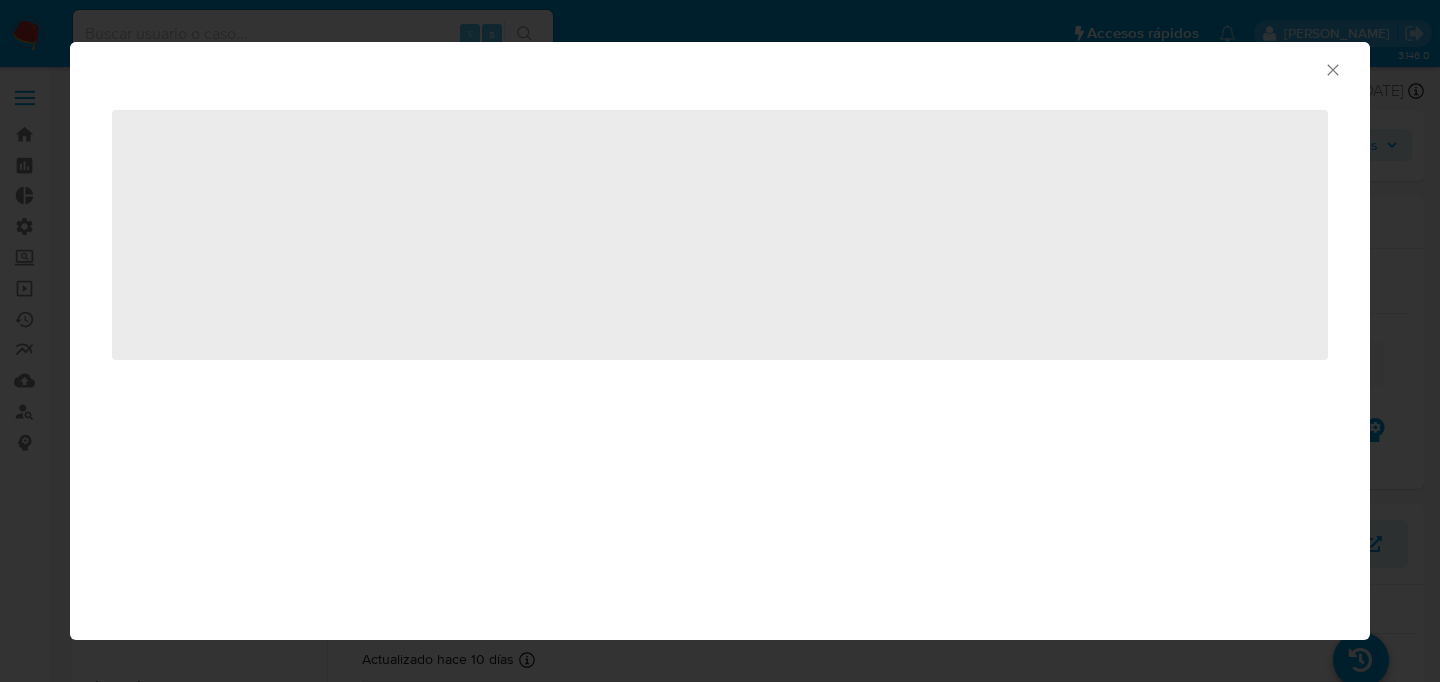 select on "10" 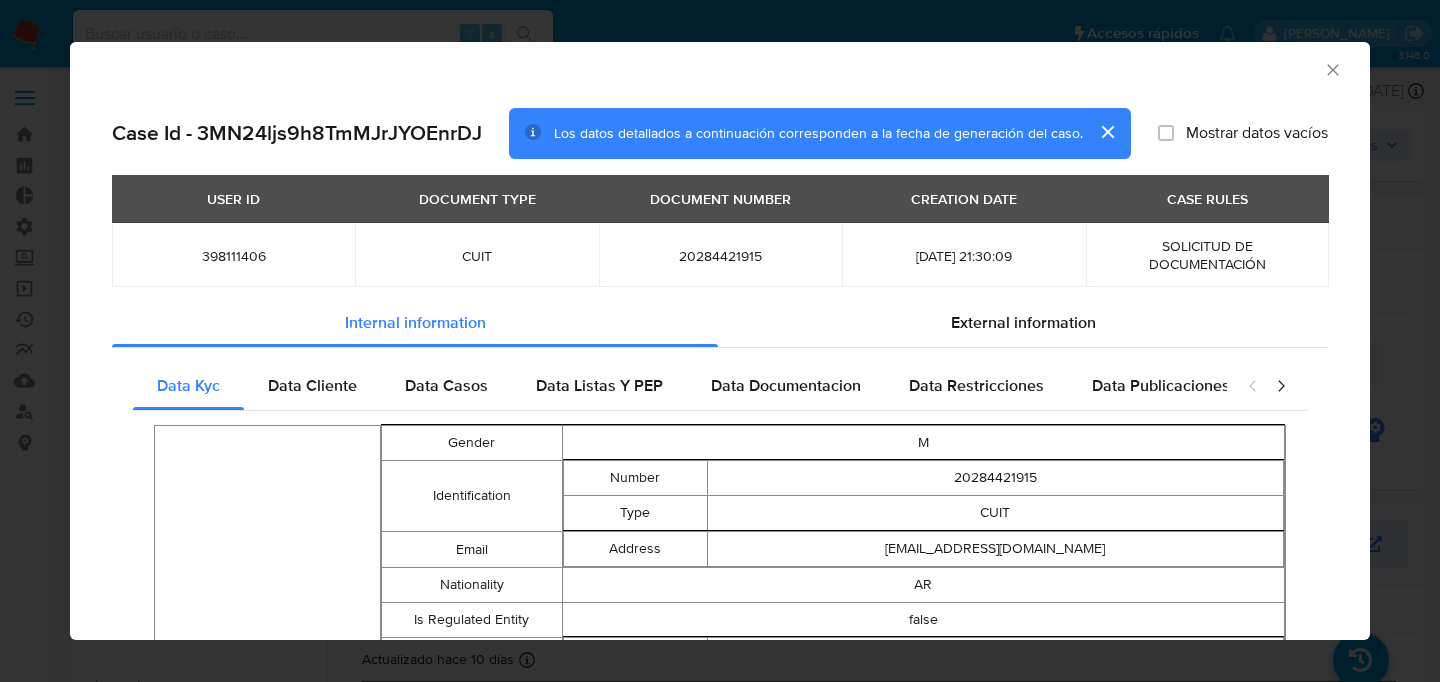 click 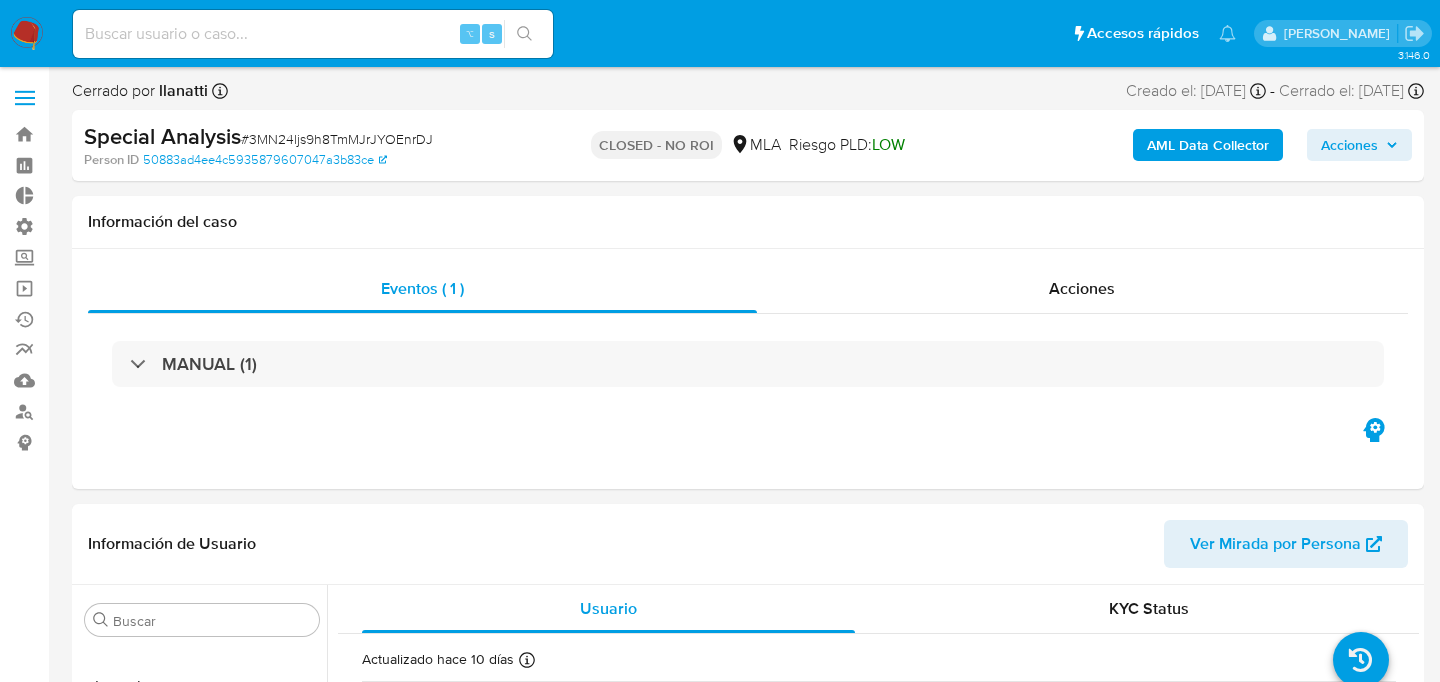 click on "AML Data Collector" at bounding box center (1208, 145) 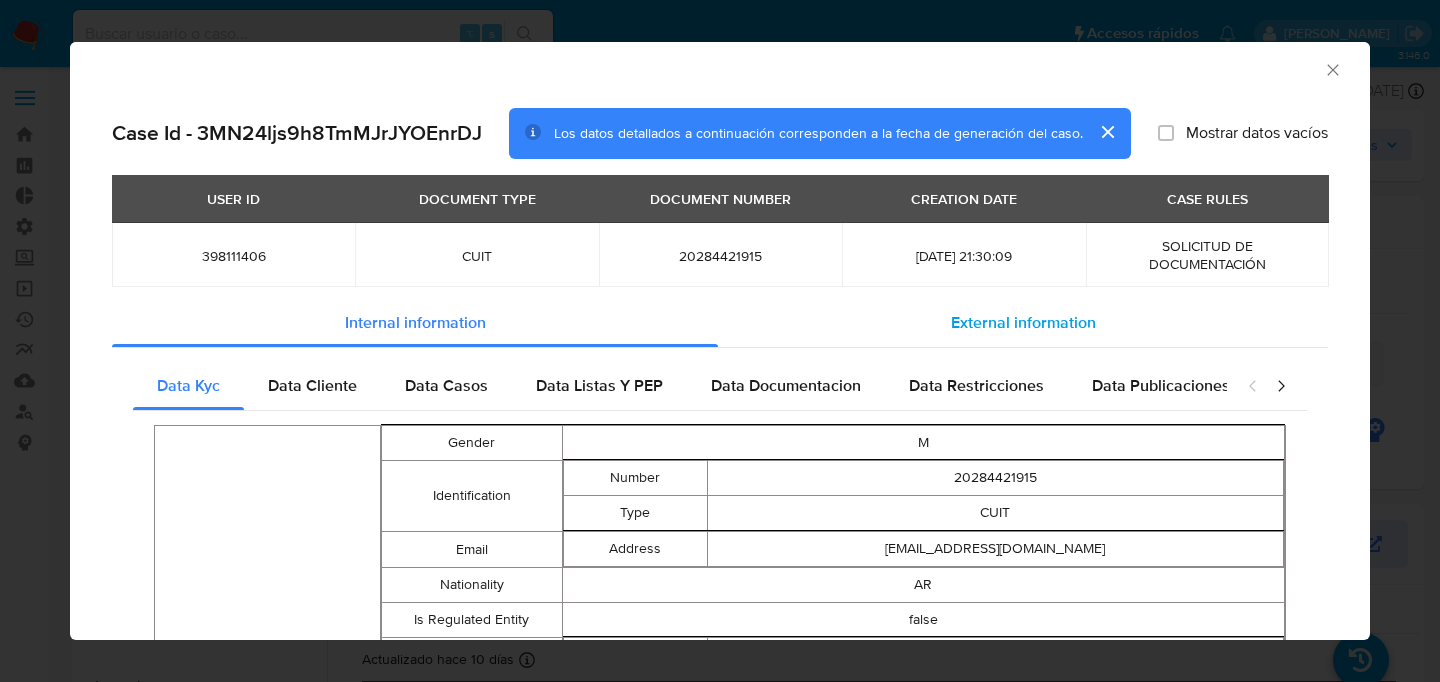 click on "External information" at bounding box center [1023, 322] 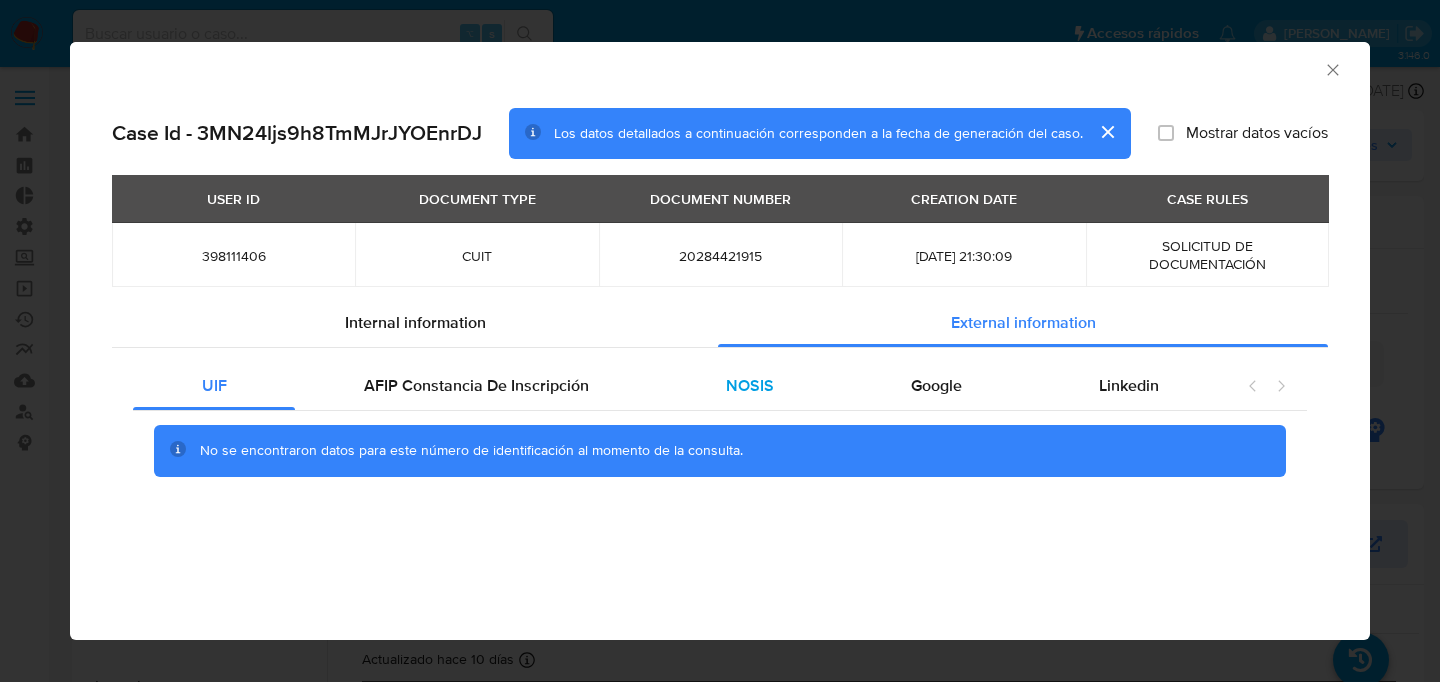 click on "NOSIS" at bounding box center (749, 386) 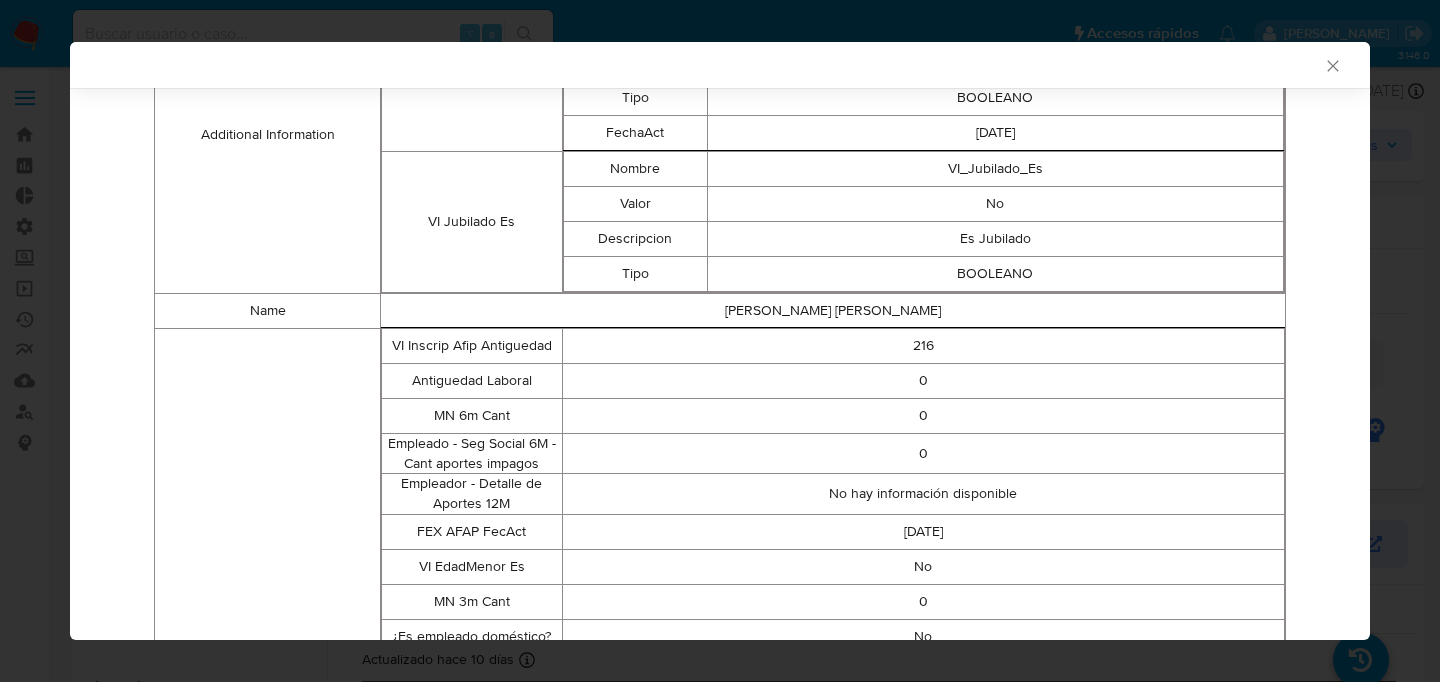 scroll, scrollTop: 630, scrollLeft: 0, axis: vertical 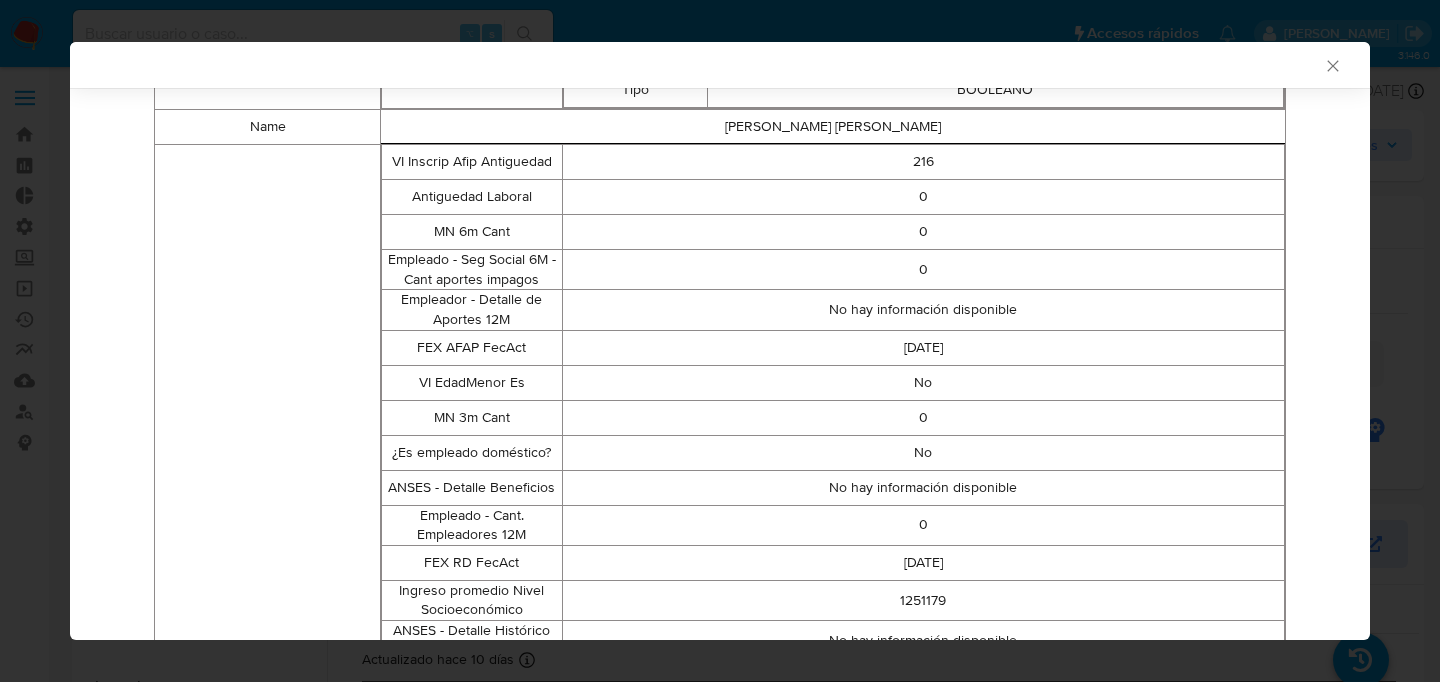 type 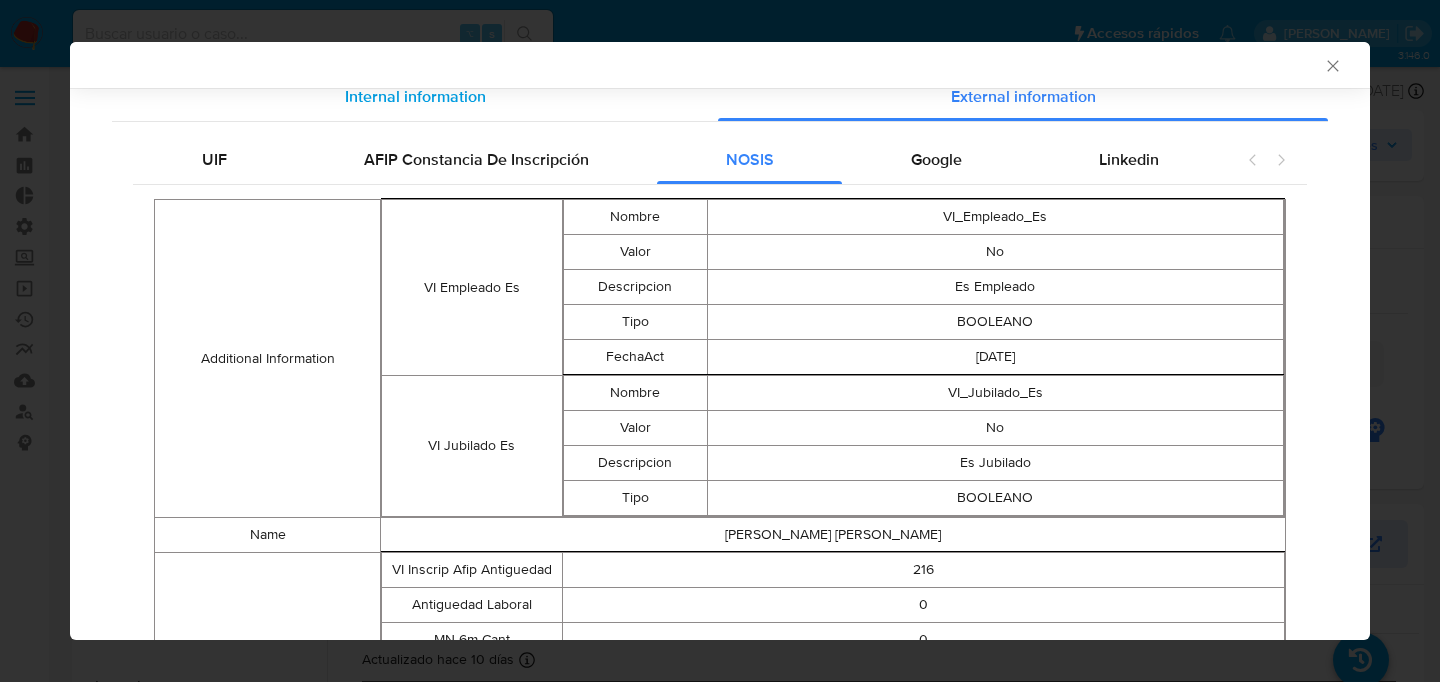 scroll, scrollTop: 235, scrollLeft: 0, axis: vertical 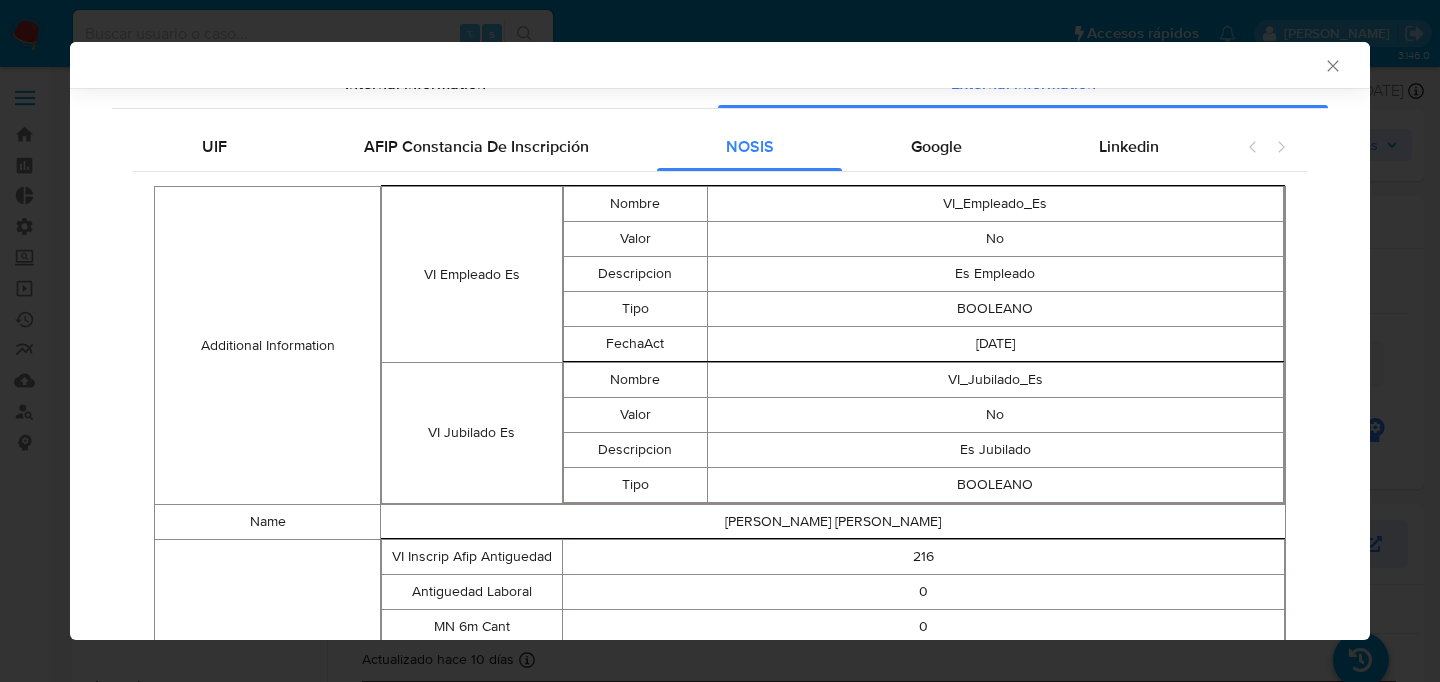 click on "AML Data Collector Case Id - 3MN24ljs9h8TmMJrJYOEnrDJ Los datos detallados a continuación corresponden a la fecha de generación del caso. Mostrar datos vacíos USER ID DOCUMENT TYPE DOCUMENT NUMBER CREATION DATE CASE RULES 398111406 CUIT 20284421915 [DATE] 21:30:09 SOLICITUD DE DOCUMENTACIÓN Internal information External information UIF AFIP Constancia De Inscripción NOSIS Google Linkedin Additional Information VI Empleado Es Nombre VI_Empleado_Es Valor No Descripcion Es Empleado Tipo BOOLEANO FechaAct [DATE] VI Jubilado Es Nombre VI_Jubilado_Es Valor No Descripcion Es Jubilado Tipo BOOLEANO Name [PERSON_NAME][DATE] Unmapped Properties VI Inscrip Afip Antiguedad 216 Antiguedad Laboral 0 MN 6m Cant 0 Empleado - Seg Social 6M - Cant aportes impagos 0 Empleador - Detalle de Aportes 12M No hay información disponible FEX AFAP FecAct [DATE] VI EdadMenor Es No MN 3m Cant 0 ¿Es empleado doméstico? No ANSES - Detalle Beneficios No hay información disponible Empleado - Cant. Empleadores 12M 0 C2 0" at bounding box center (720, 341) 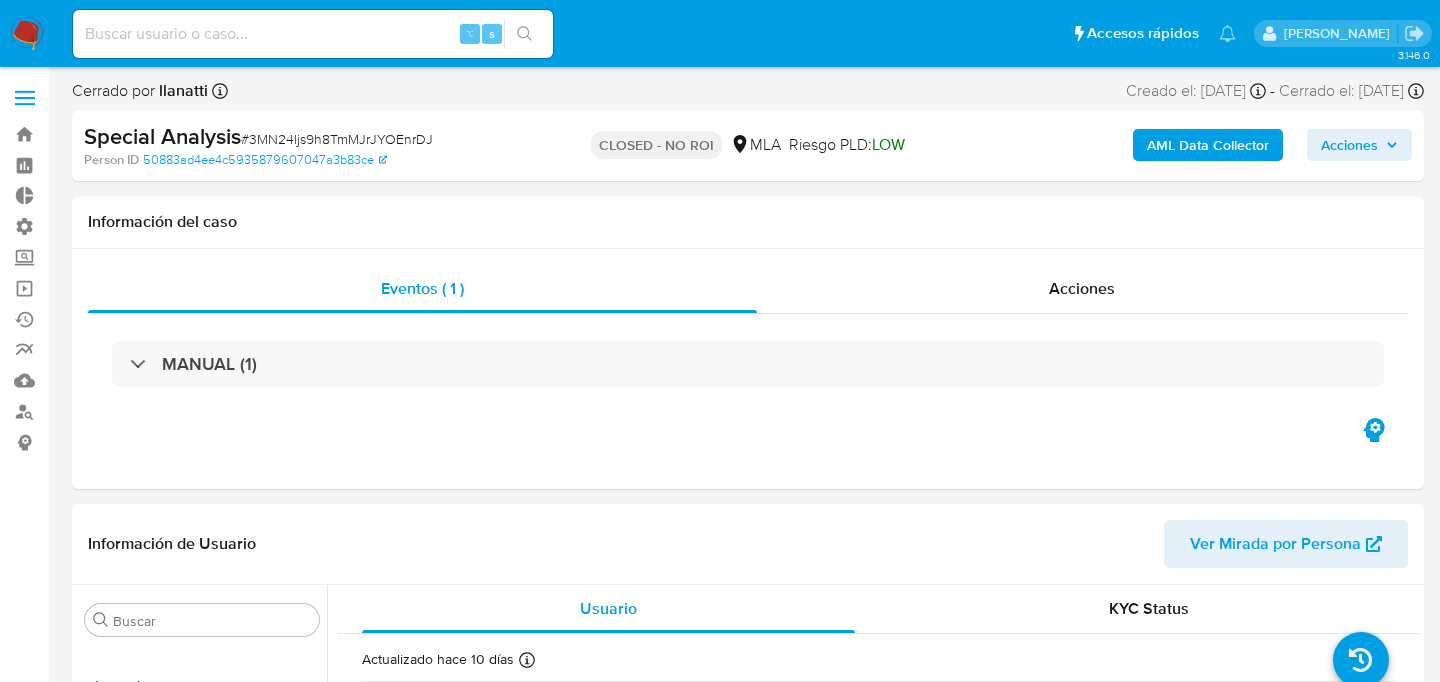 type 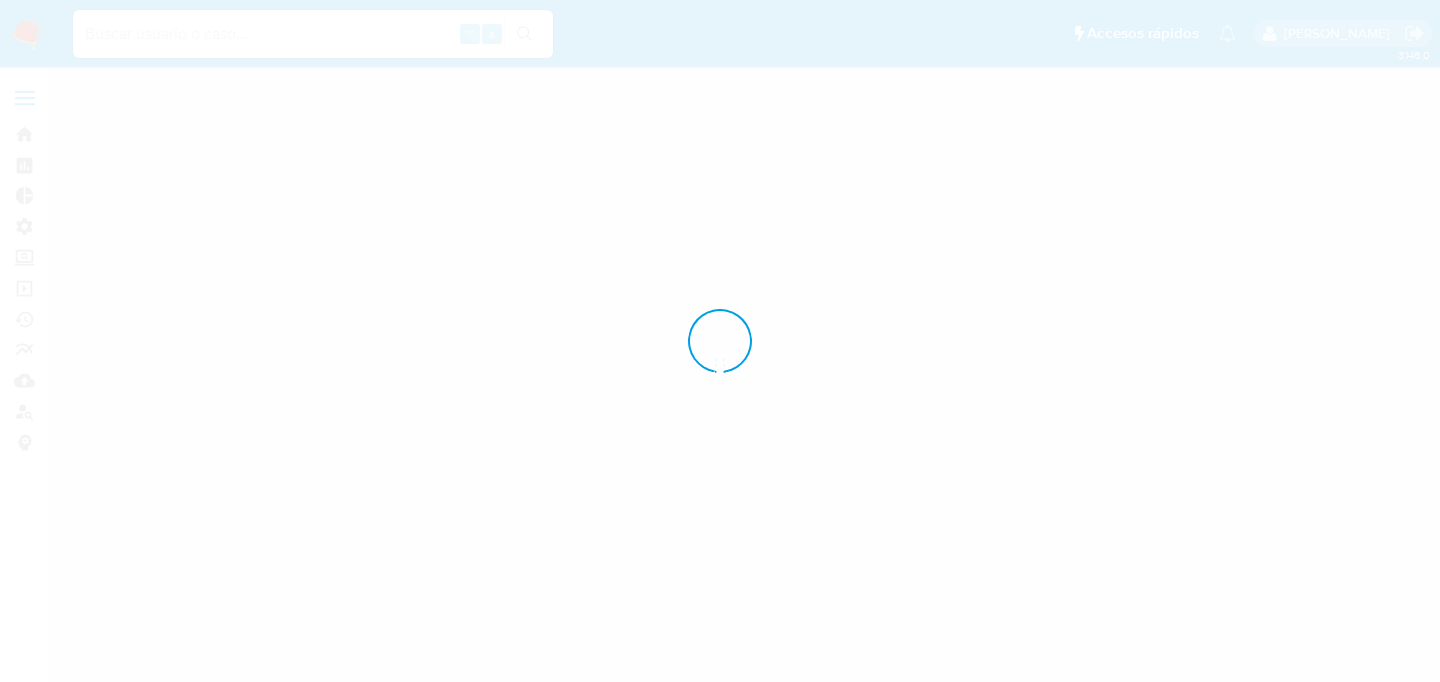 scroll, scrollTop: 0, scrollLeft: 0, axis: both 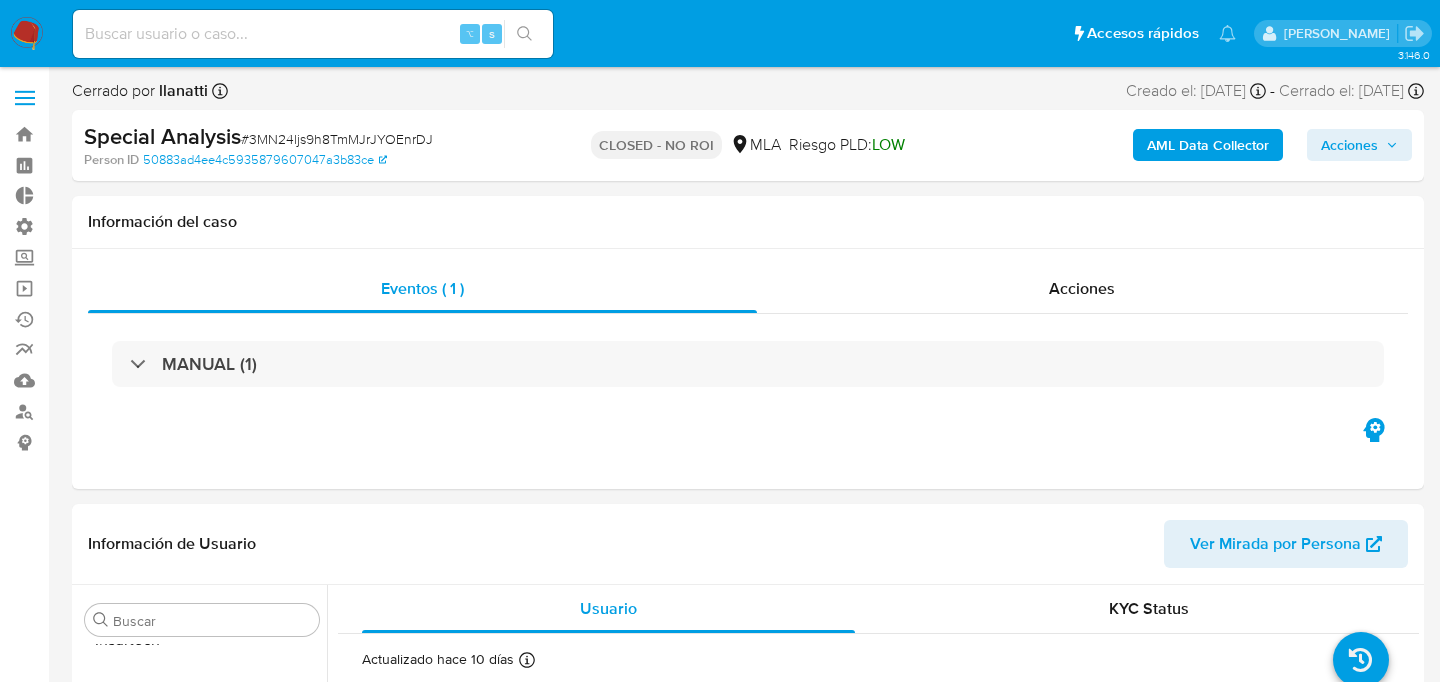 click on "AML Data Collector Acciones" at bounding box center (1193, 145) 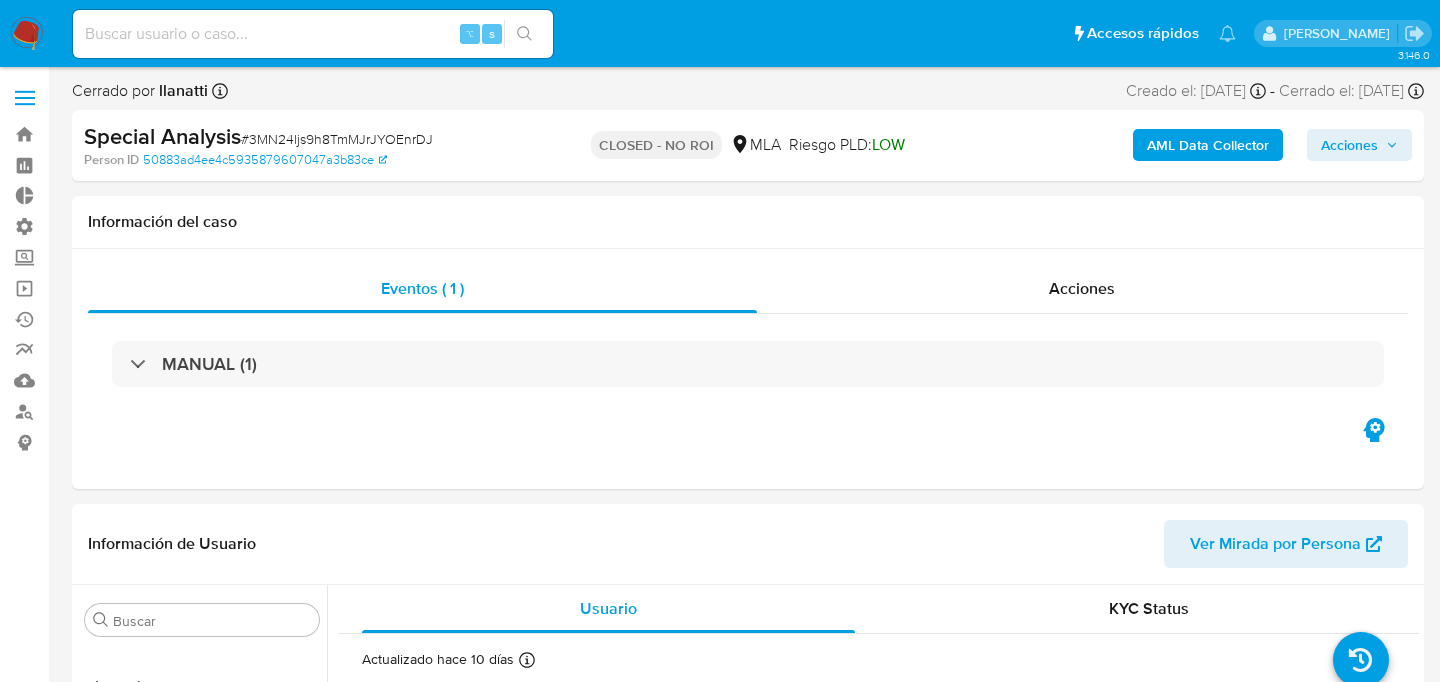 click on "AML Data Collector" at bounding box center (1208, 145) 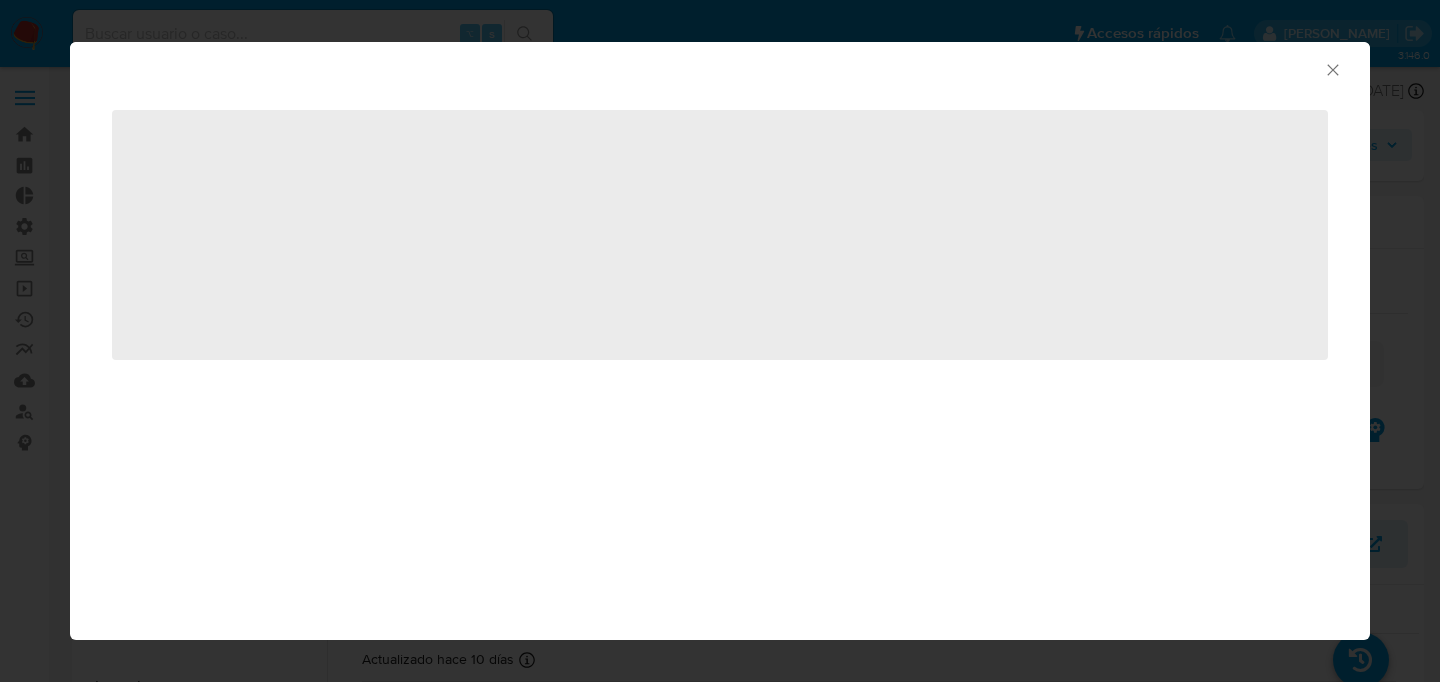 select on "10" 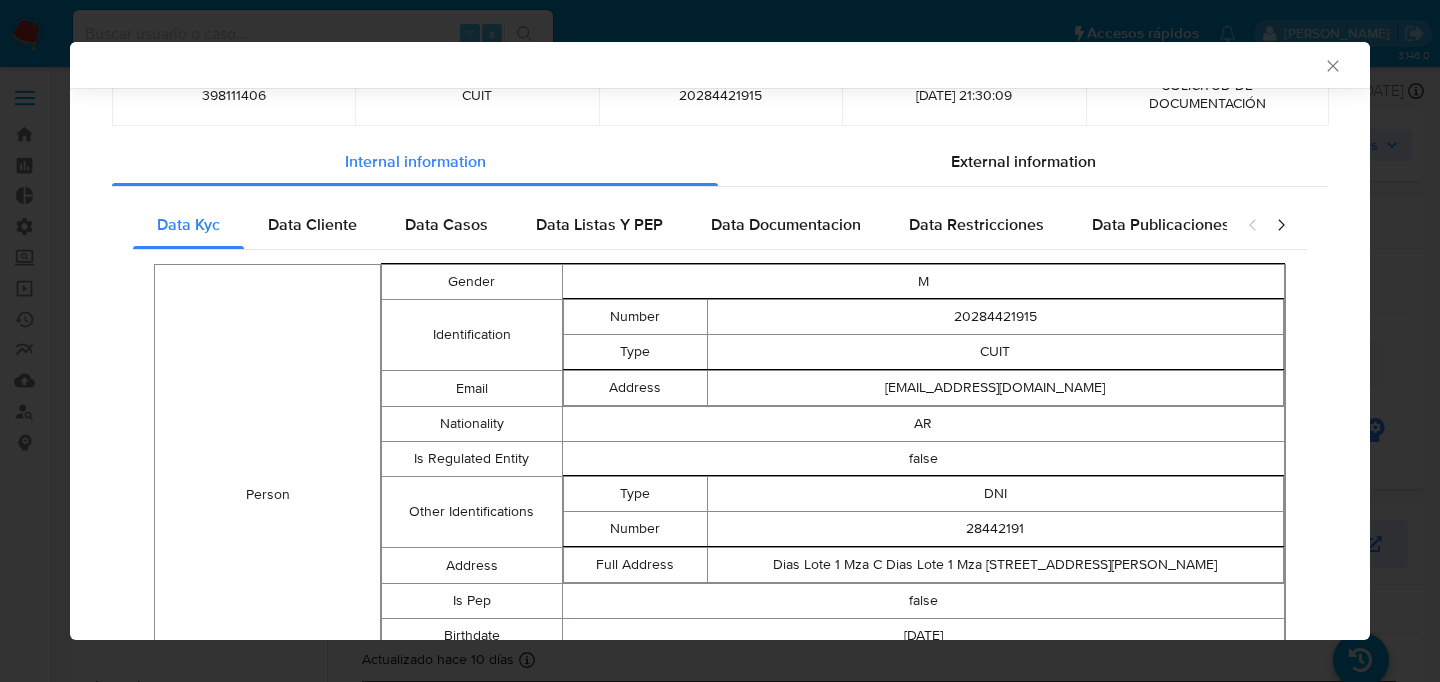 scroll, scrollTop: 170, scrollLeft: 0, axis: vertical 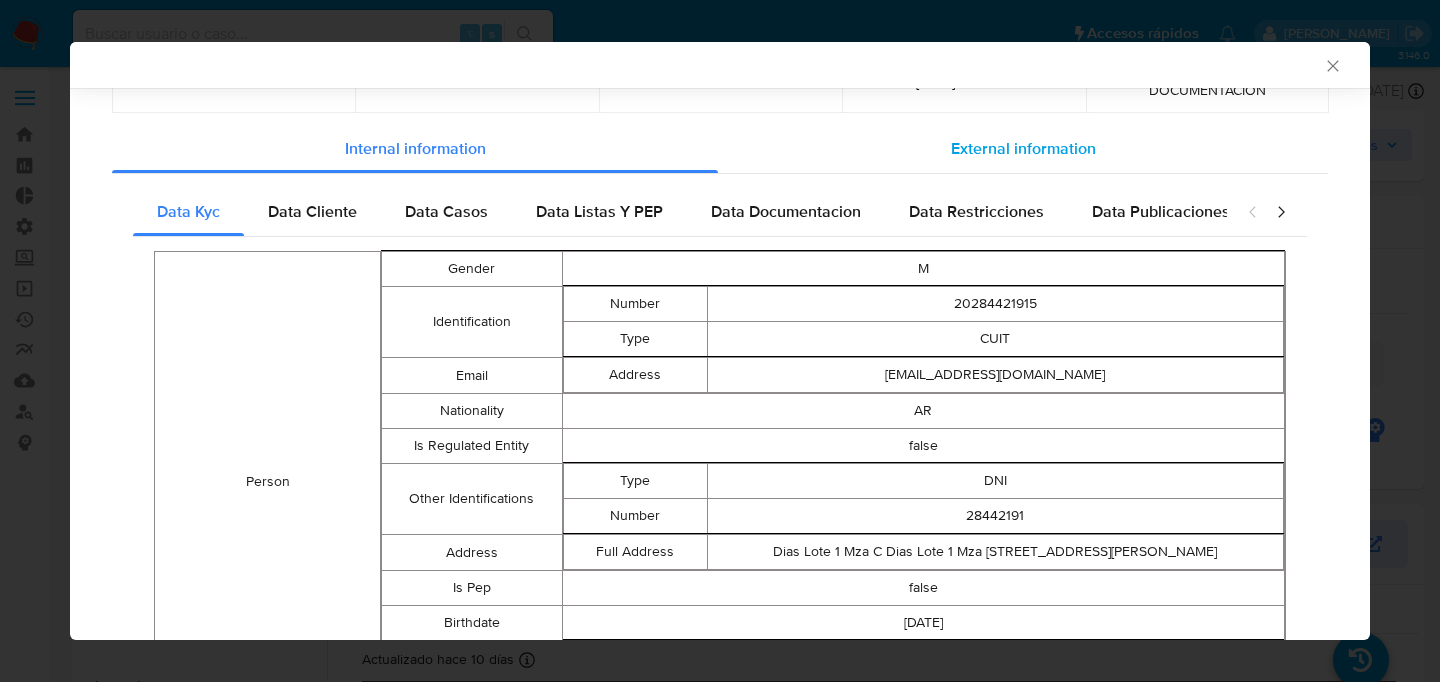 click on "External information" at bounding box center (1023, 148) 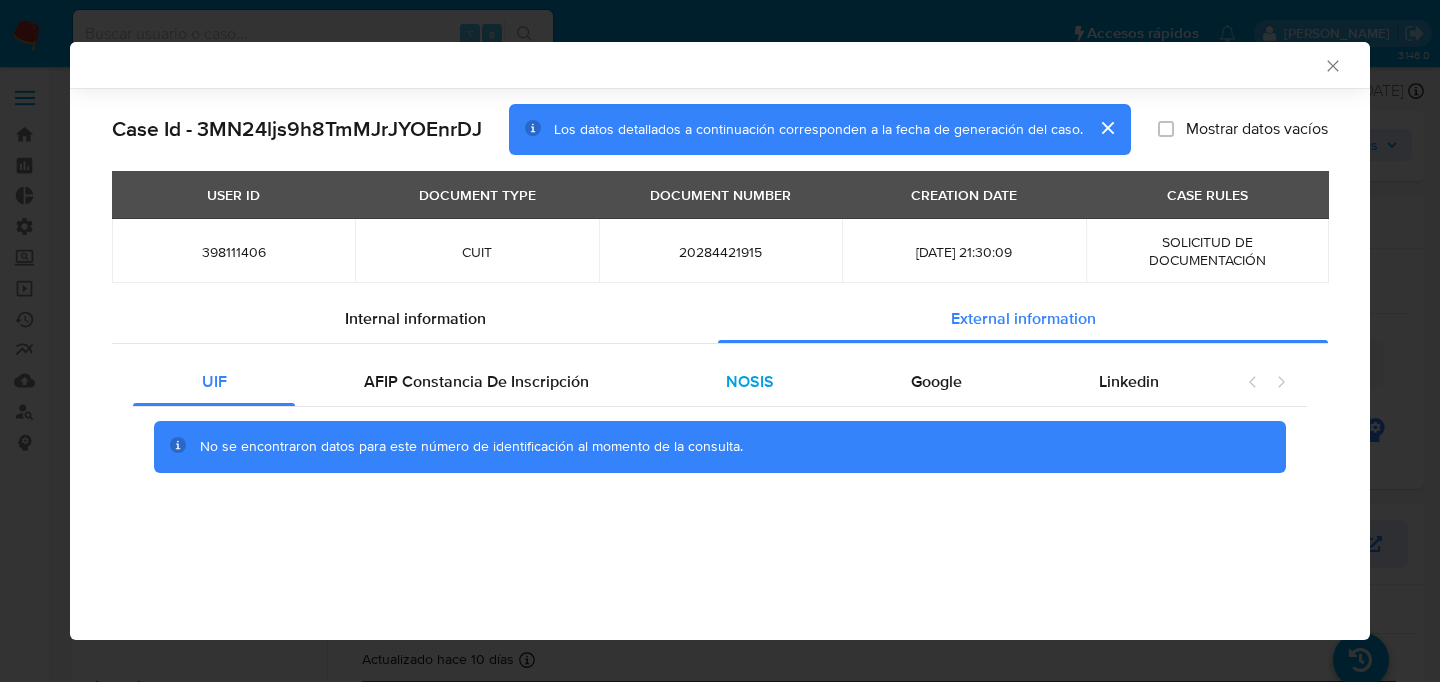 click on "NOSIS" at bounding box center [750, 381] 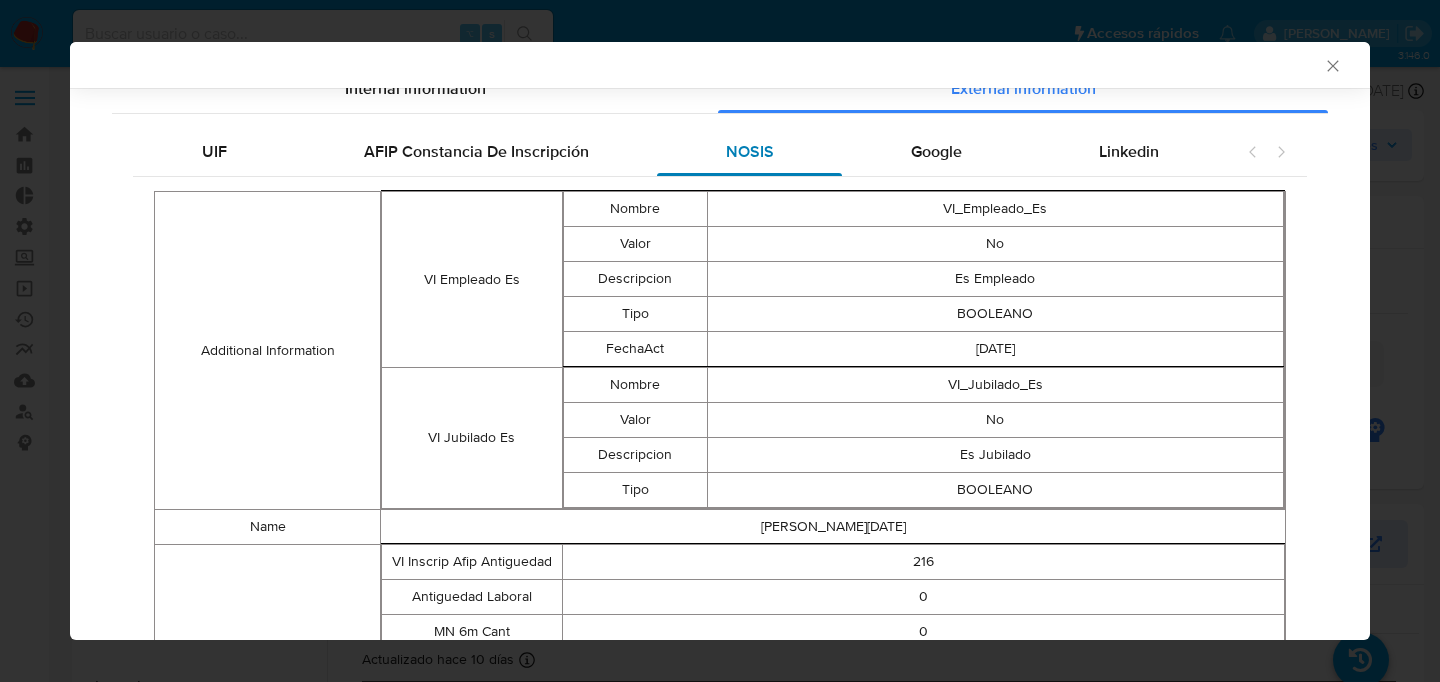 scroll, scrollTop: 279, scrollLeft: 0, axis: vertical 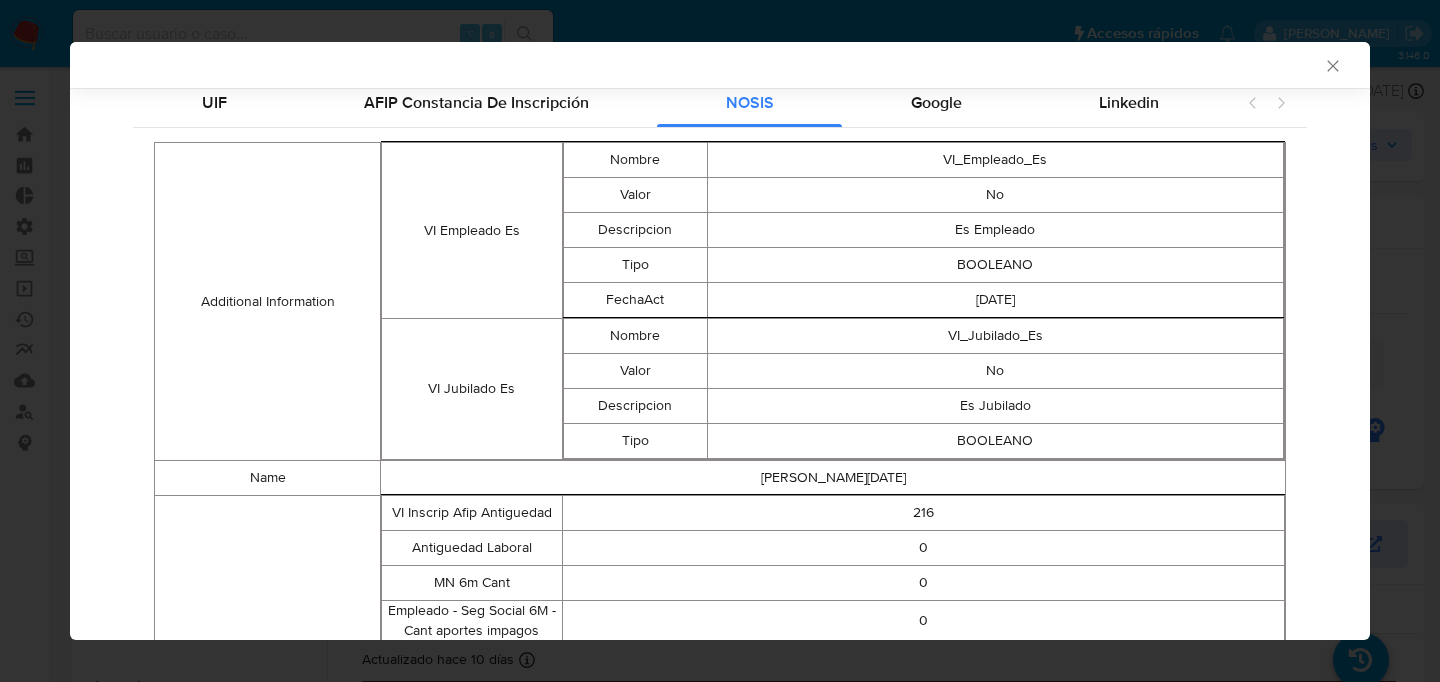type 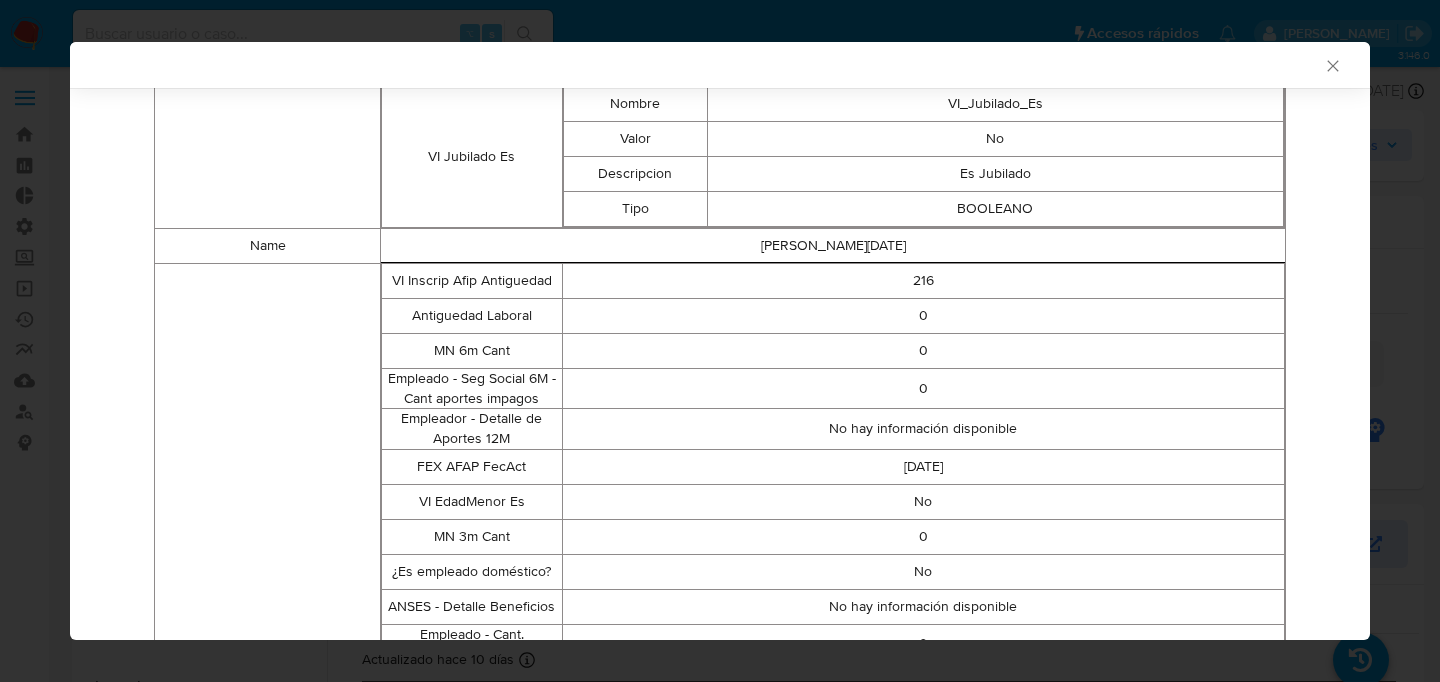 scroll, scrollTop: 648, scrollLeft: 0, axis: vertical 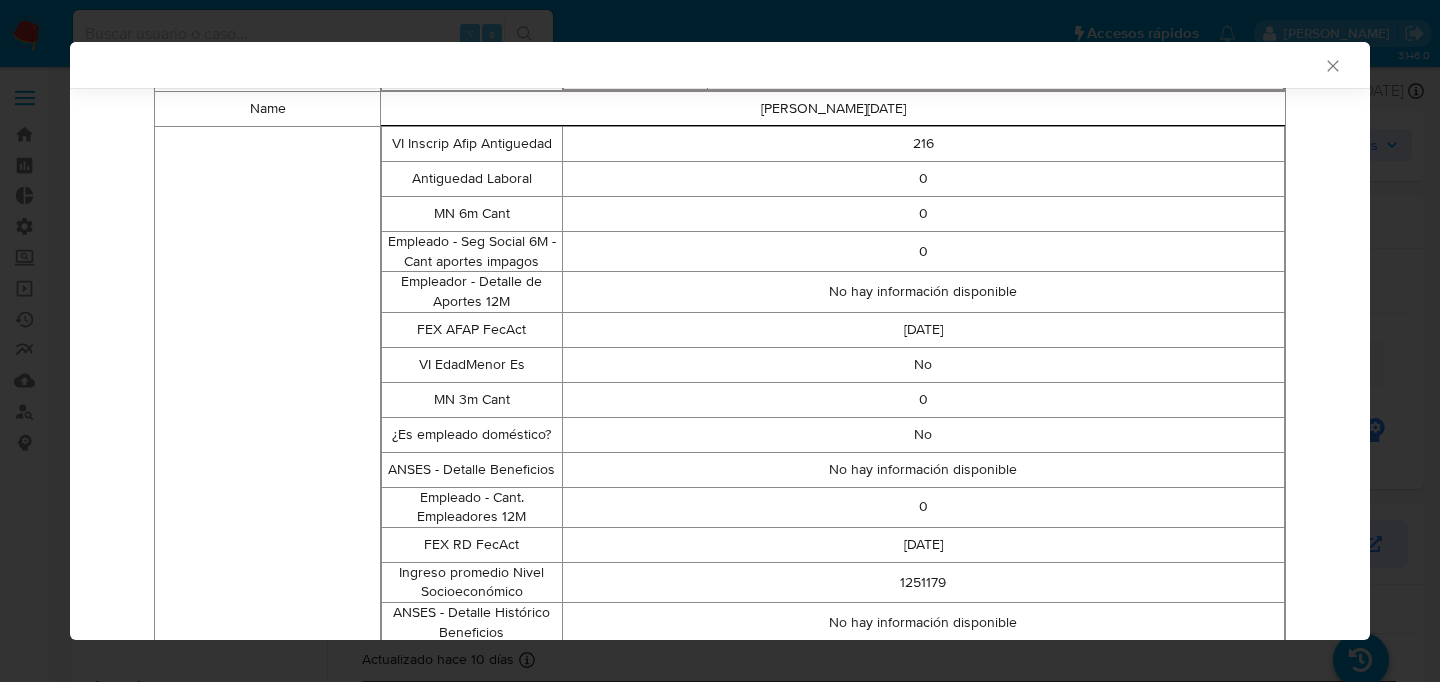 click on "0" at bounding box center [923, 252] 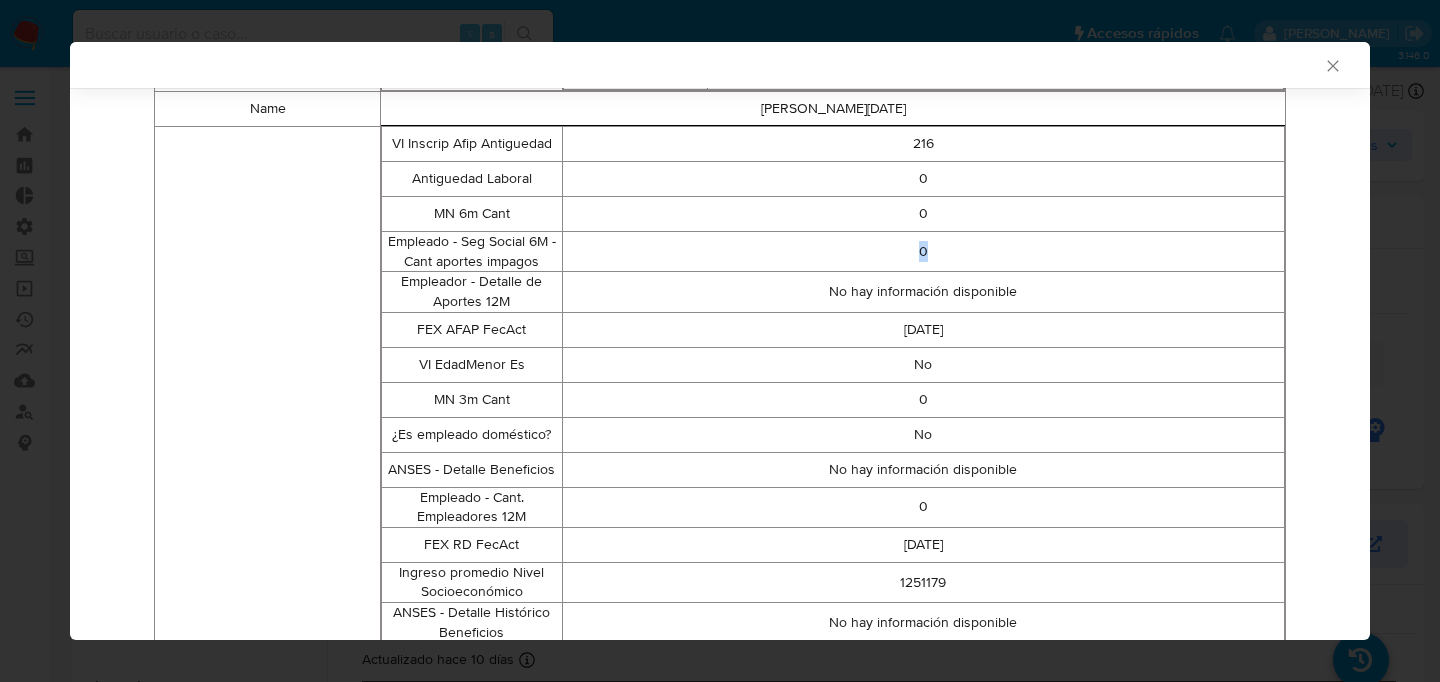 click on "0" at bounding box center (923, 252) 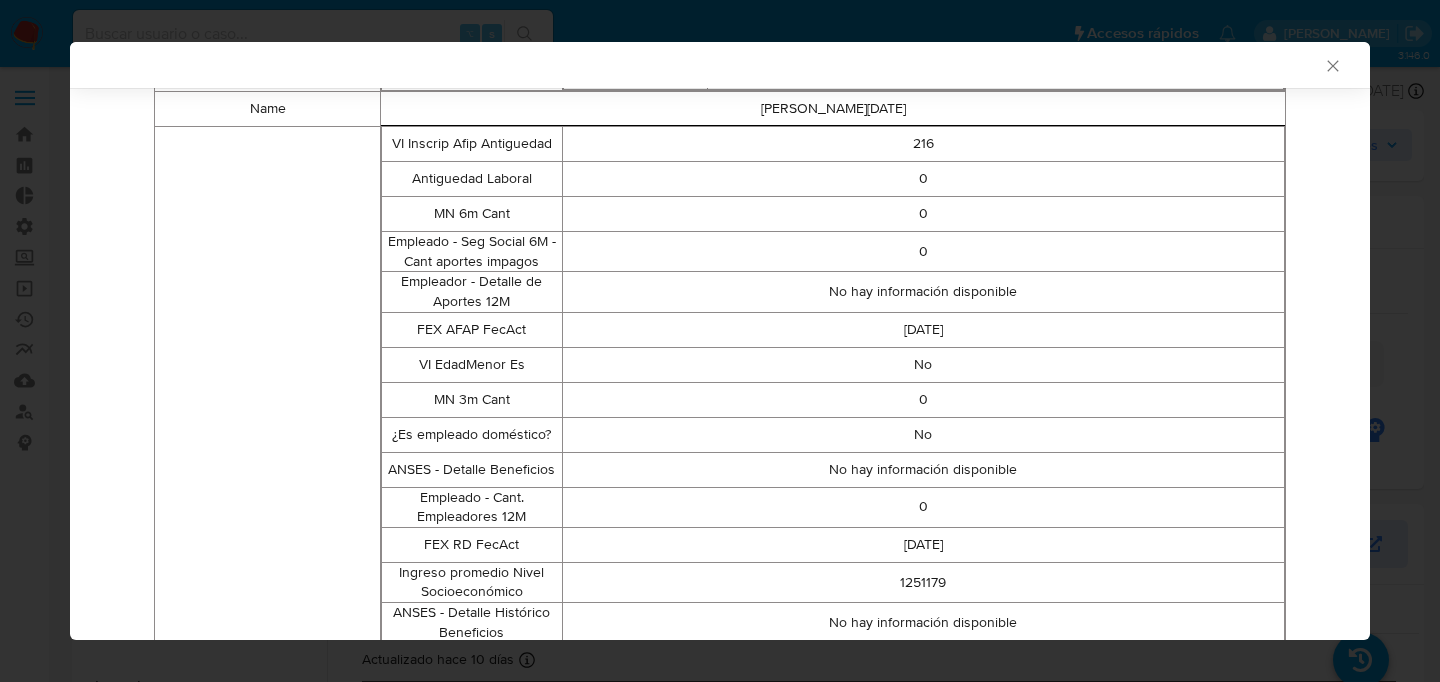 click on "Empleado - Seg Social 6M - Cant aportes impagos" at bounding box center (472, 252) 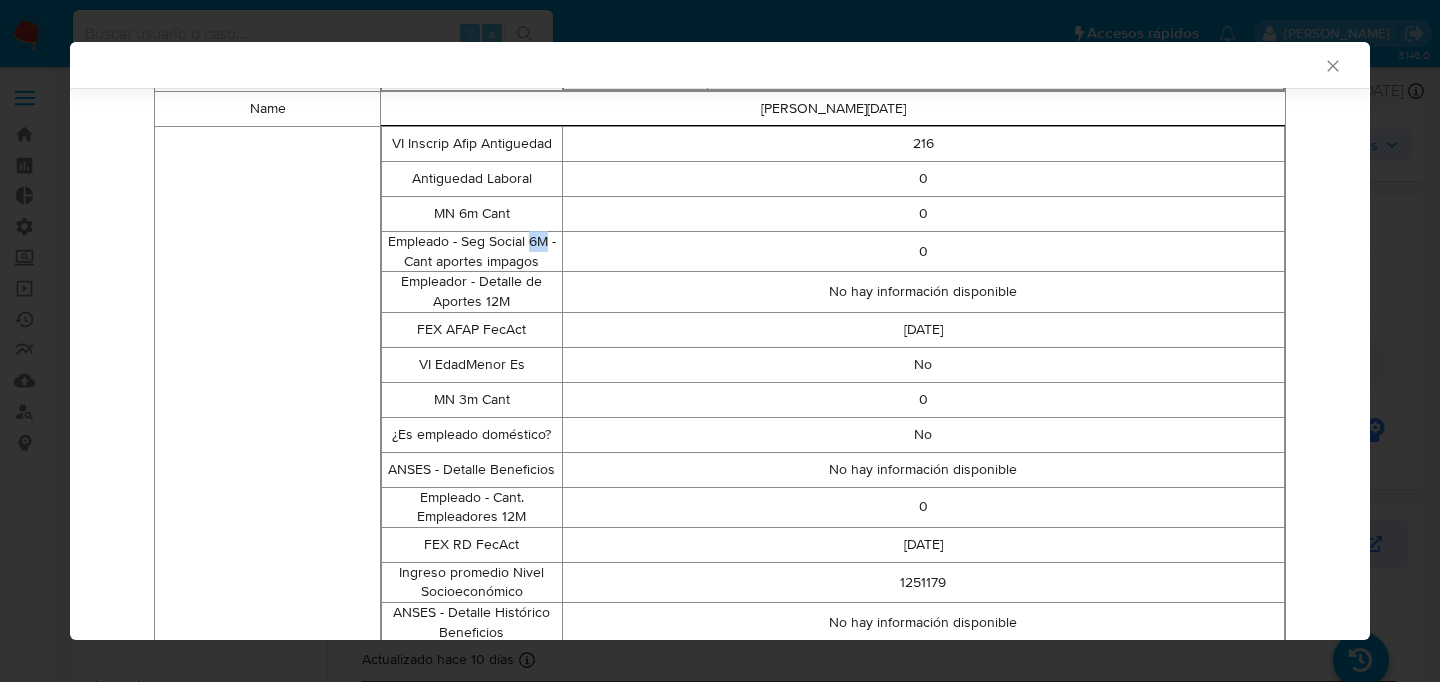 click on "Empleado - Seg Social 6M - Cant aportes impagos" at bounding box center [472, 252] 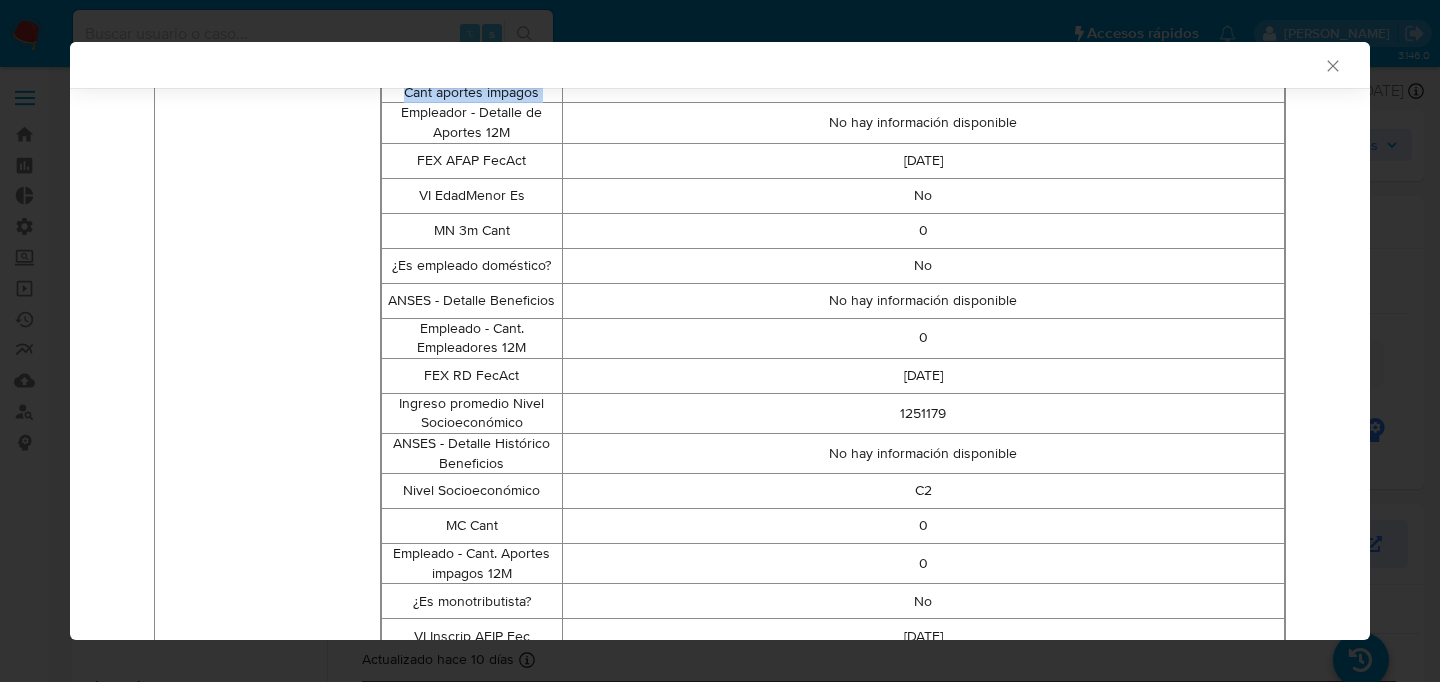scroll, scrollTop: 997, scrollLeft: 0, axis: vertical 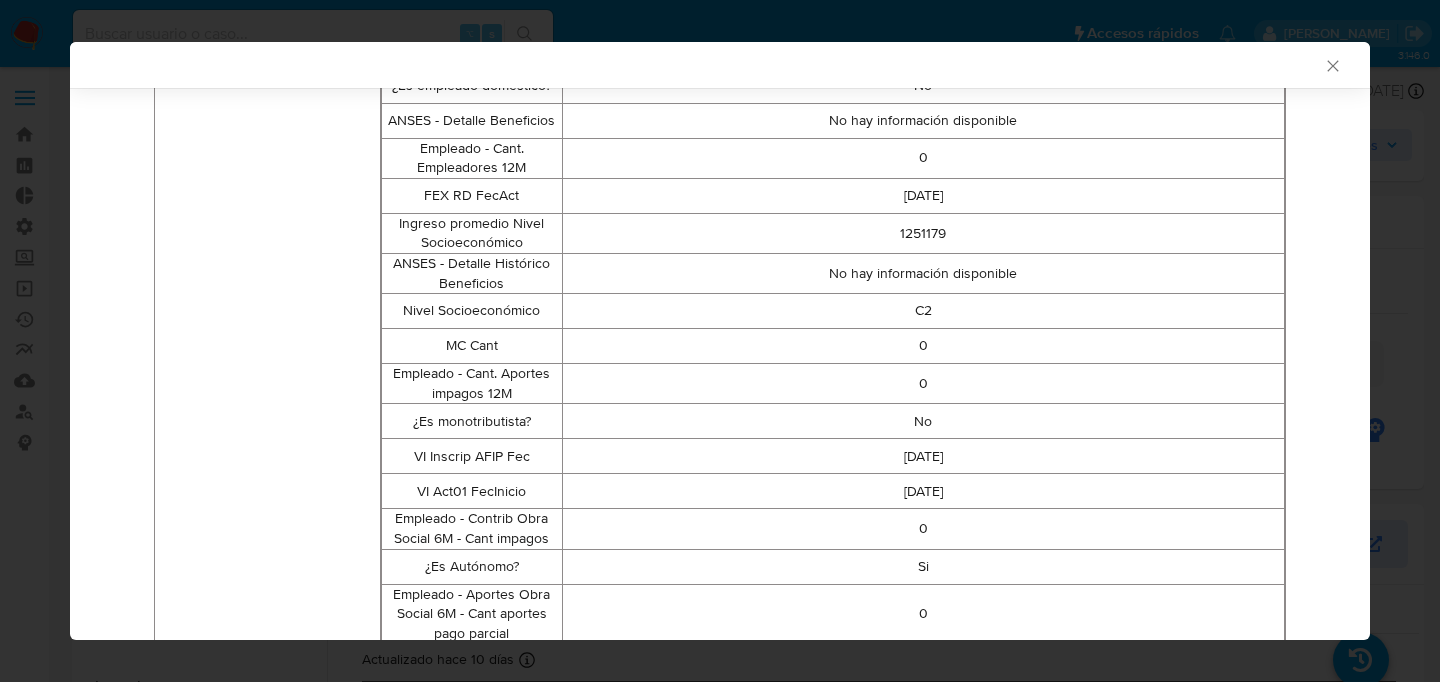 click on "Ingreso promedio Nivel Socioeconómico" at bounding box center [472, 233] 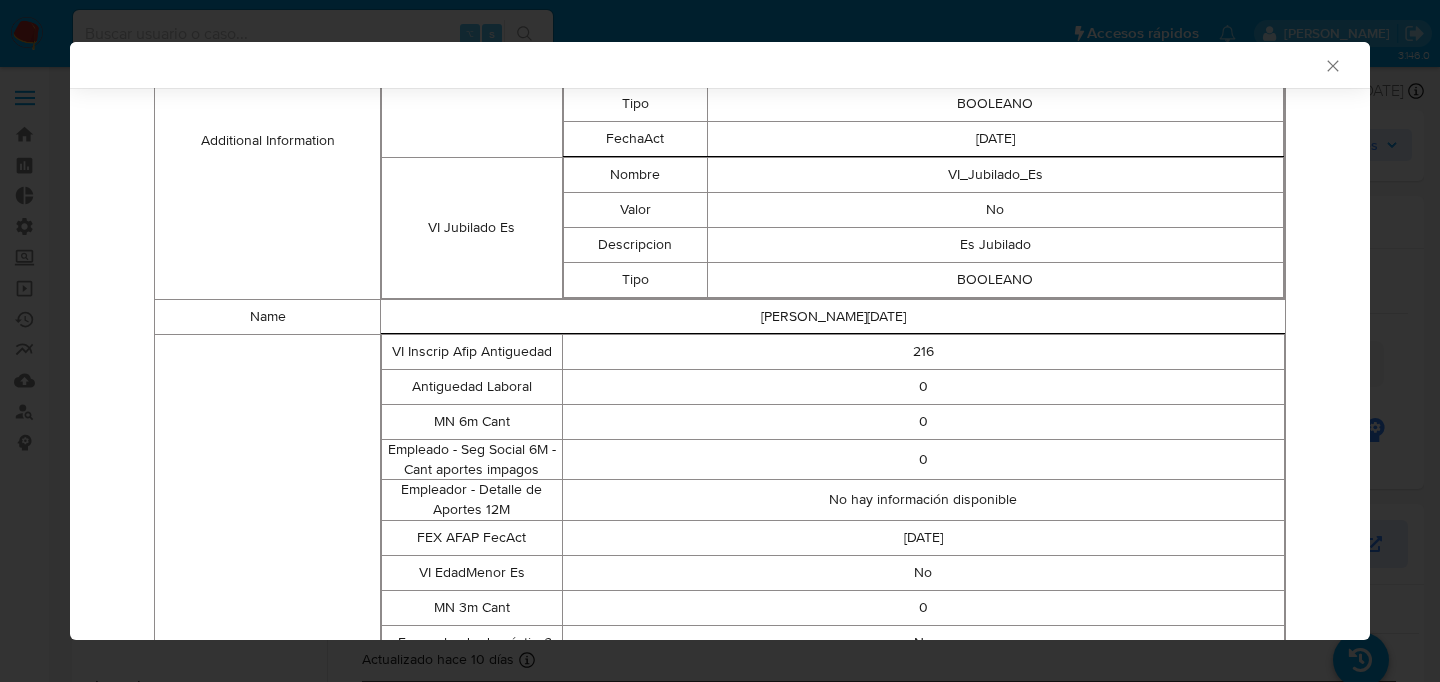 scroll, scrollTop: 0, scrollLeft: 0, axis: both 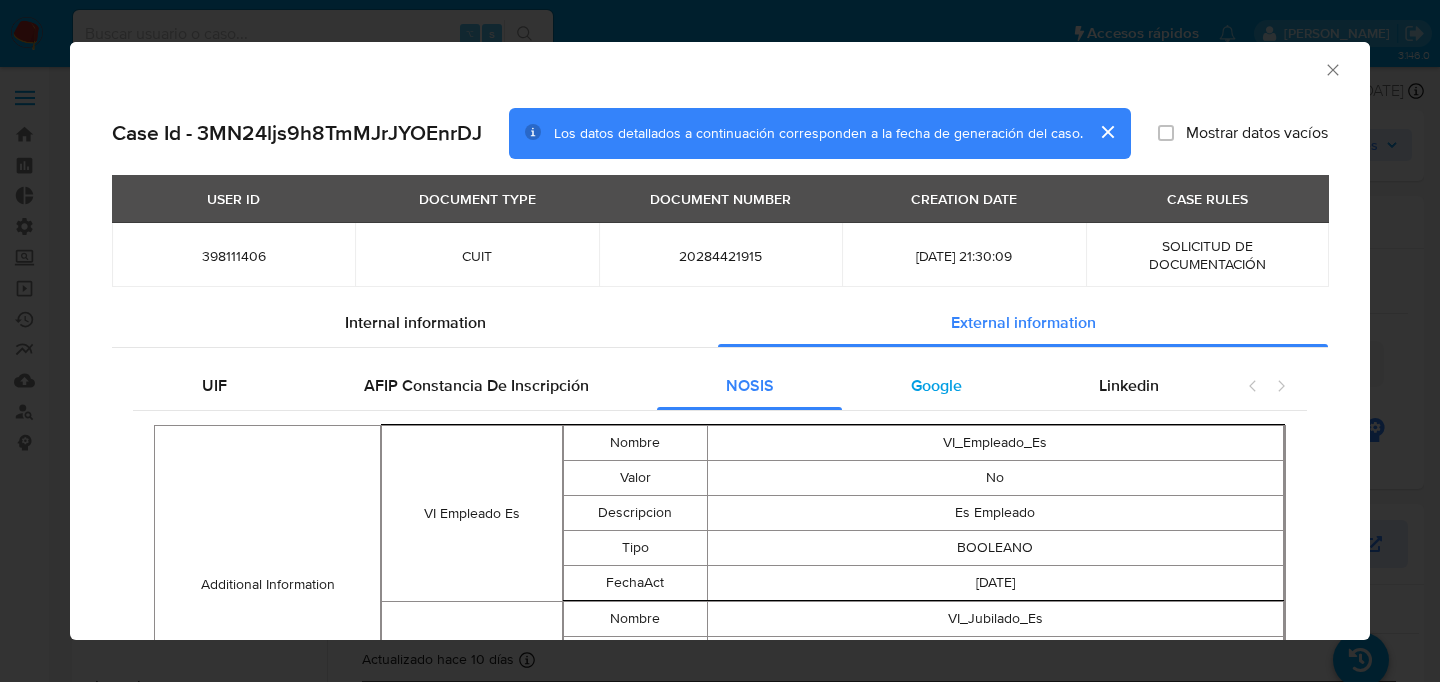 click on "Google" at bounding box center (936, 386) 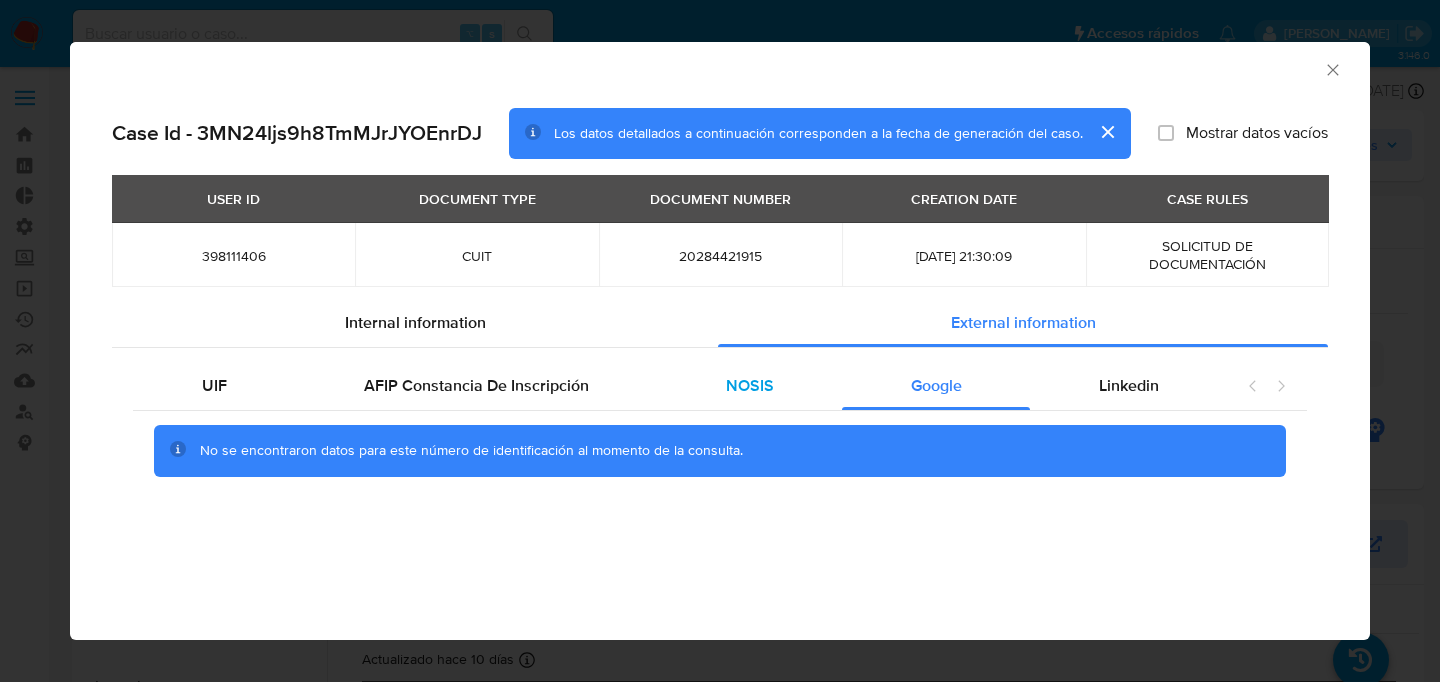 click on "NOSIS" at bounding box center (749, 386) 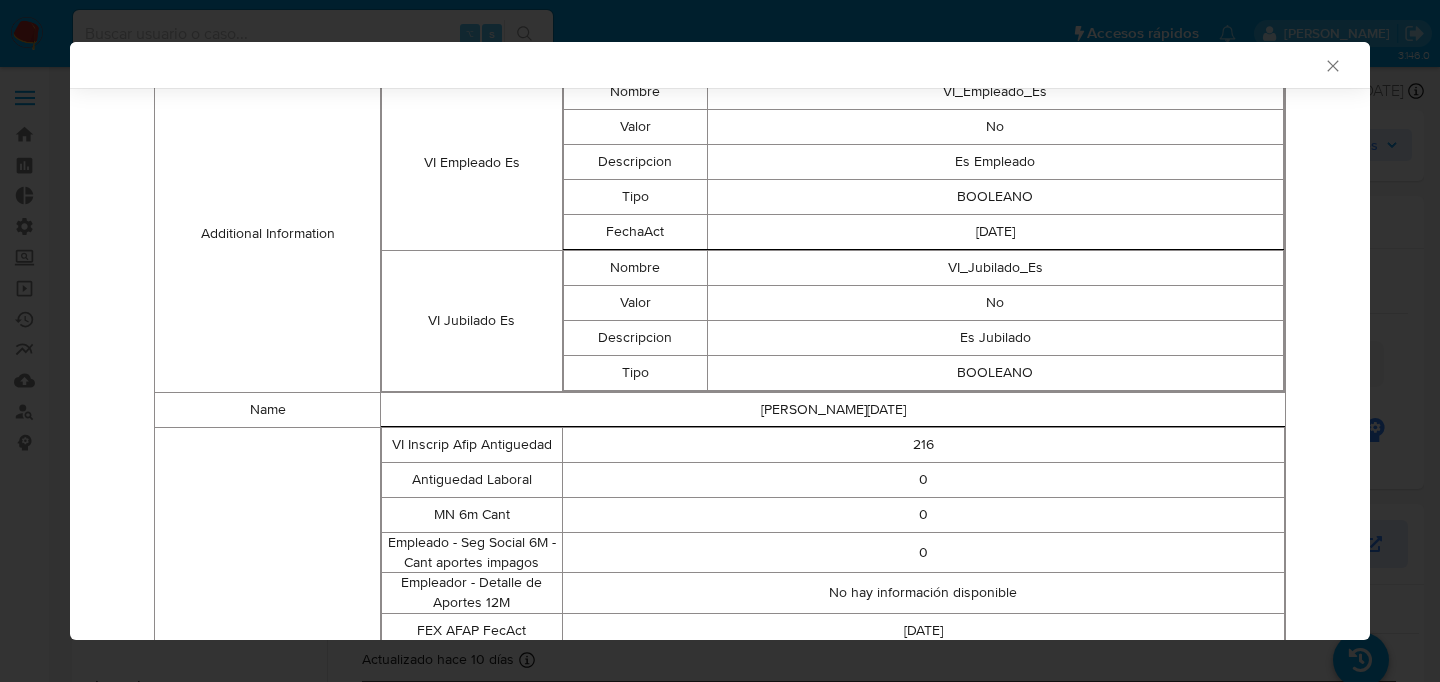 scroll, scrollTop: 372, scrollLeft: 0, axis: vertical 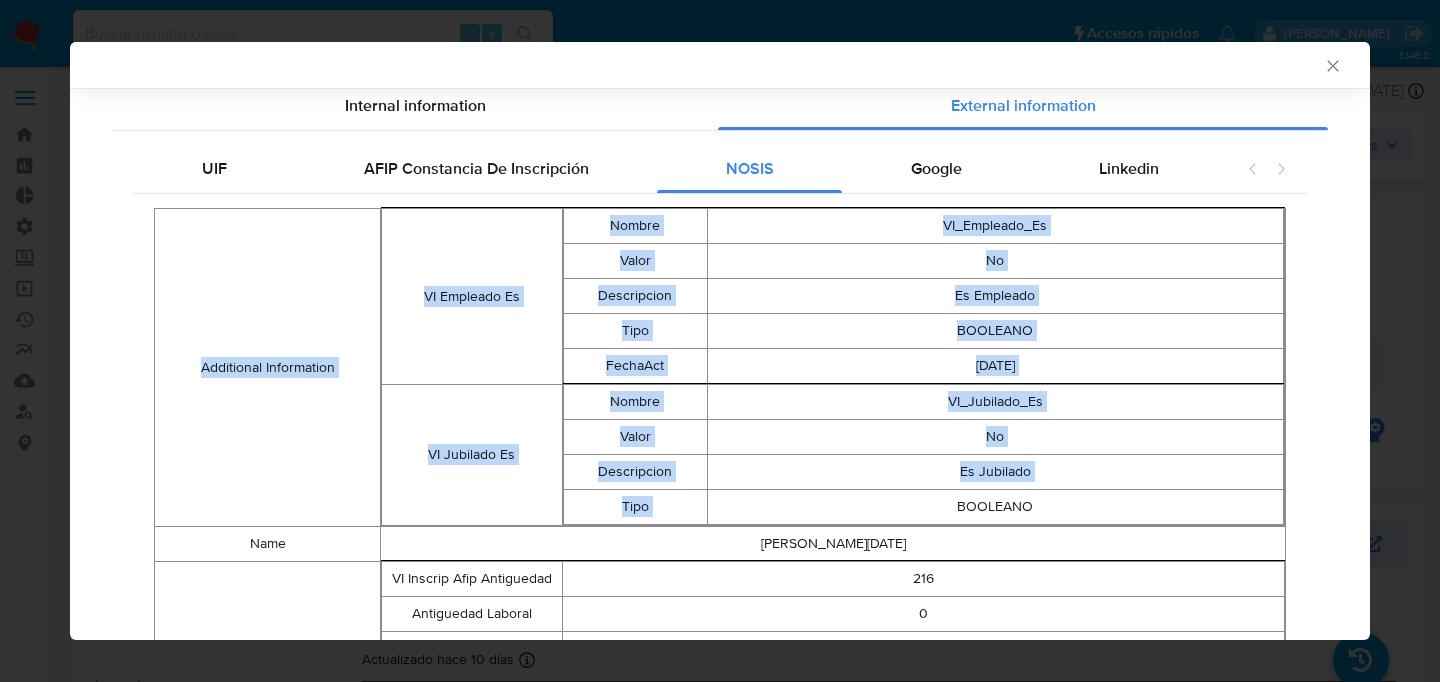 drag, startPoint x: 221, startPoint y: 269, endPoint x: 921, endPoint y: 497, distance: 736.1956 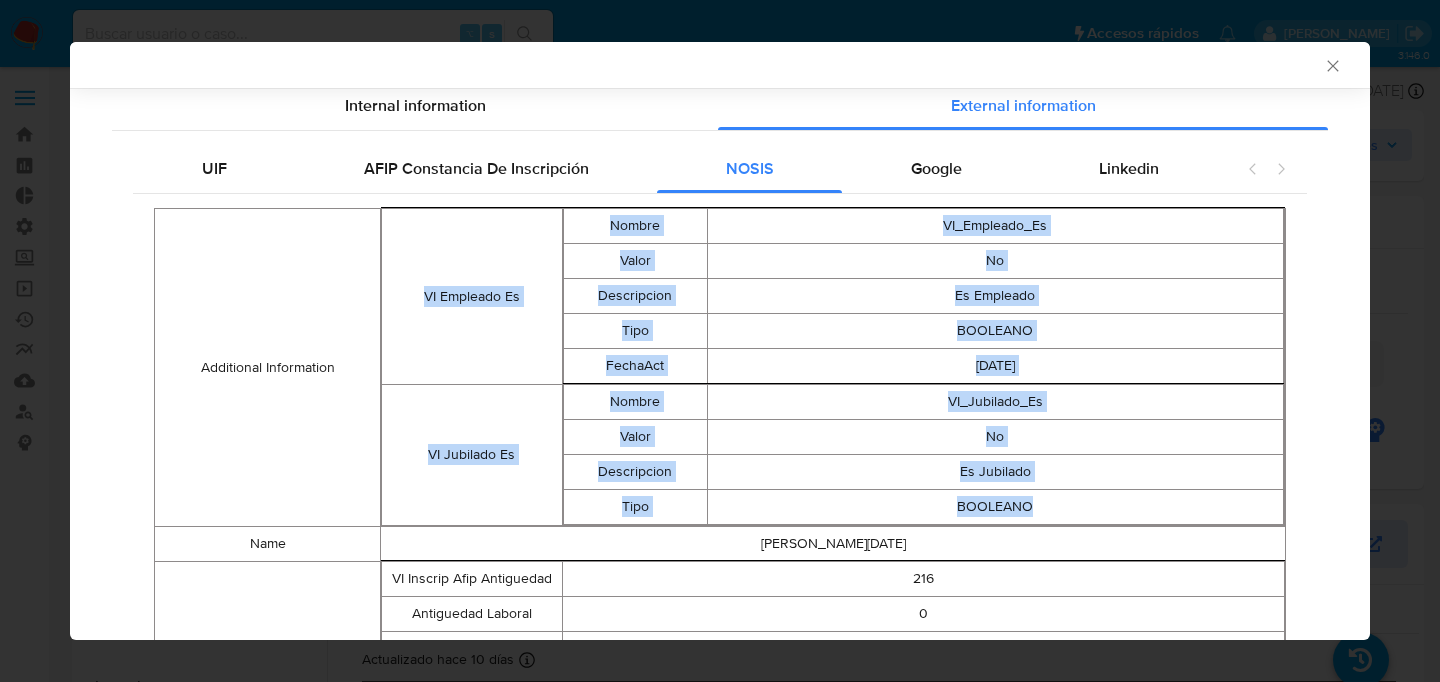 drag, startPoint x: 1089, startPoint y: 508, endPoint x: 430, endPoint y: 263, distance: 703.069 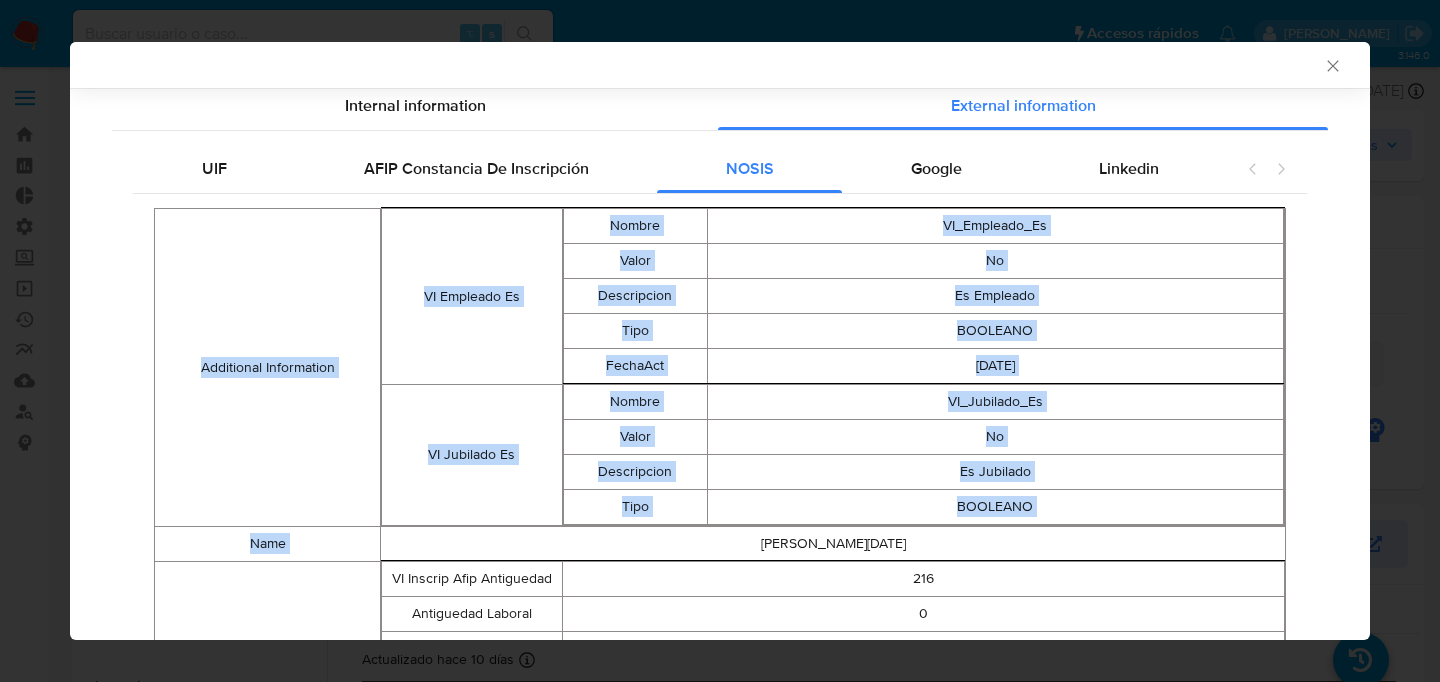 drag, startPoint x: 180, startPoint y: 369, endPoint x: 1024, endPoint y: 530, distance: 859.2188 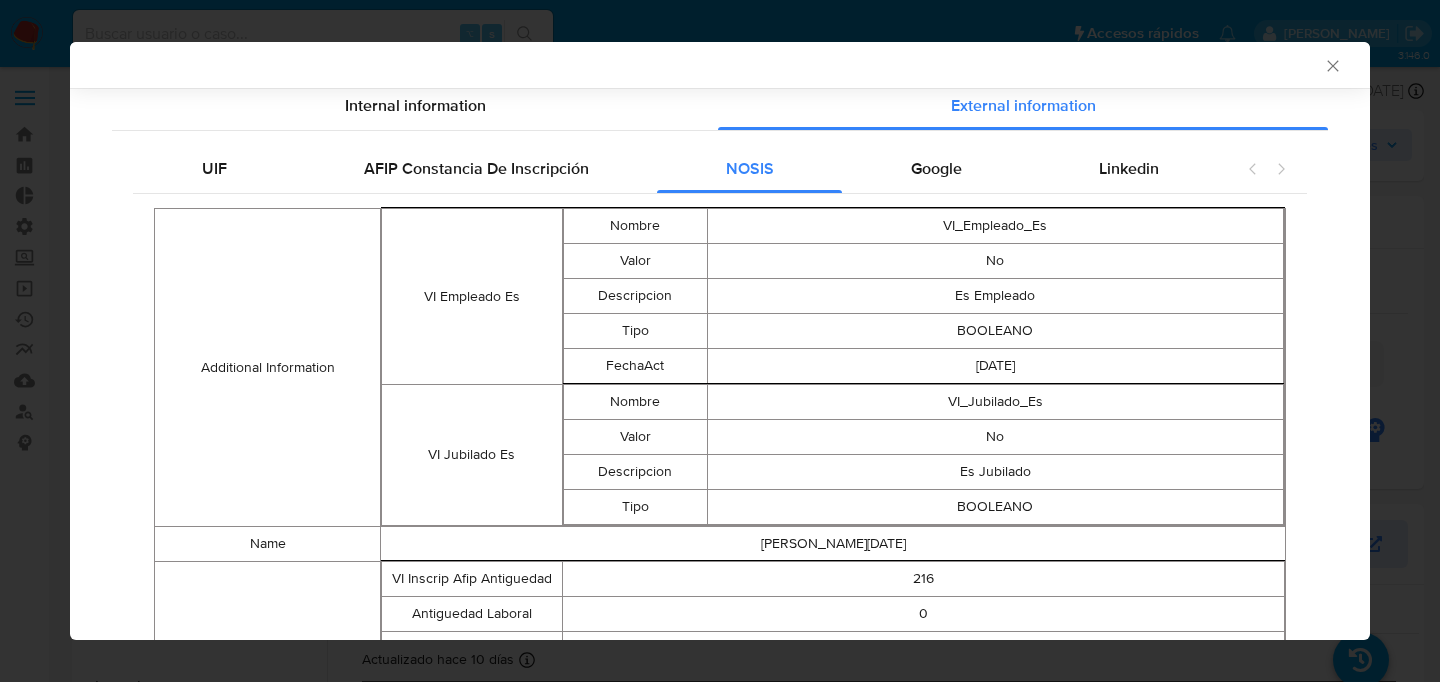 click on "VI_Jubilado_Es" at bounding box center [995, 402] 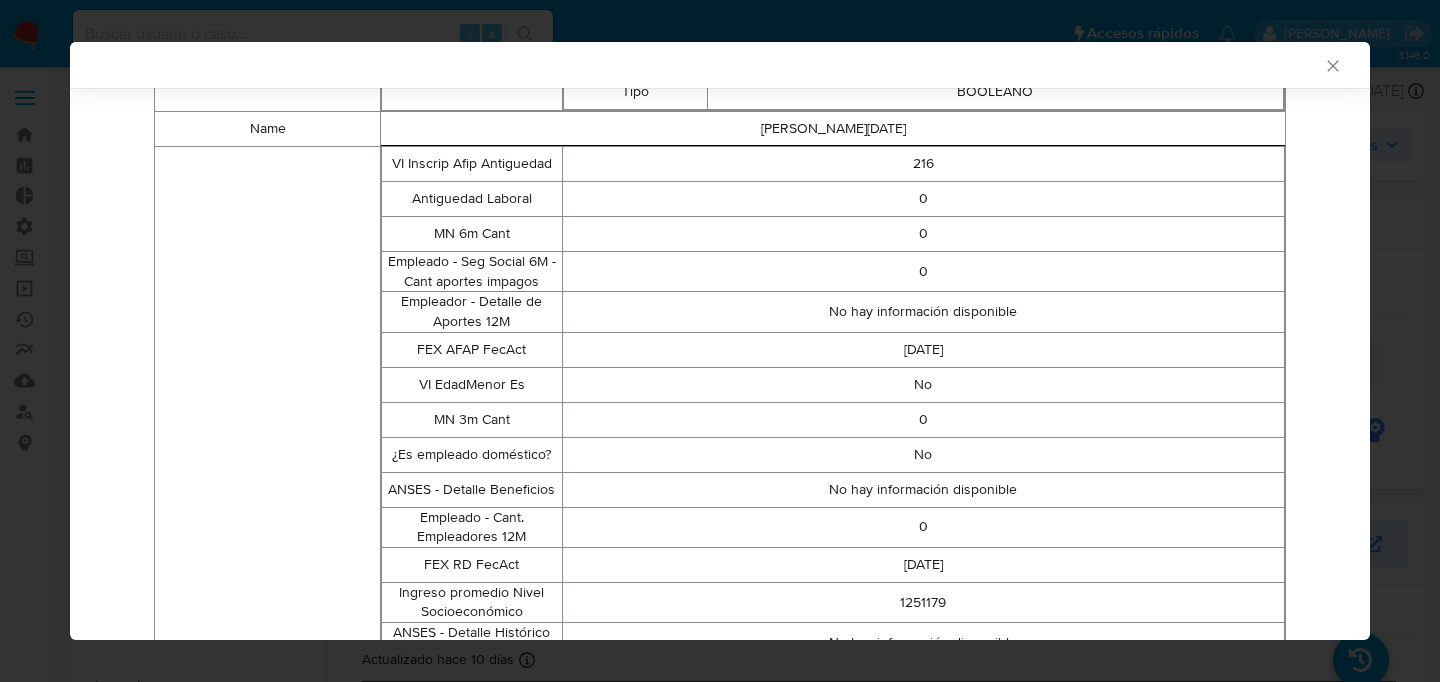 scroll, scrollTop: 1080, scrollLeft: 0, axis: vertical 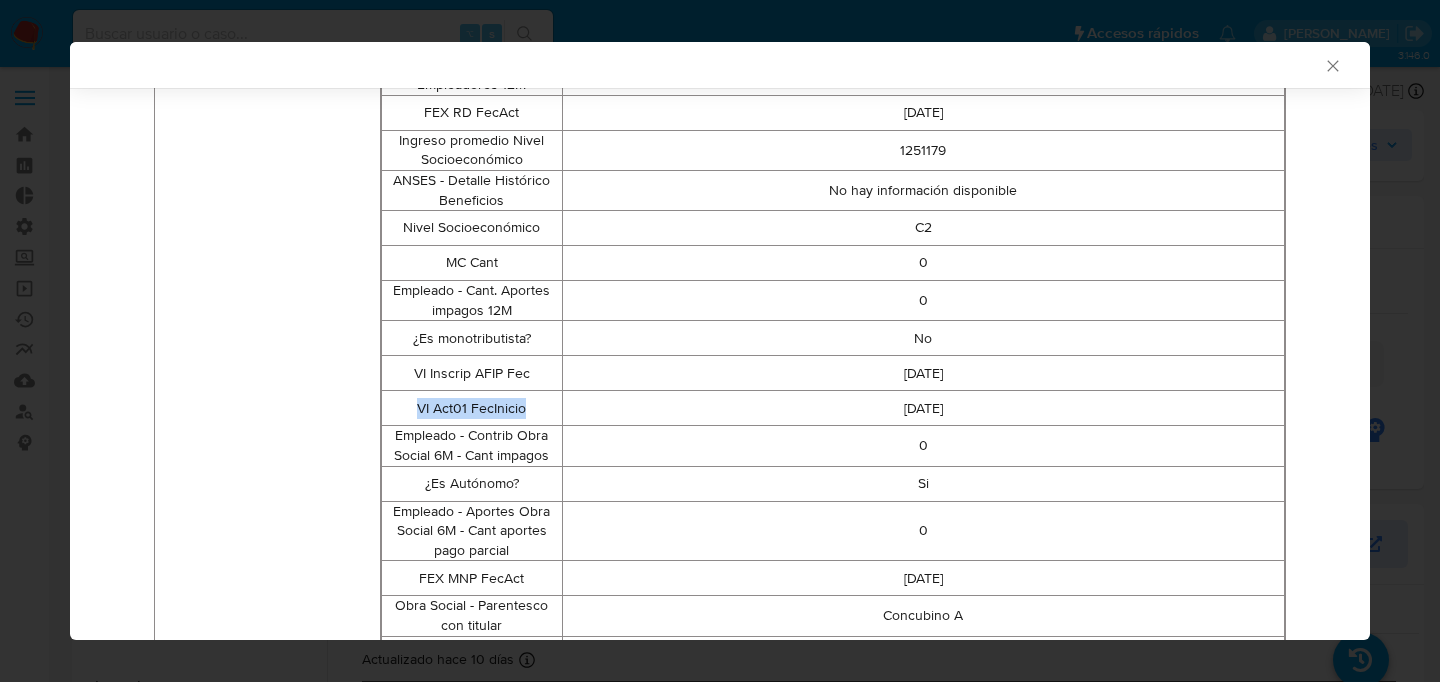 drag, startPoint x: 395, startPoint y: 405, endPoint x: 546, endPoint y: 406, distance: 151.00331 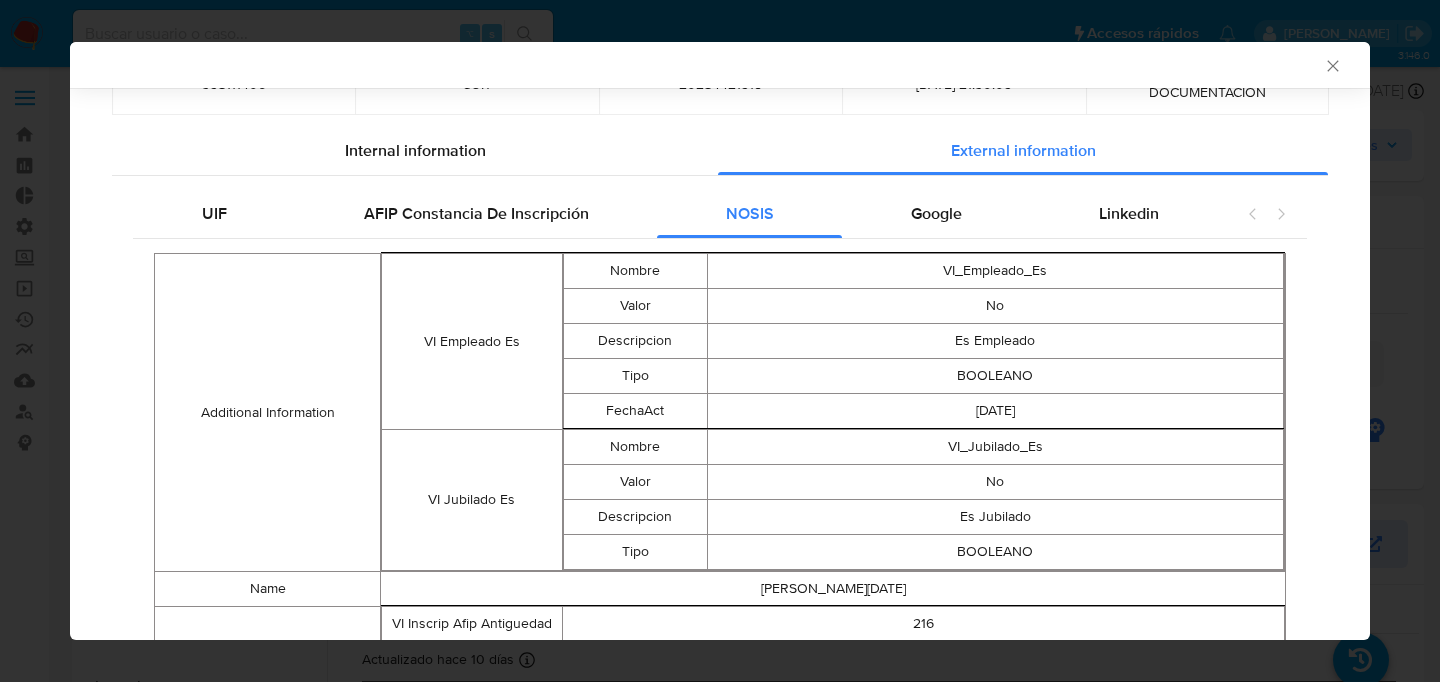 scroll, scrollTop: 2609, scrollLeft: 0, axis: vertical 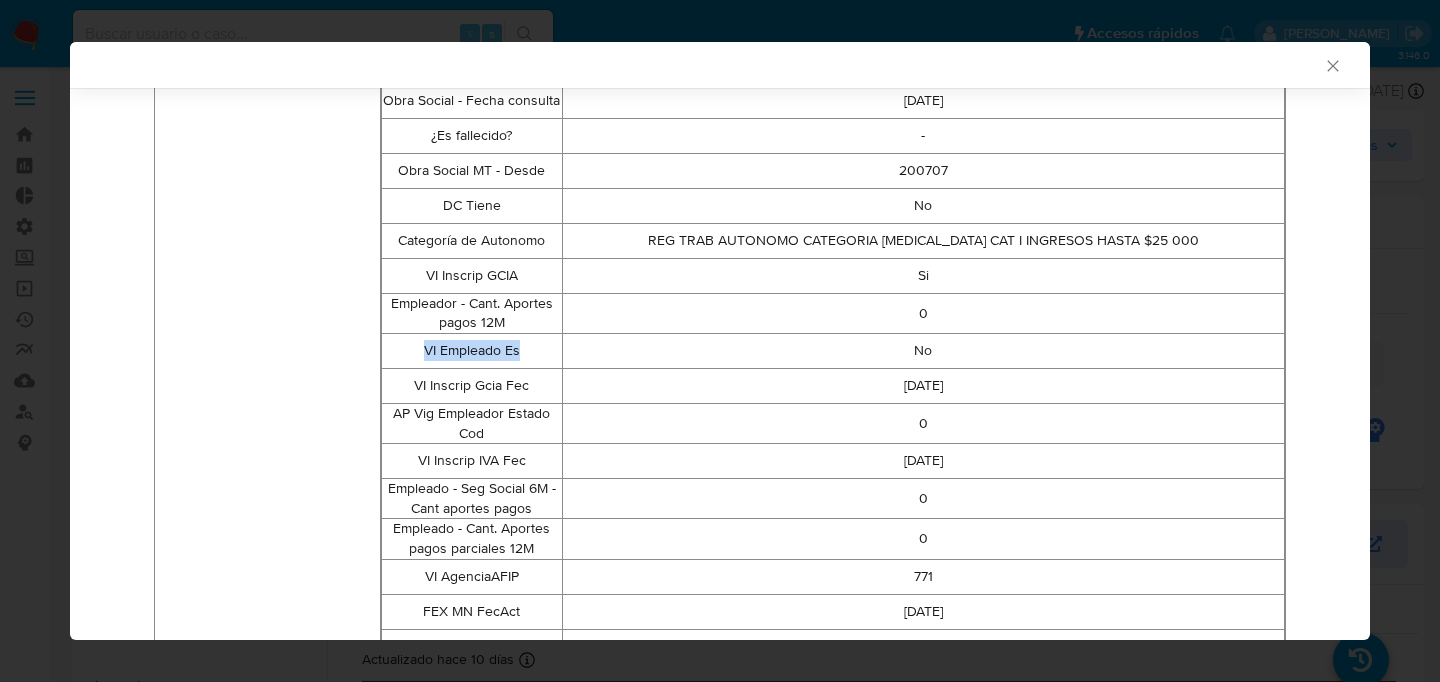 drag, startPoint x: 409, startPoint y: 347, endPoint x: 537, endPoint y: 345, distance: 128.01562 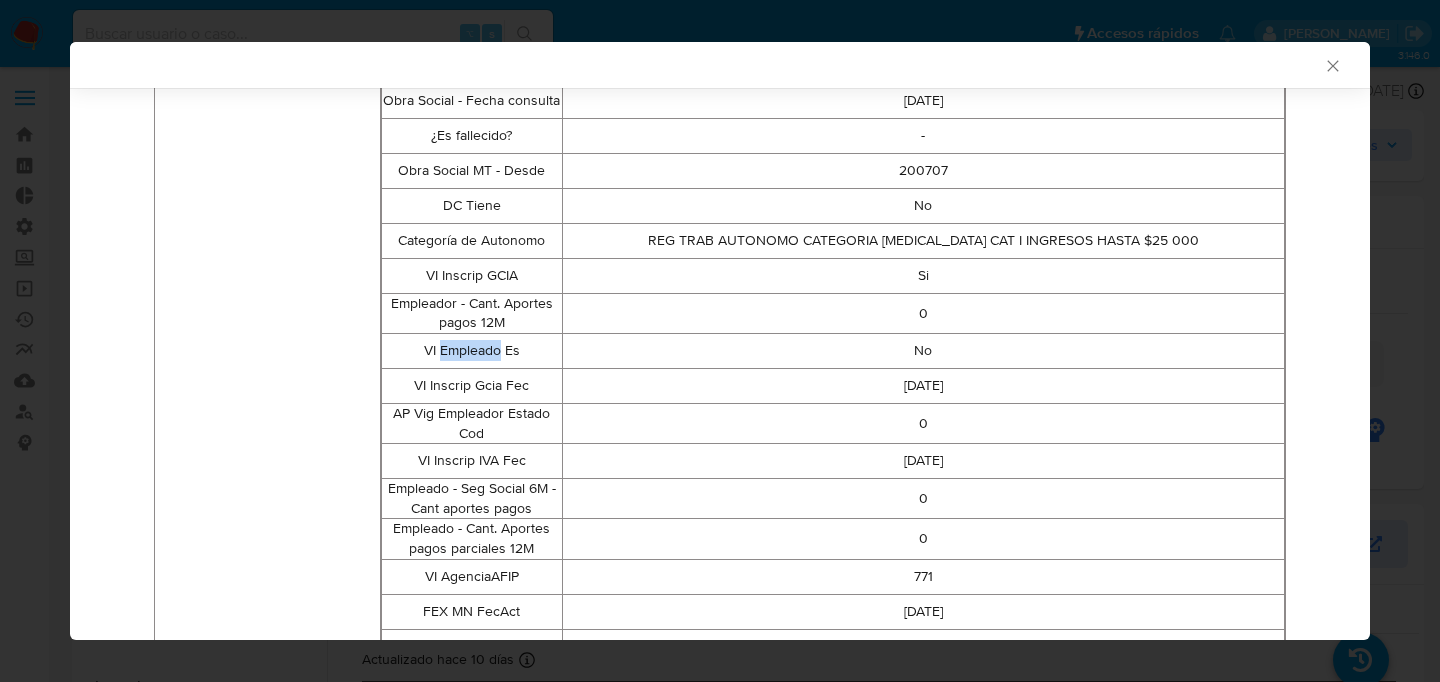 click on "VI Empleado Es" at bounding box center (472, 351) 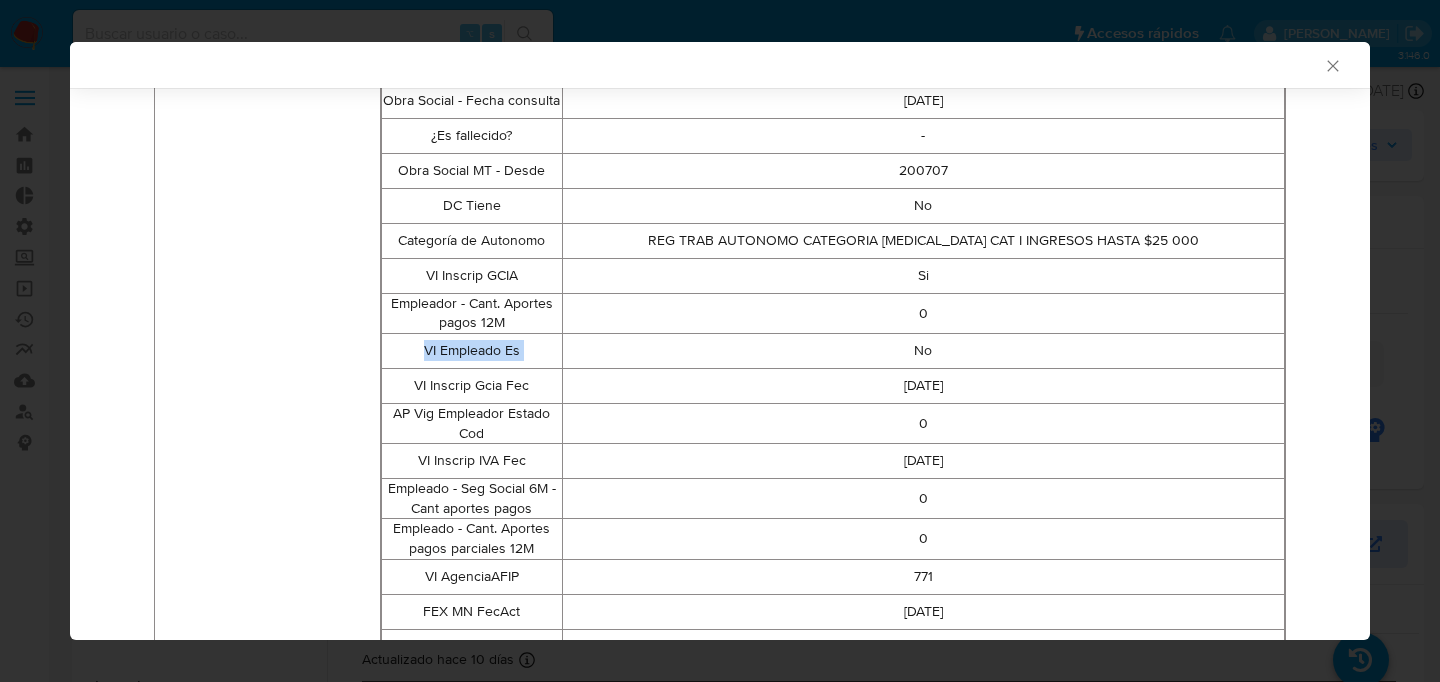 click on "VI Empleado Es" at bounding box center (472, 351) 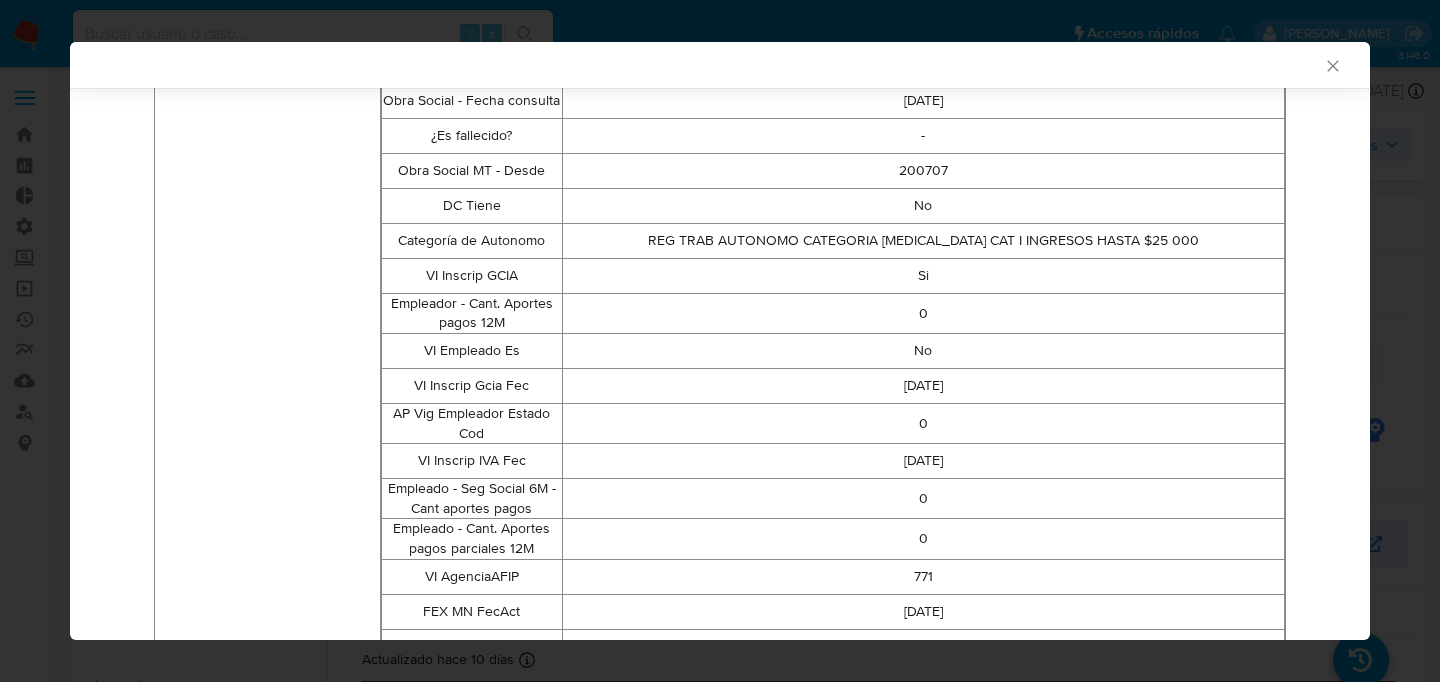 click on "VI Inscrip Gcia Fec" at bounding box center [472, 386] 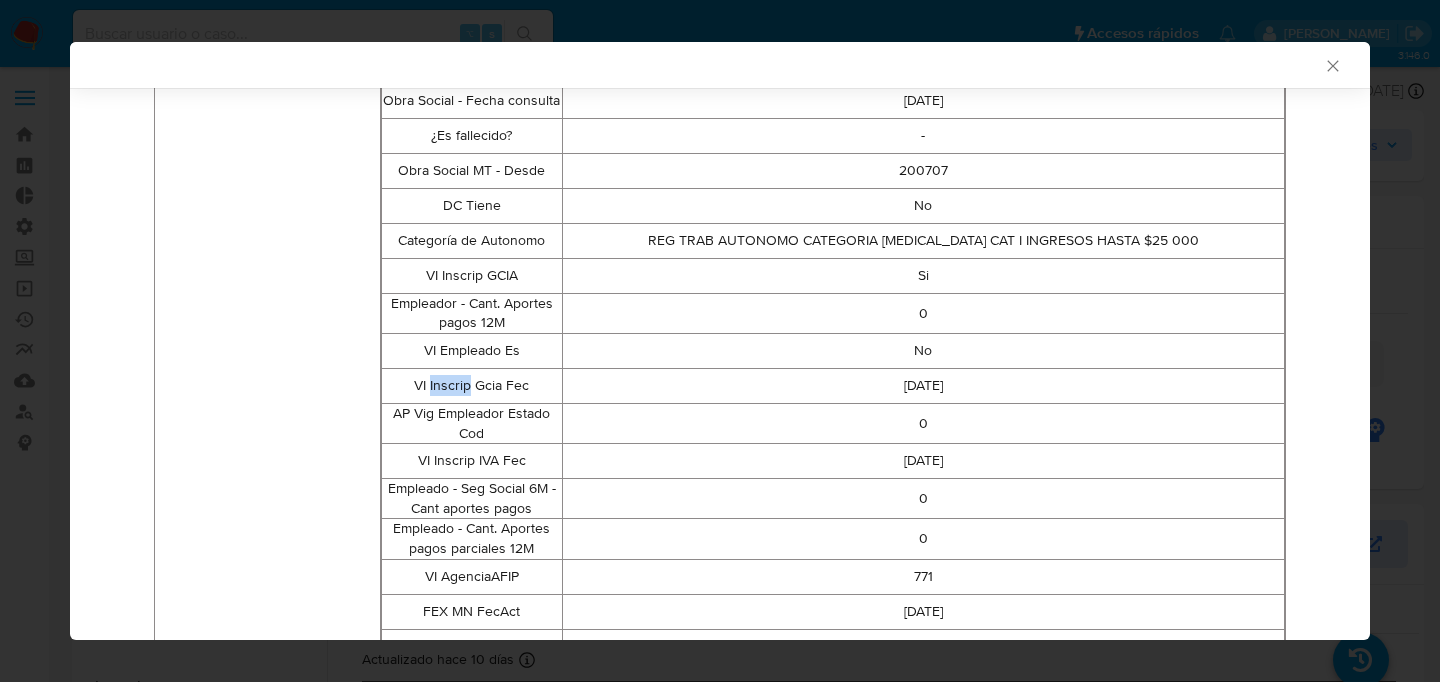 click on "VI Inscrip Gcia Fec" at bounding box center (472, 386) 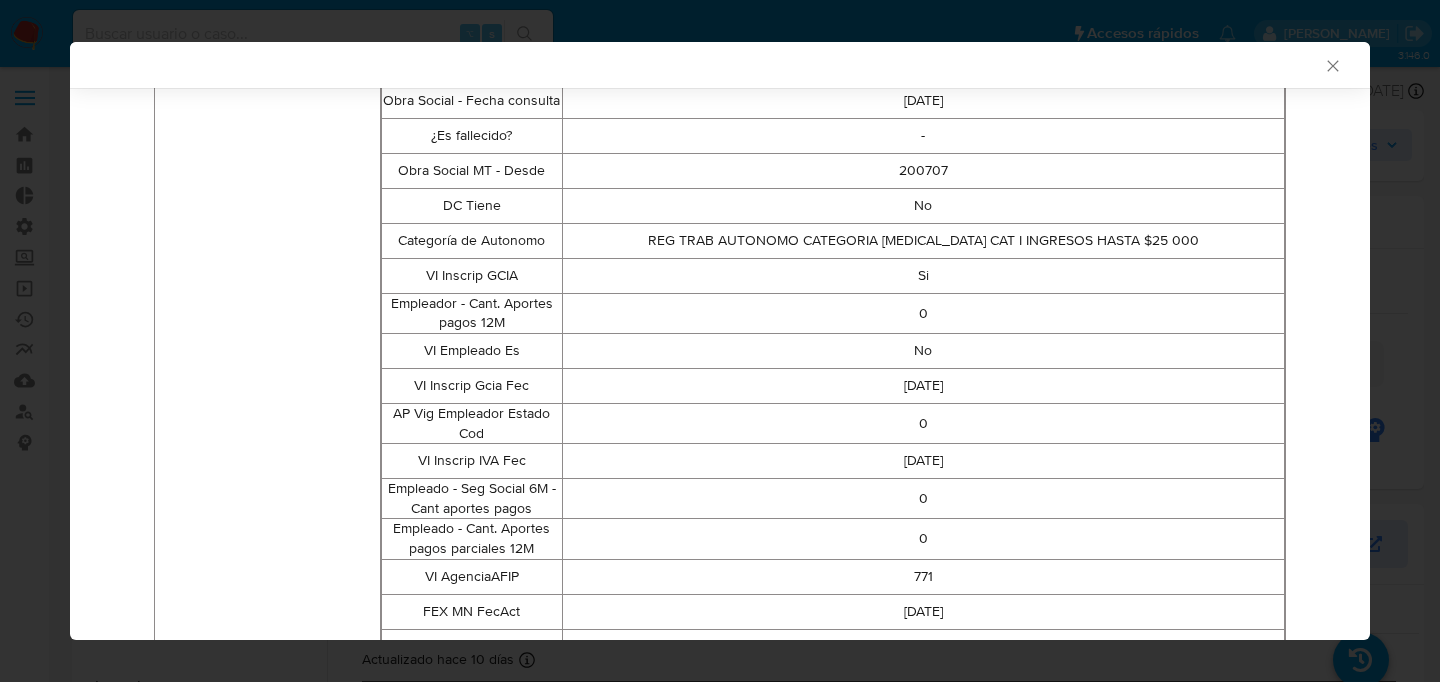 click on "VI Empleado Es" at bounding box center [472, 351] 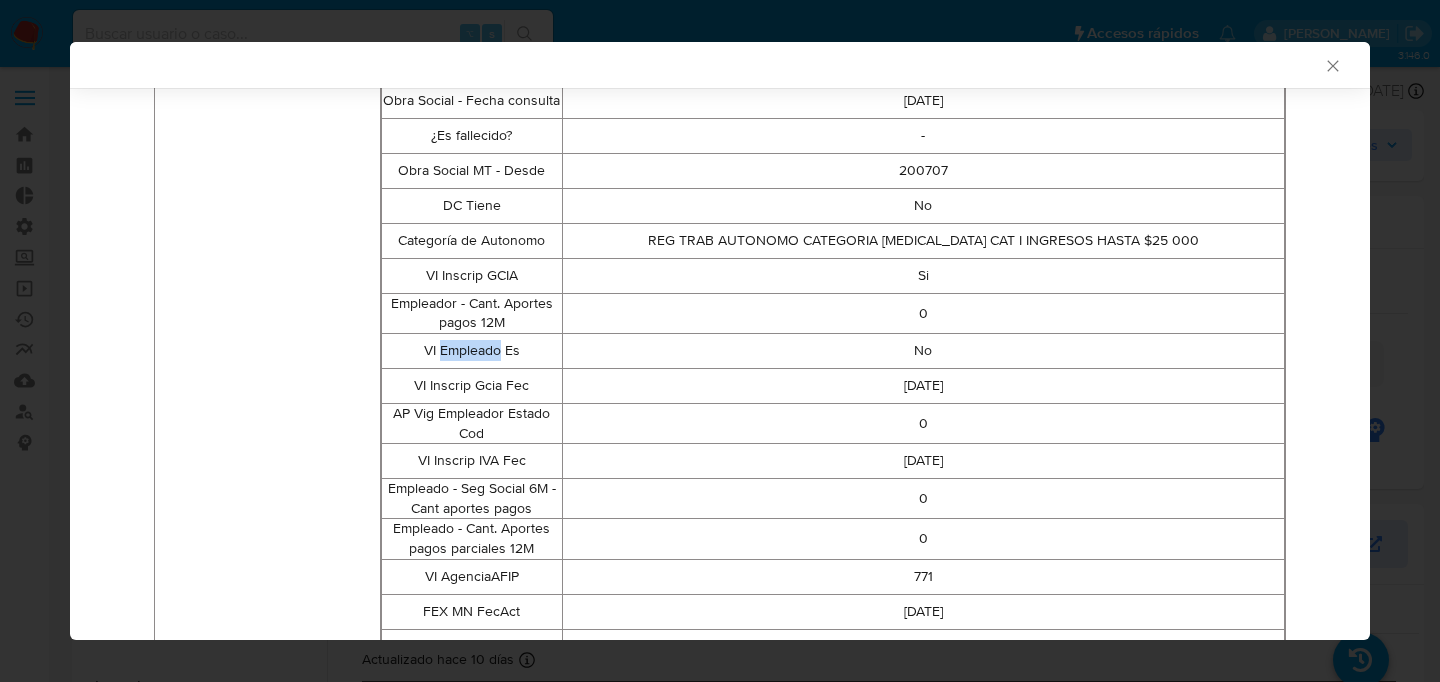 click on "VI Empleado Es" at bounding box center [472, 351] 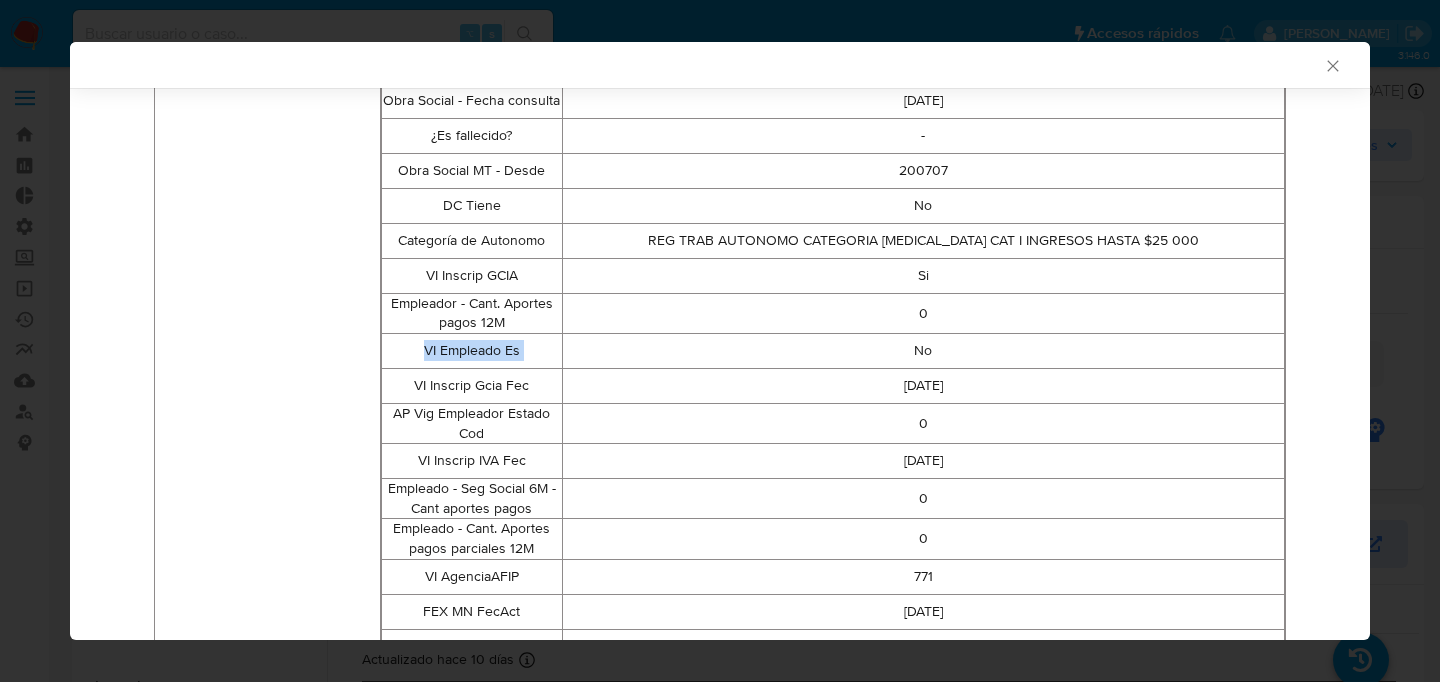 click on "VI Empleado Es" at bounding box center (472, 351) 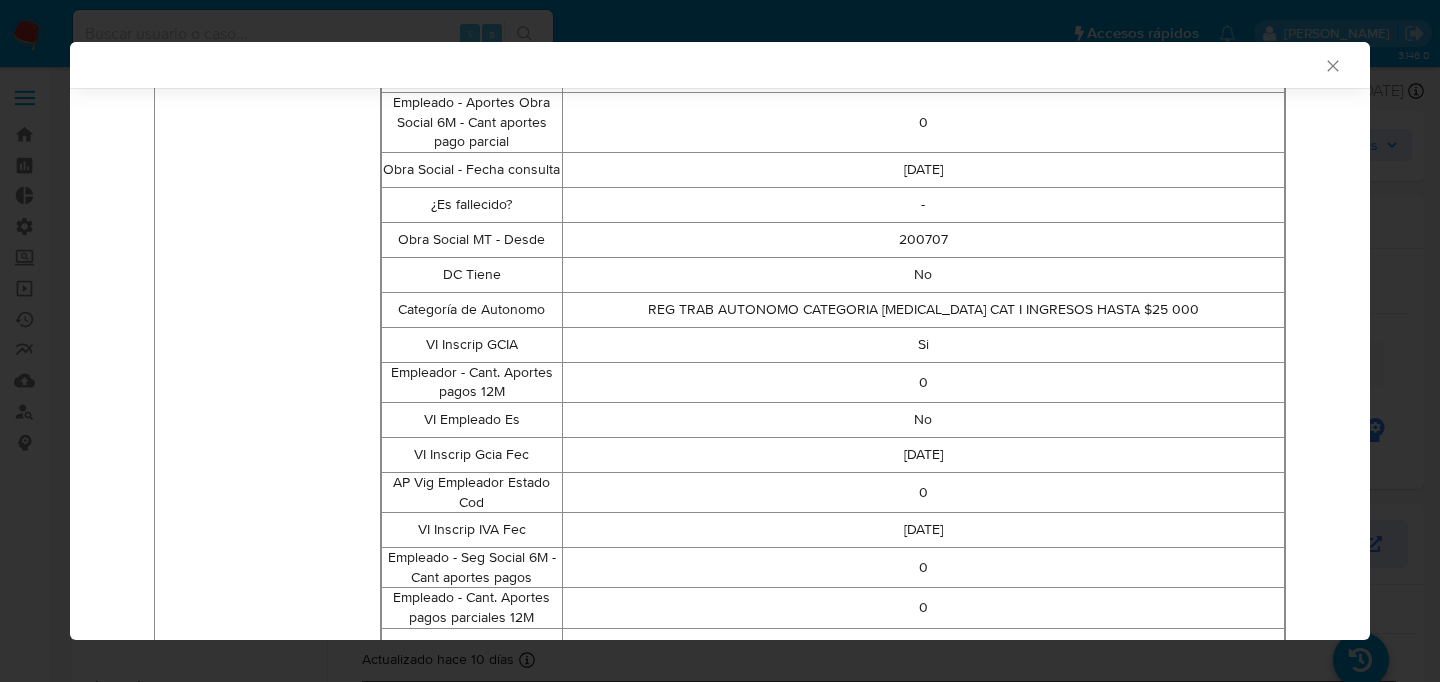 scroll, scrollTop: 2488, scrollLeft: 0, axis: vertical 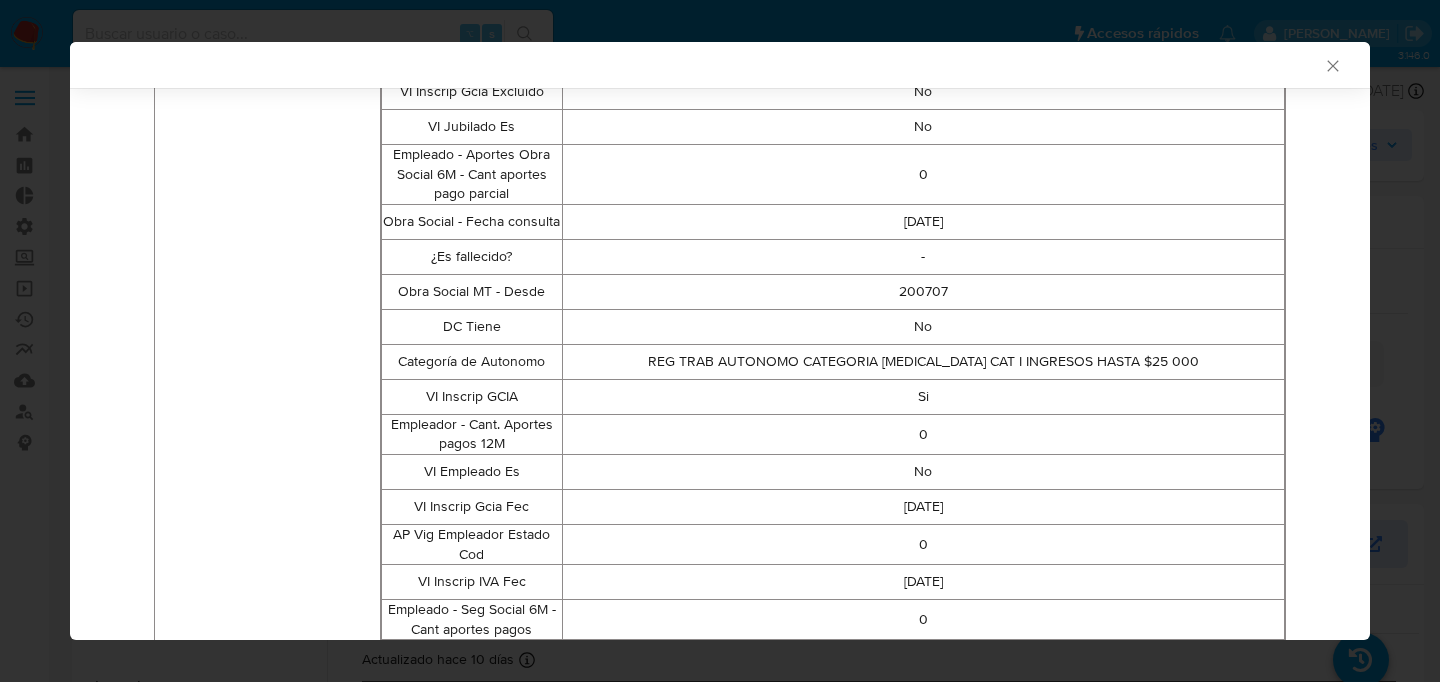drag, startPoint x: 416, startPoint y: 261, endPoint x: 562, endPoint y: 257, distance: 146.05478 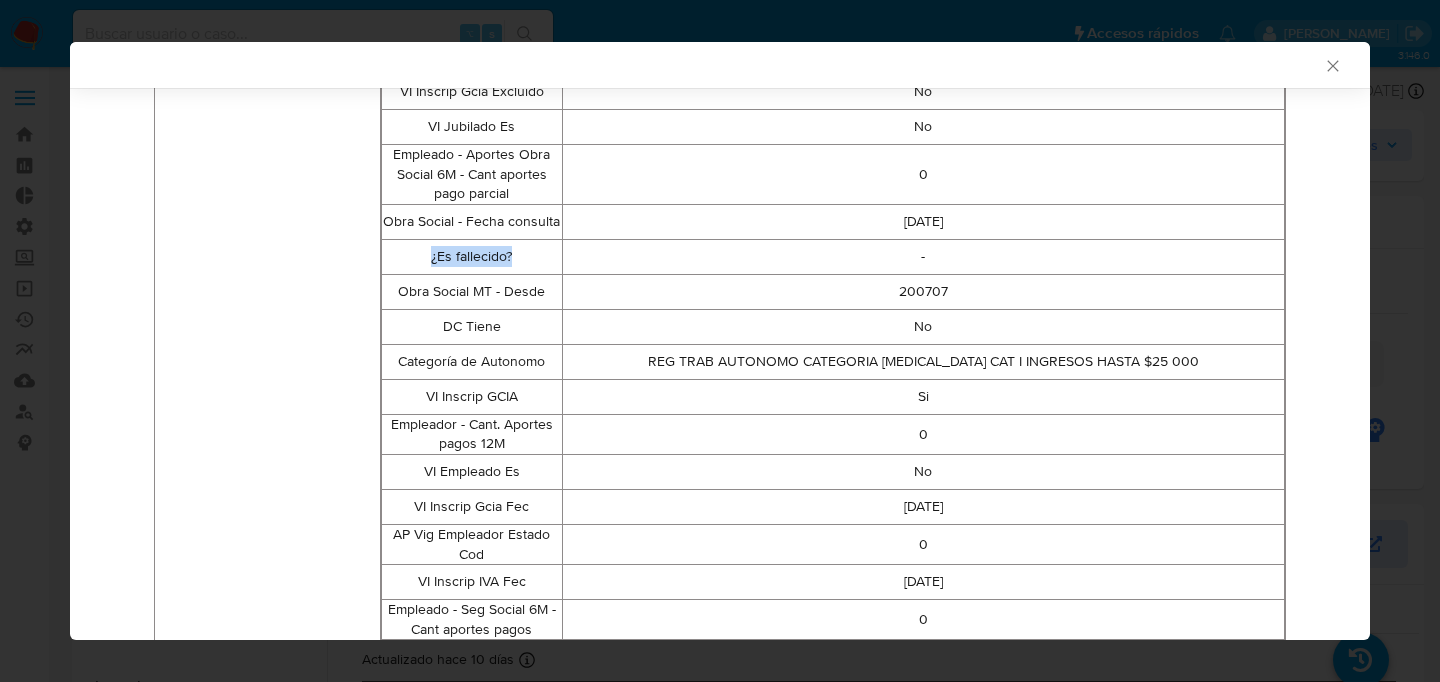 drag, startPoint x: 414, startPoint y: 244, endPoint x: 540, endPoint y: 244, distance: 126 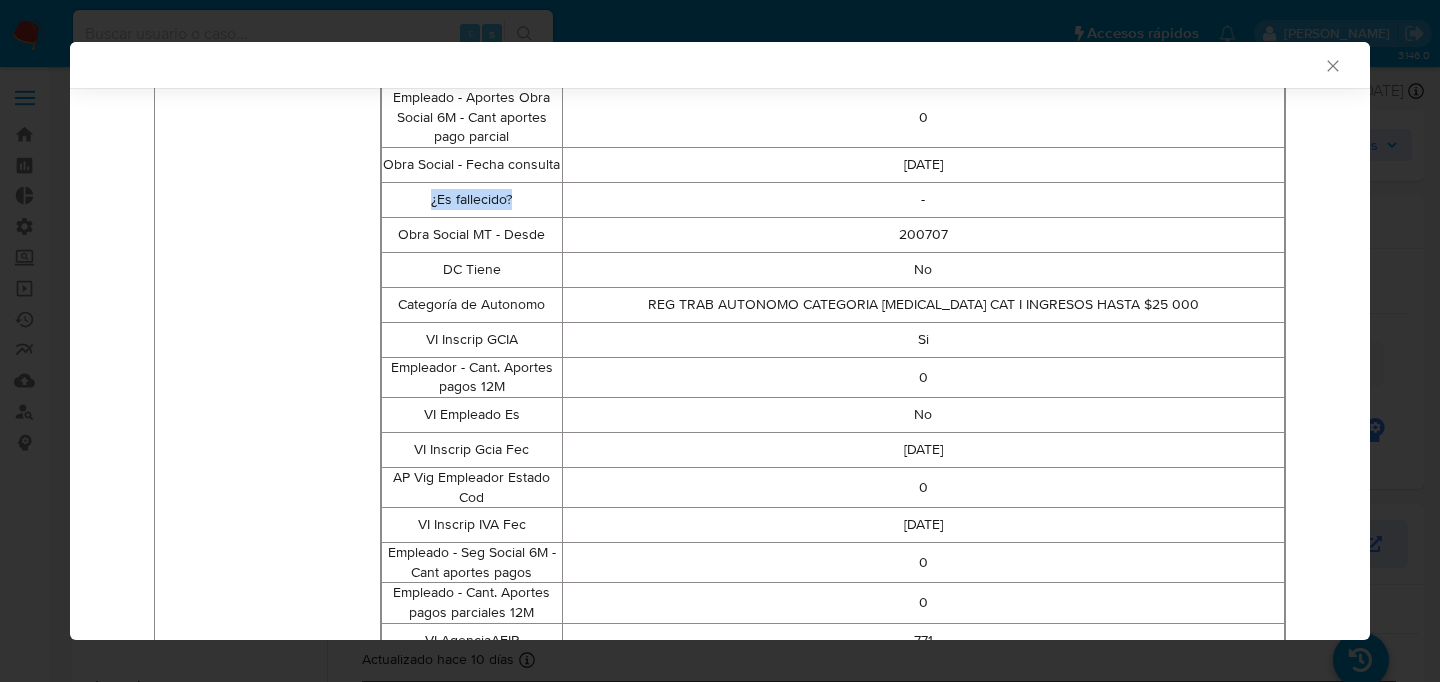 scroll, scrollTop: 2578, scrollLeft: 0, axis: vertical 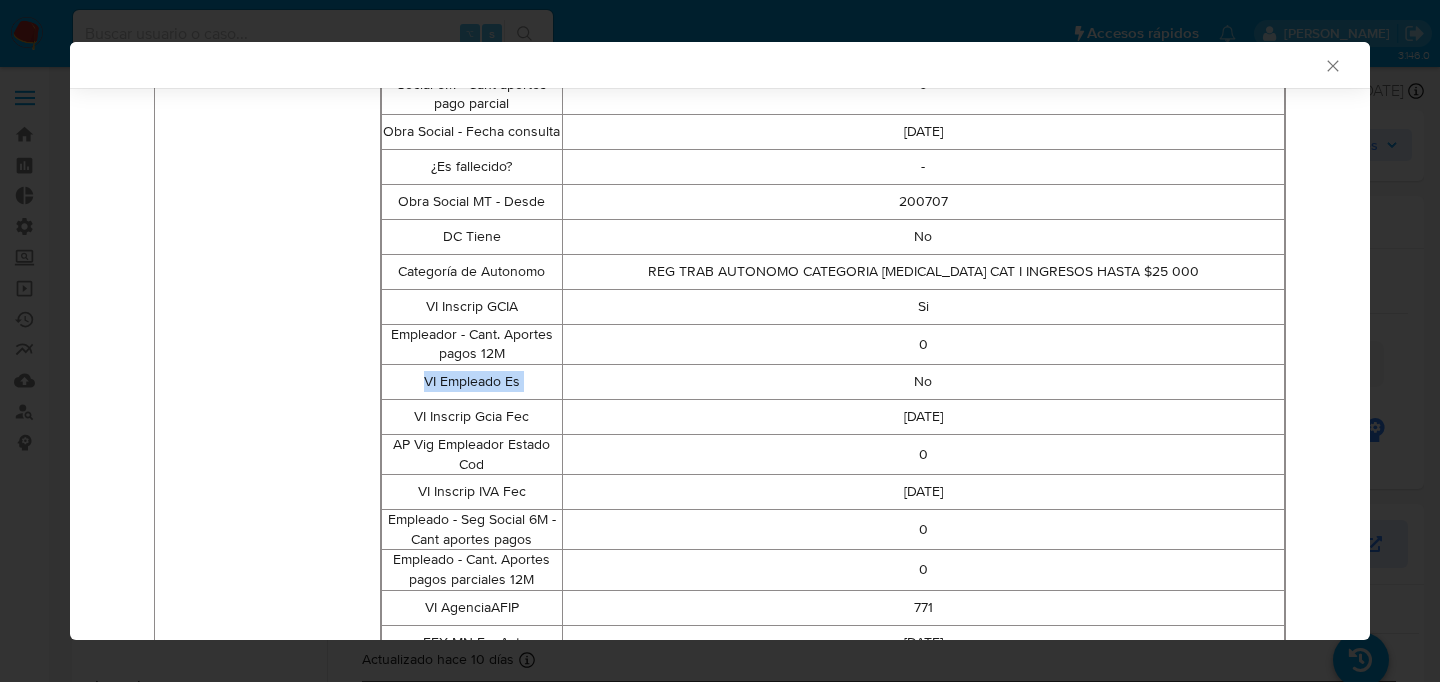 drag, startPoint x: 421, startPoint y: 381, endPoint x: 583, endPoint y: 366, distance: 162.69296 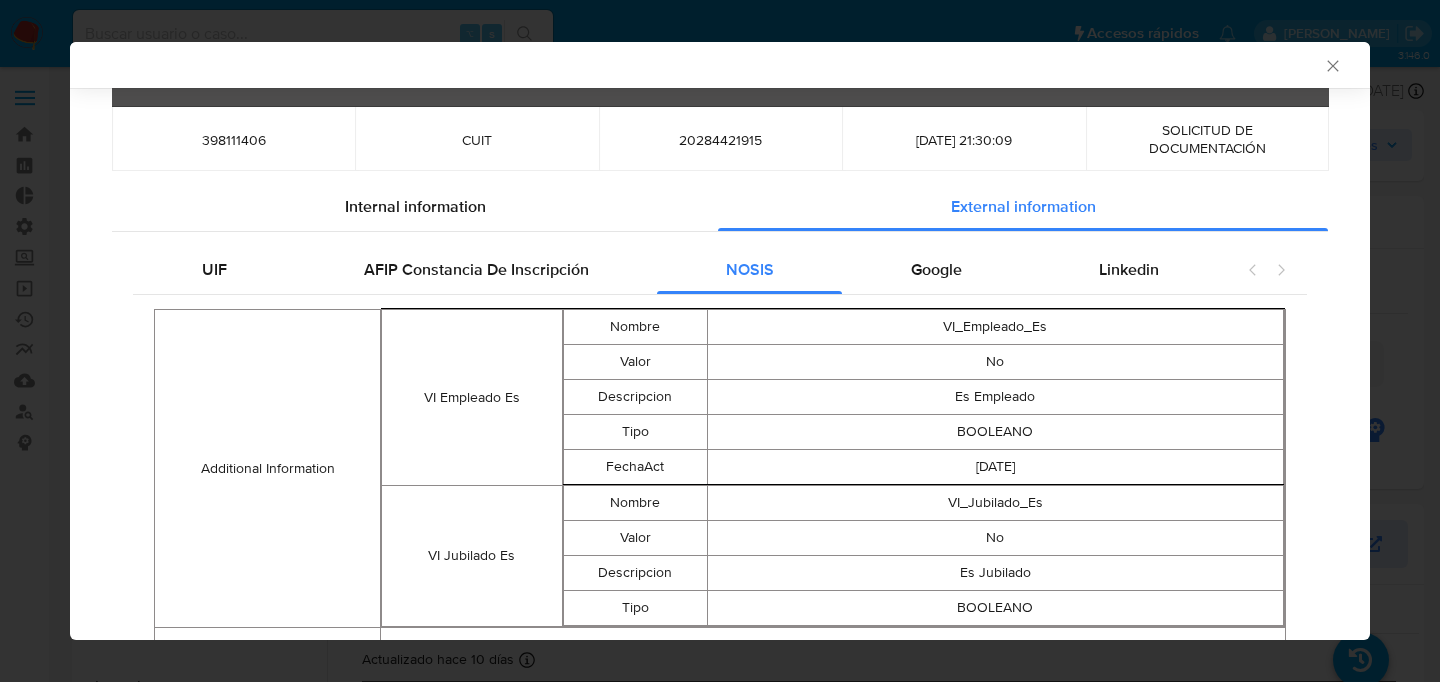 scroll, scrollTop: 151, scrollLeft: 0, axis: vertical 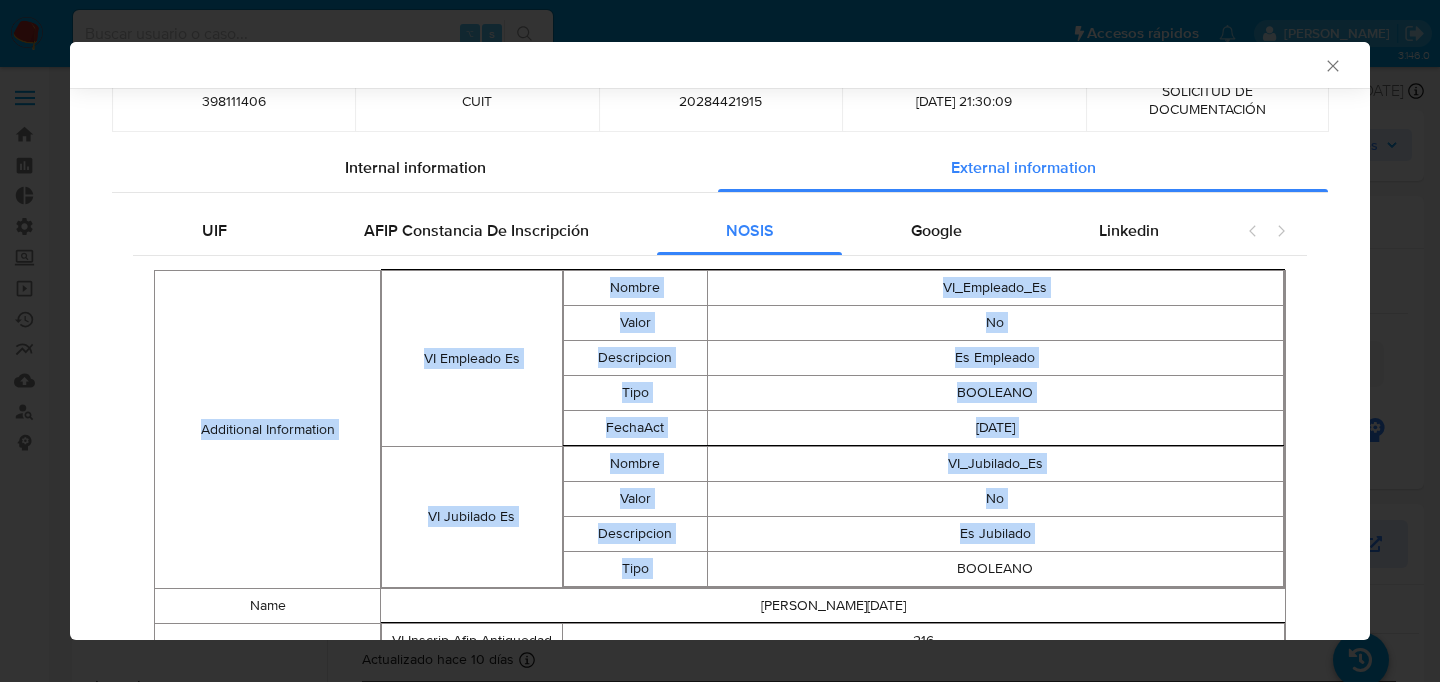 drag, startPoint x: 160, startPoint y: 389, endPoint x: 1046, endPoint y: 560, distance: 902.3508 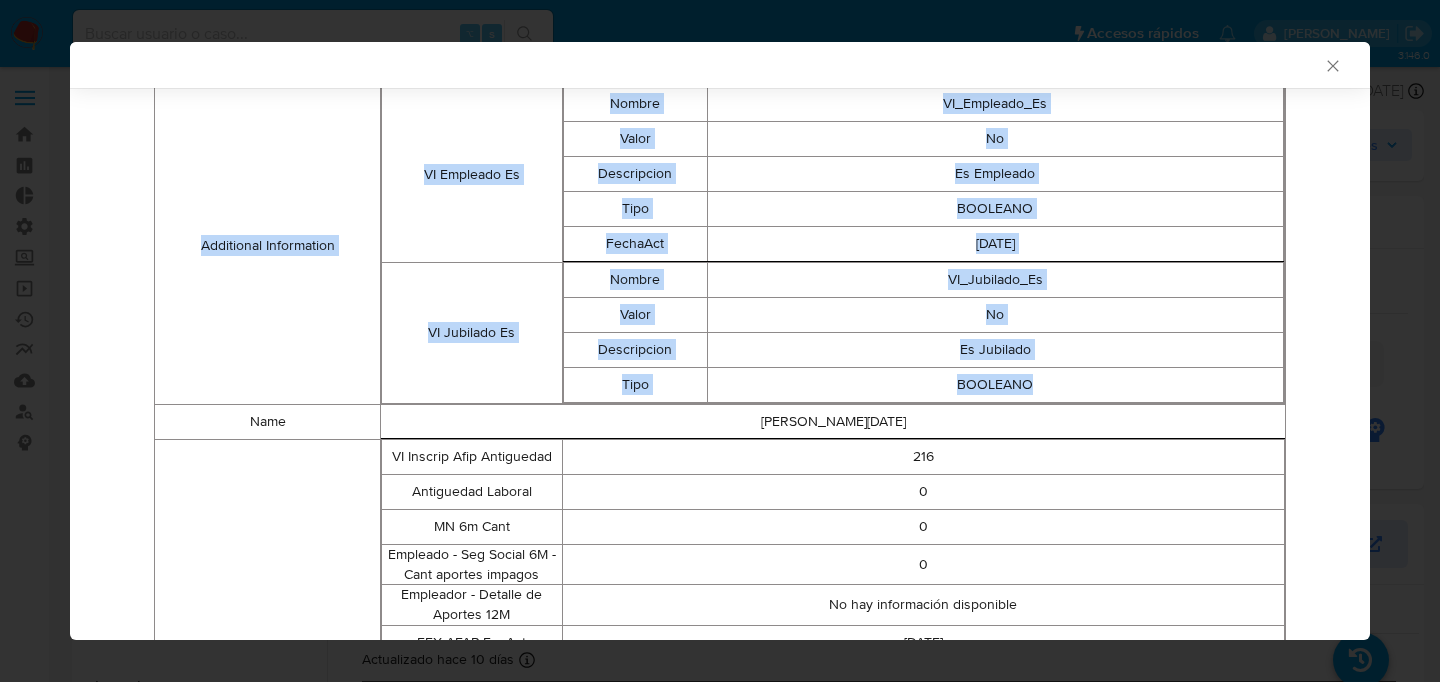 scroll, scrollTop: 264, scrollLeft: 0, axis: vertical 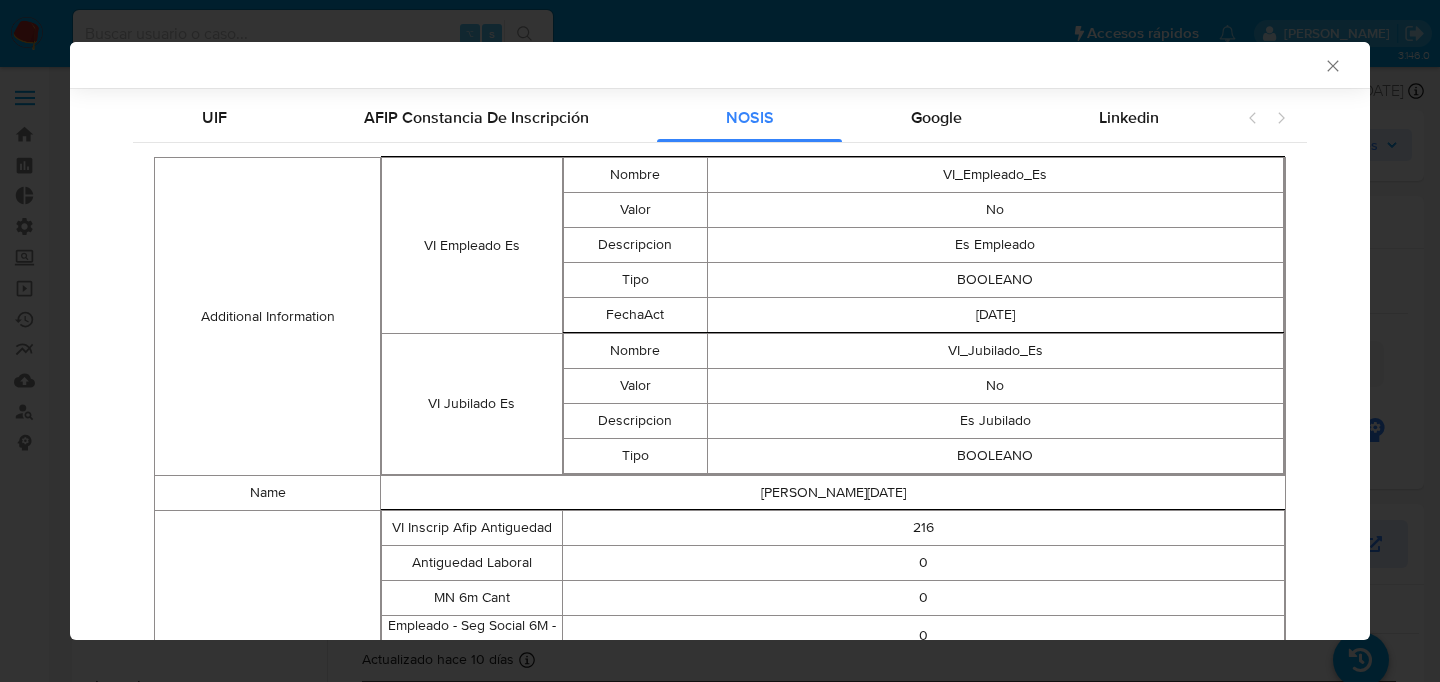 click on "[DATE]" at bounding box center (995, 315) 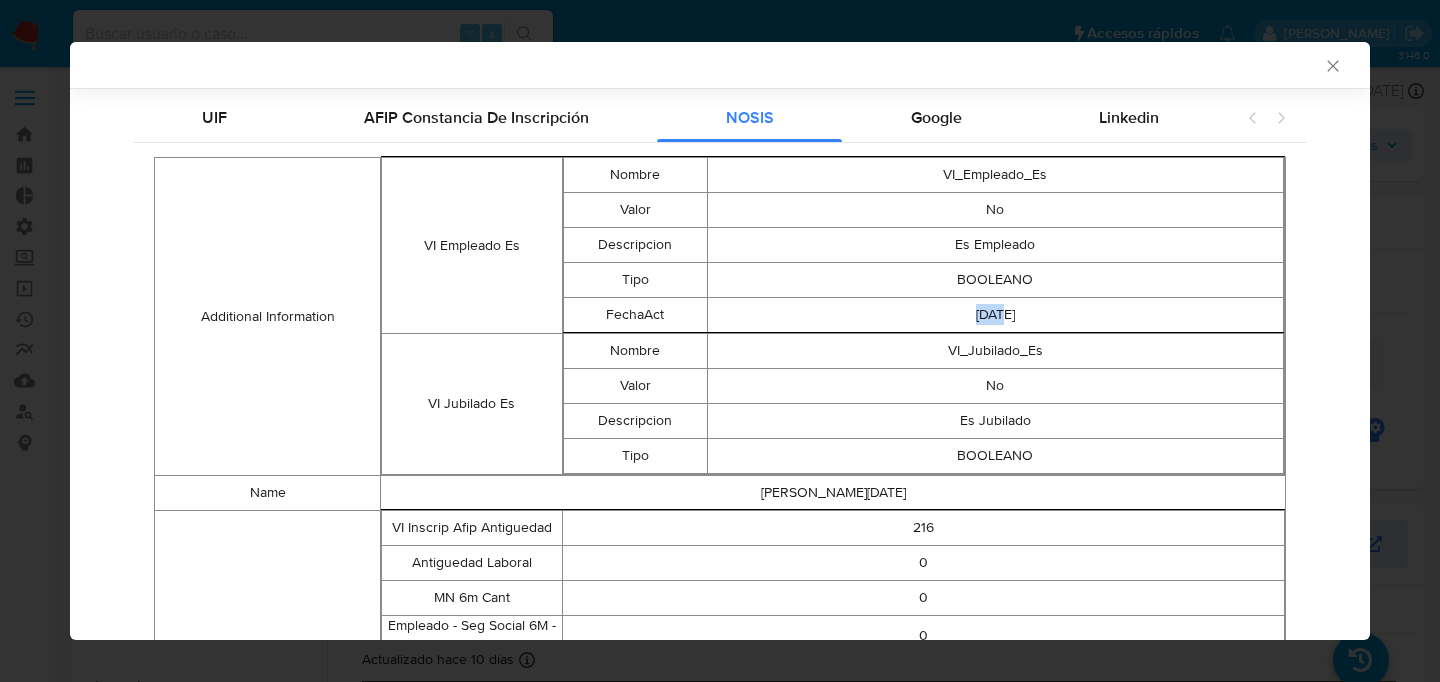 click on "[DATE]" at bounding box center [995, 315] 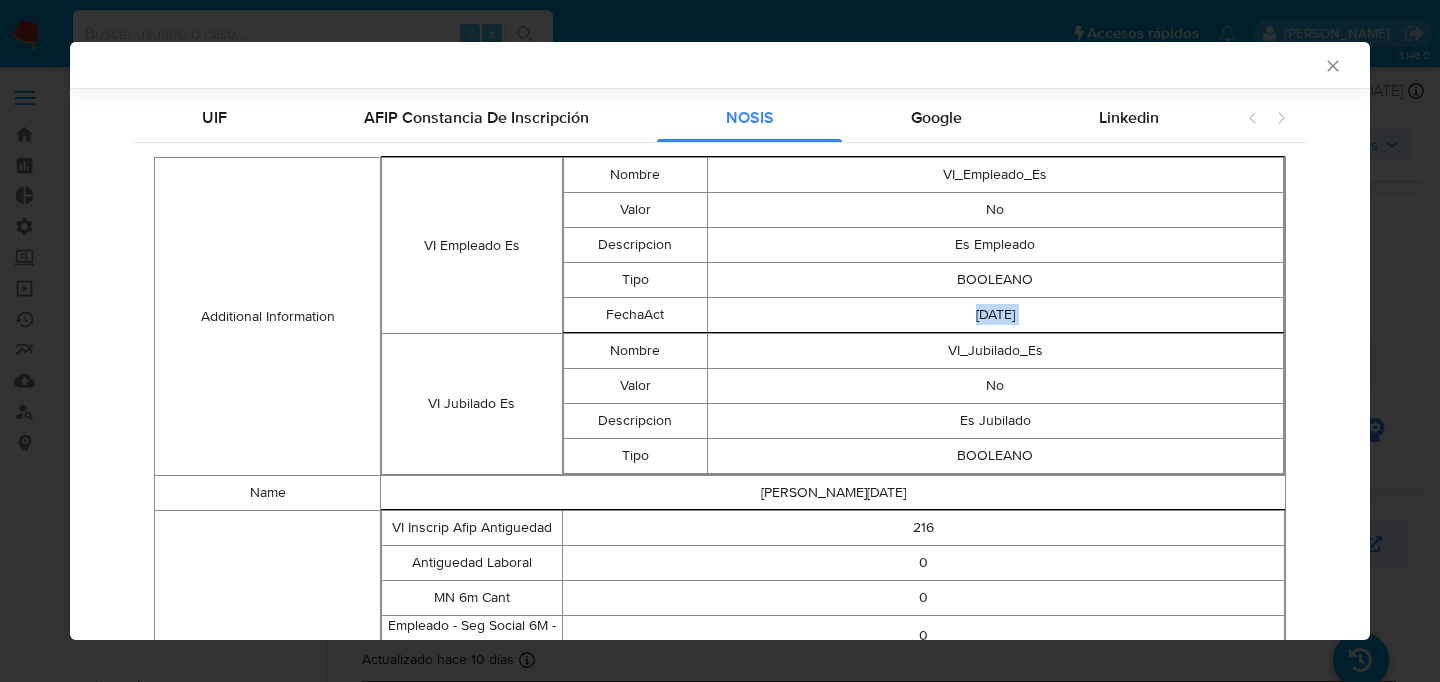 click on "[DATE]" at bounding box center (995, 315) 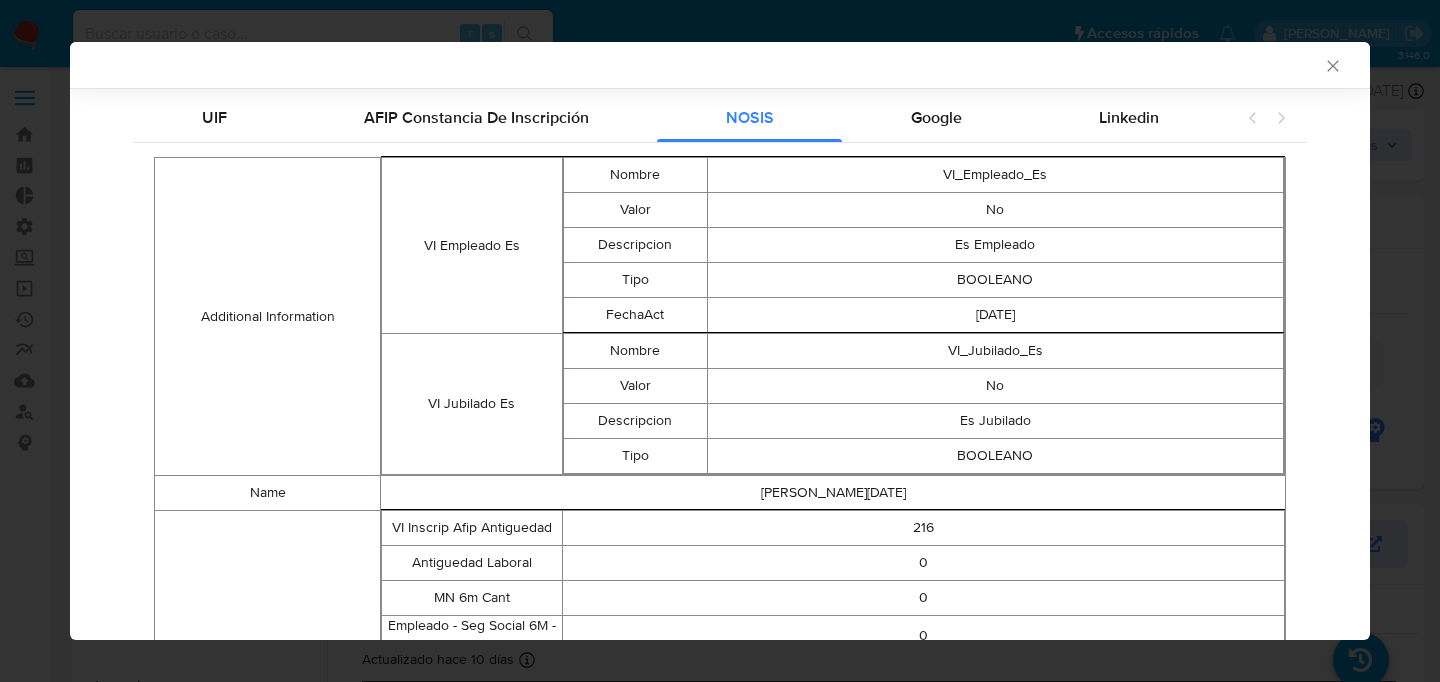 click on "[DATE]" at bounding box center [995, 315] 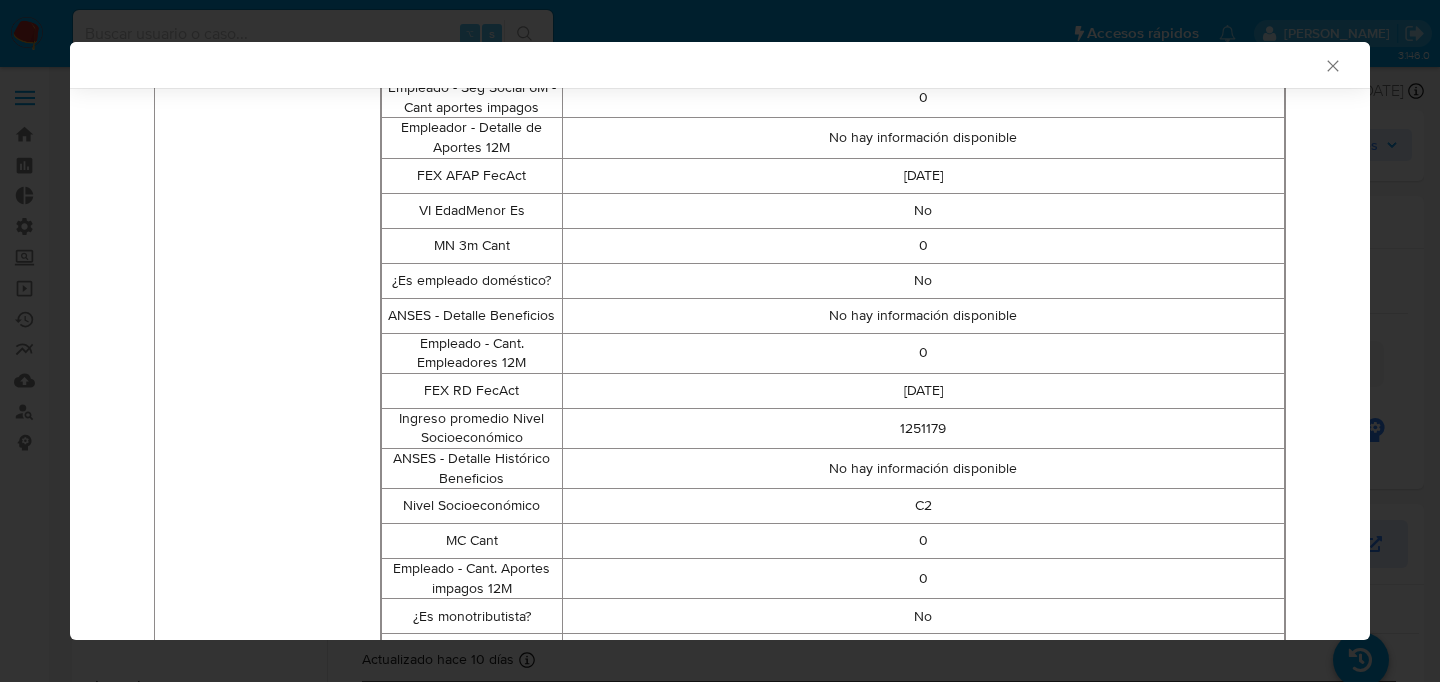 scroll, scrollTop: 994, scrollLeft: 0, axis: vertical 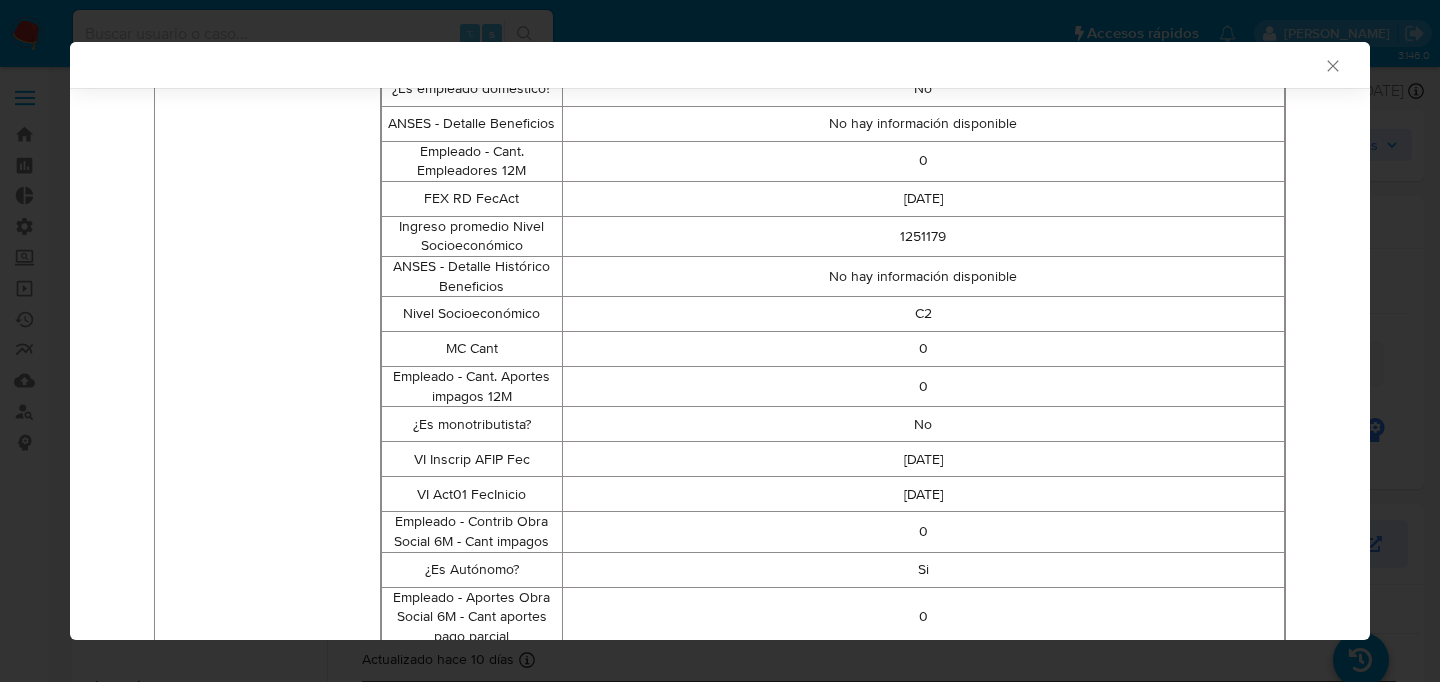 click on "Empleado - Cant. Aportes impagos 12M" at bounding box center [472, 387] 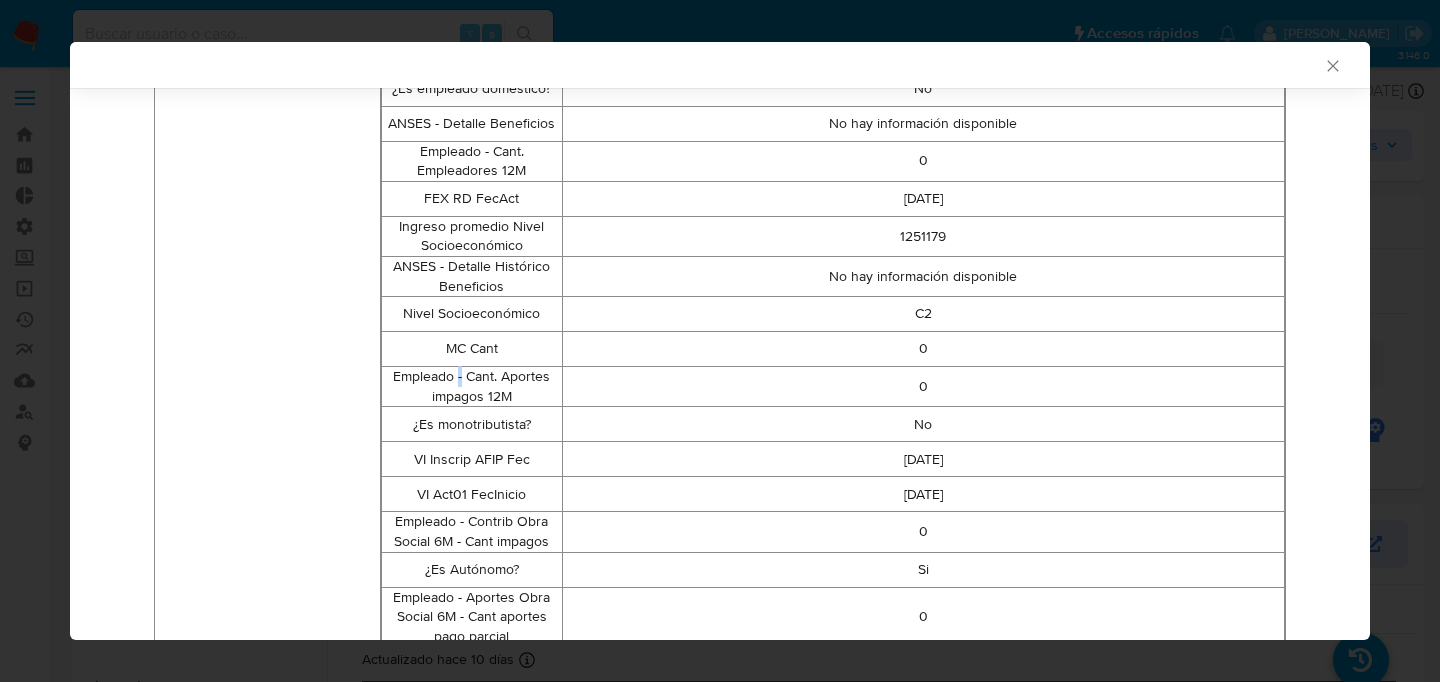click on "Empleado - Cant. Aportes impagos 12M" at bounding box center (472, 387) 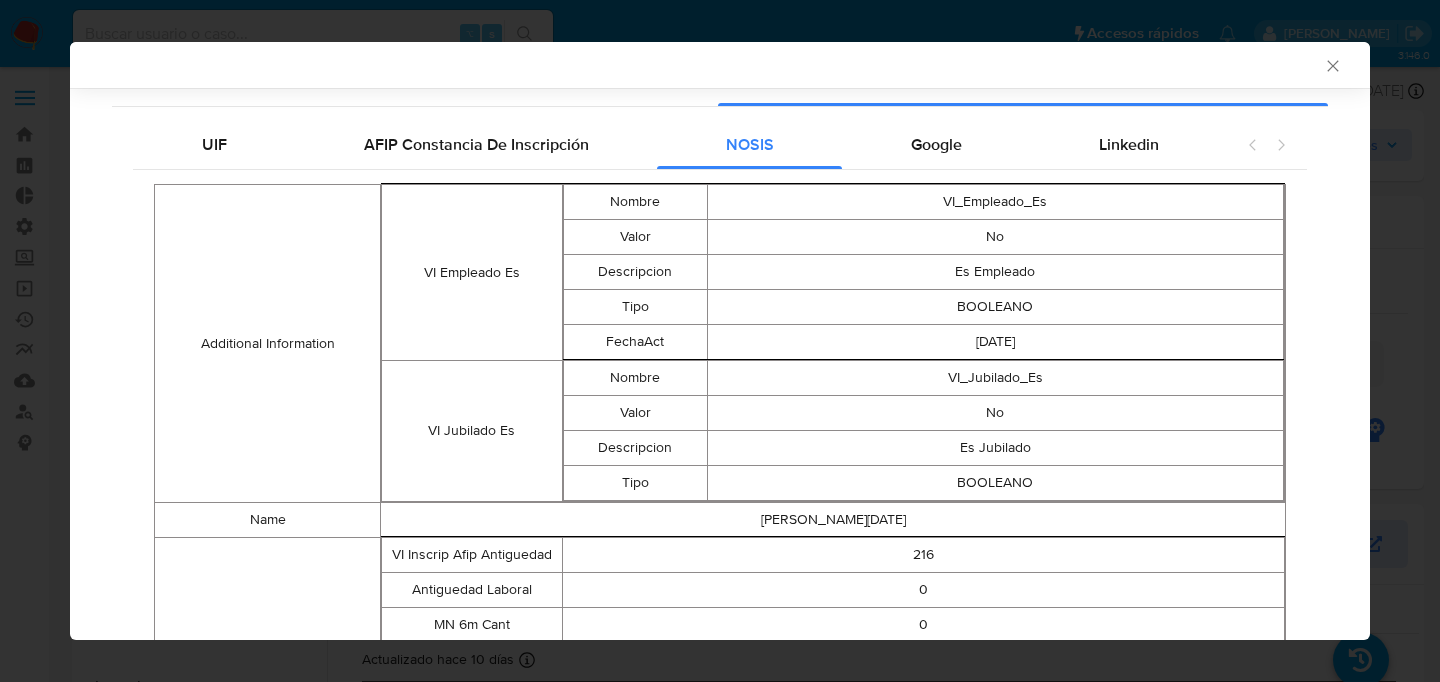scroll, scrollTop: 236, scrollLeft: 0, axis: vertical 